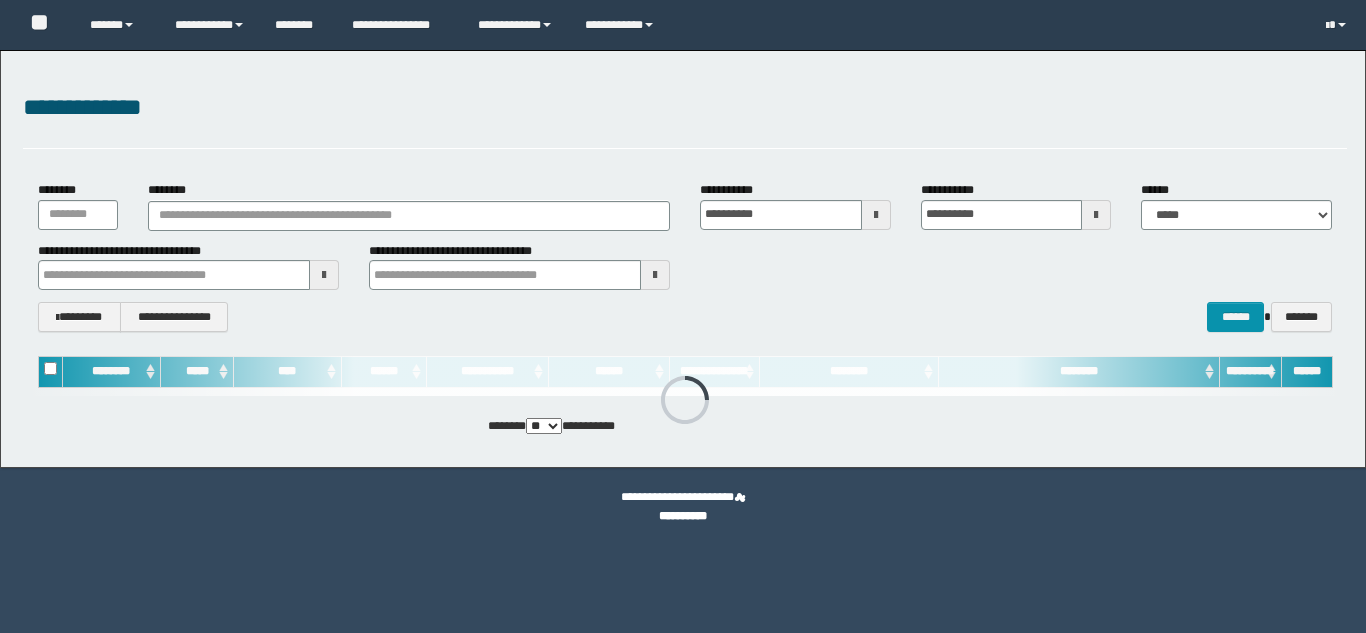 scroll, scrollTop: 0, scrollLeft: 0, axis: both 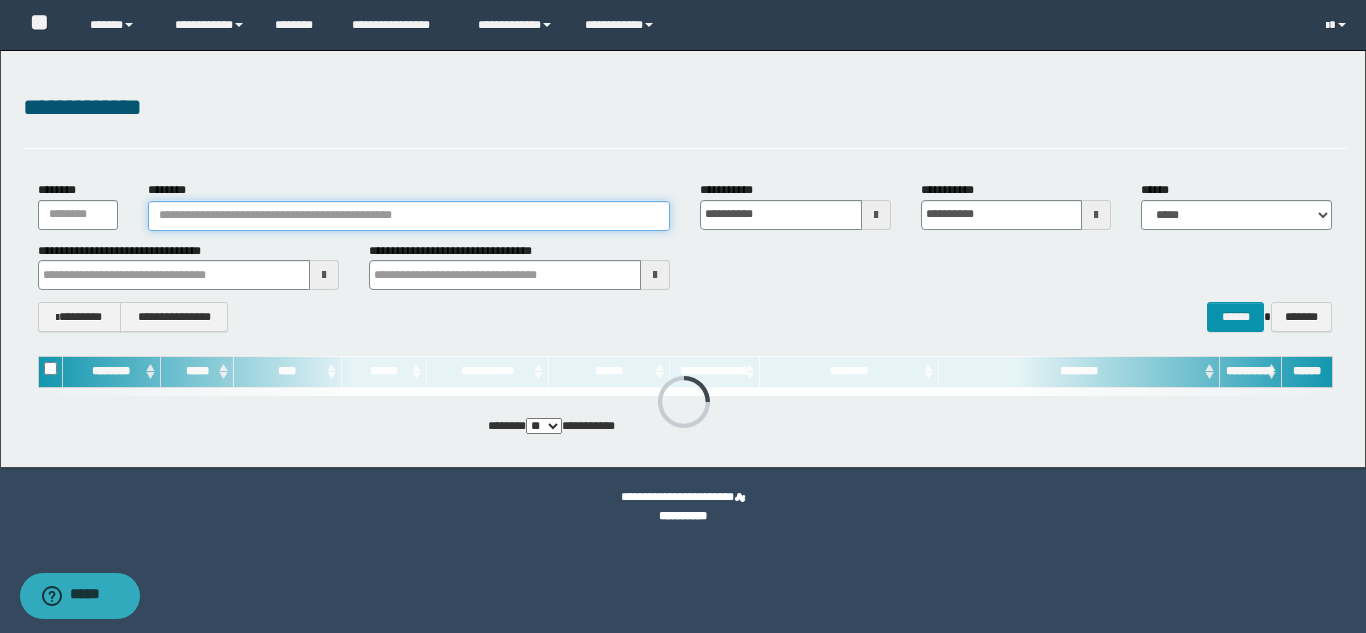 click on "********" at bounding box center (409, 216) 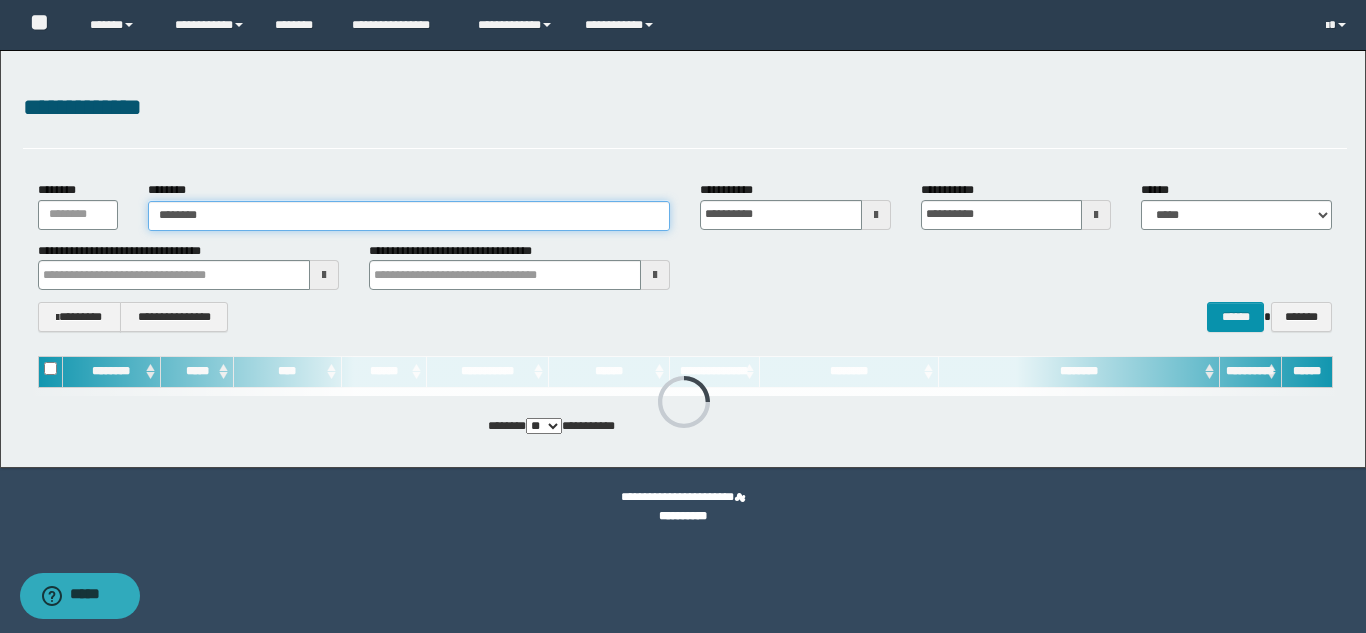 type on "********" 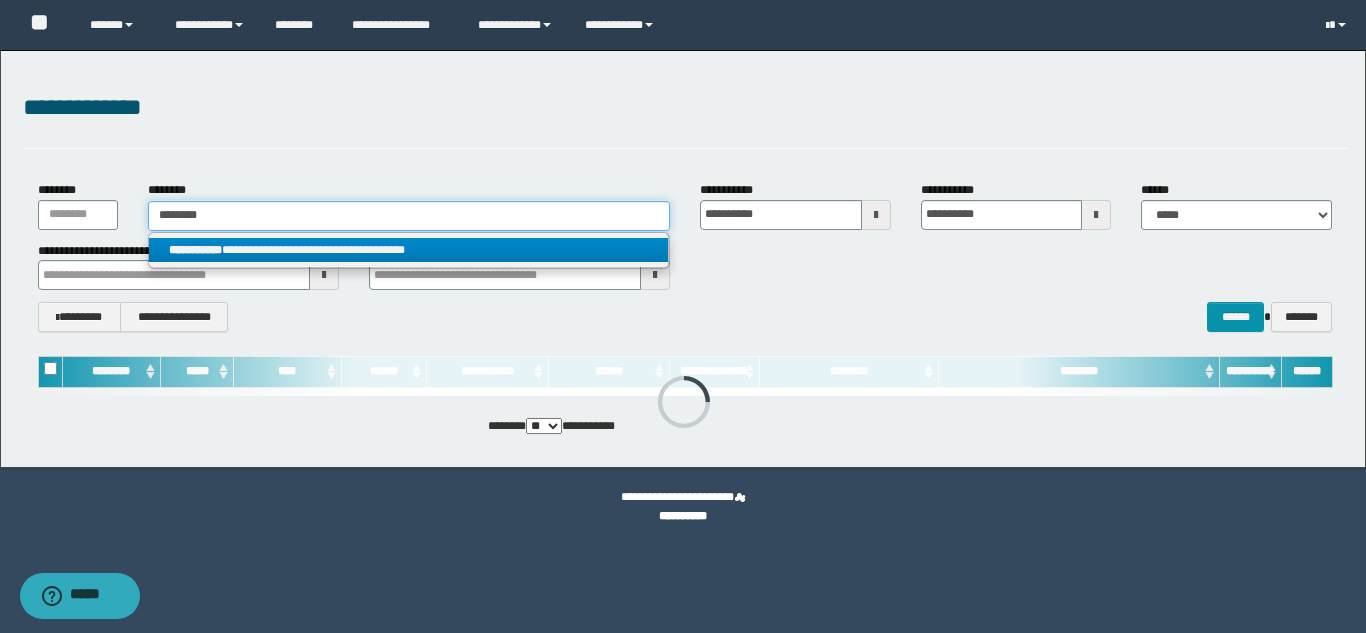 type on "********" 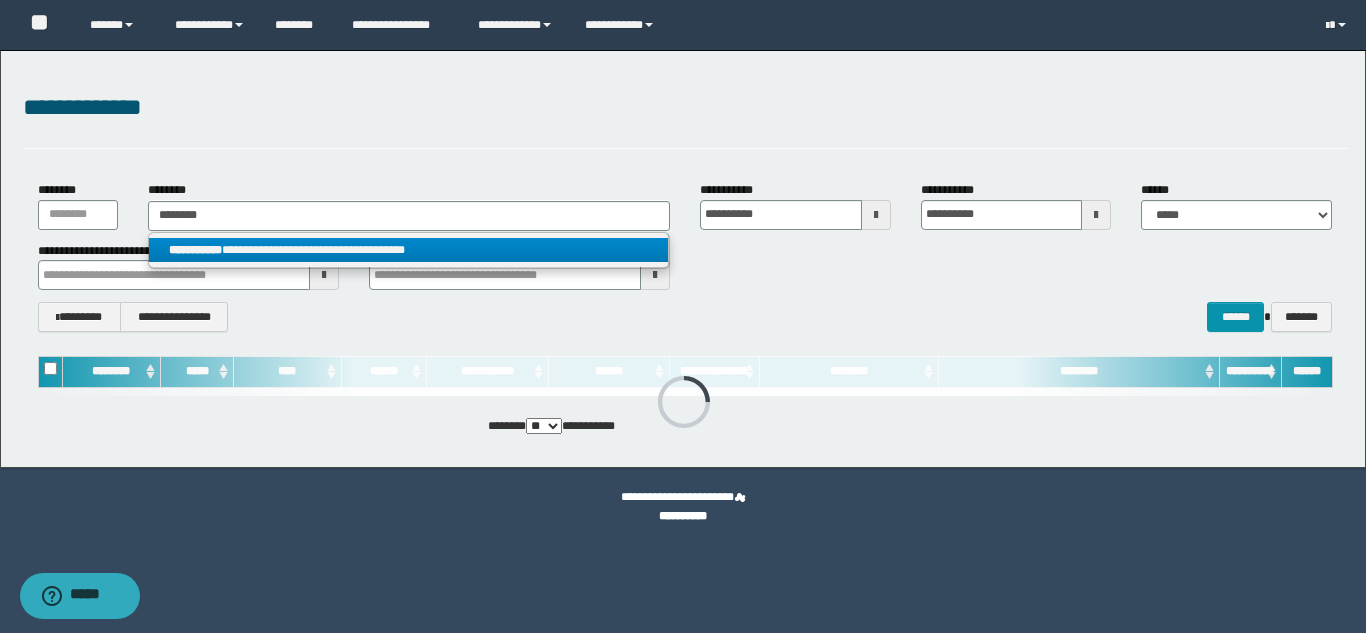 click on "**********" at bounding box center [408, 250] 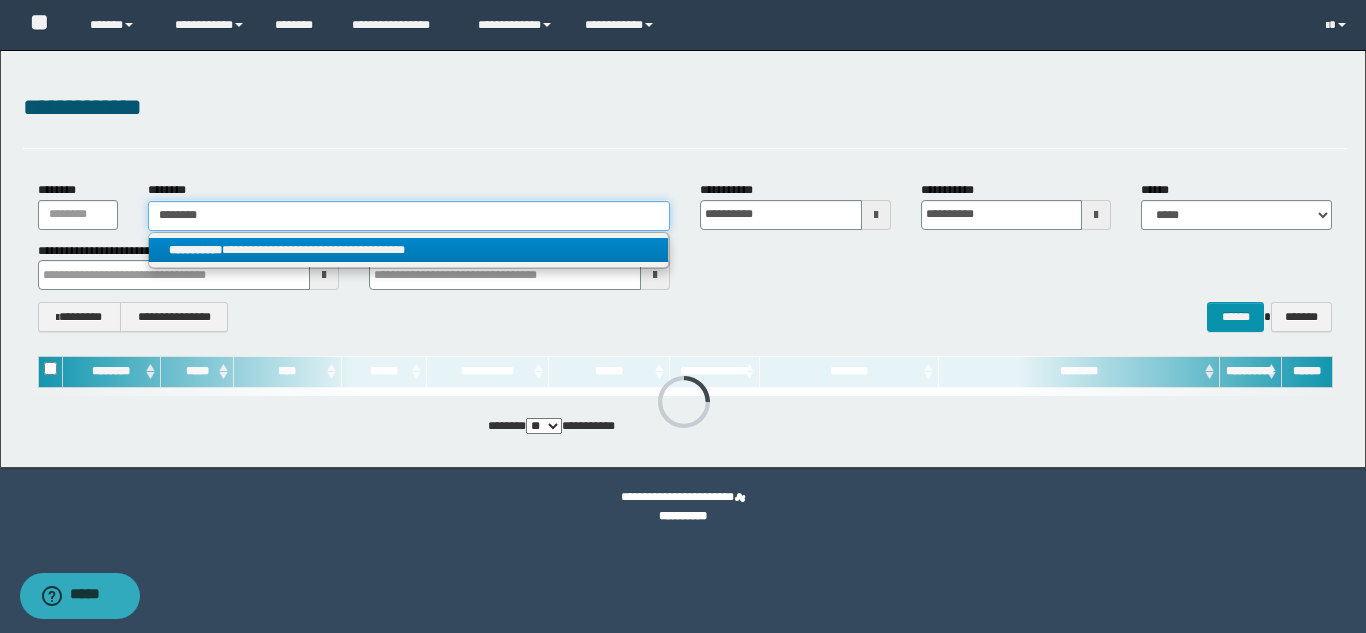 type 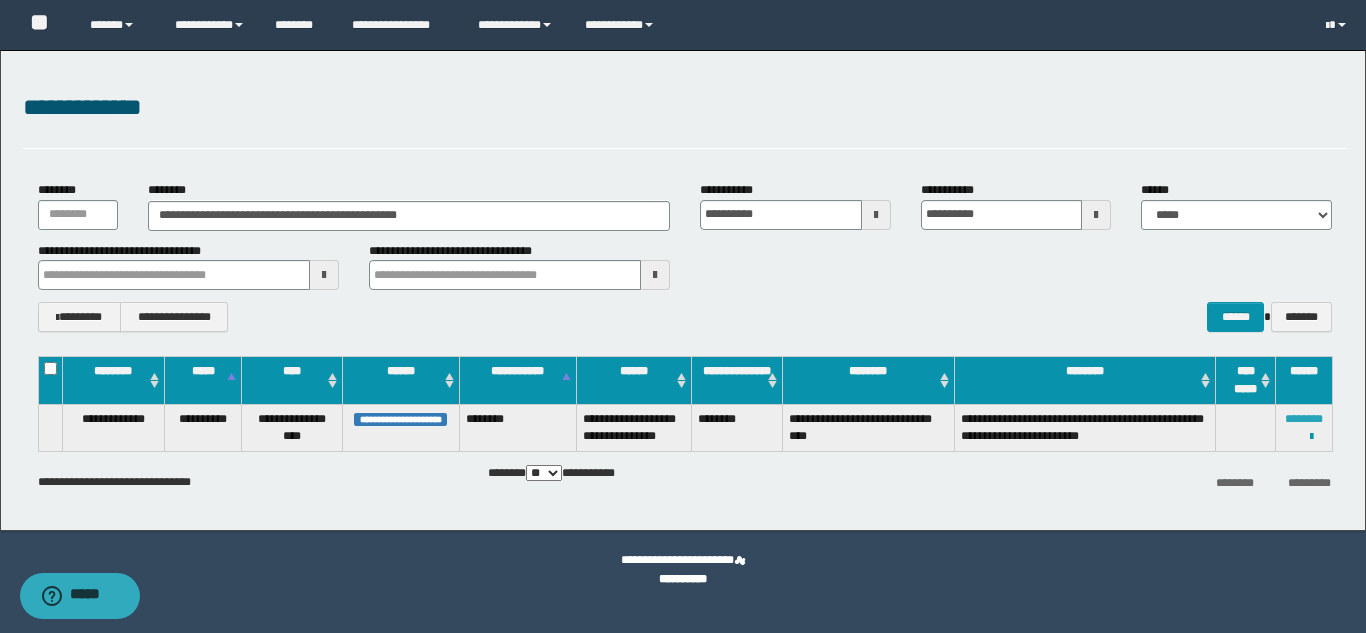 click on "********" at bounding box center (1304, 419) 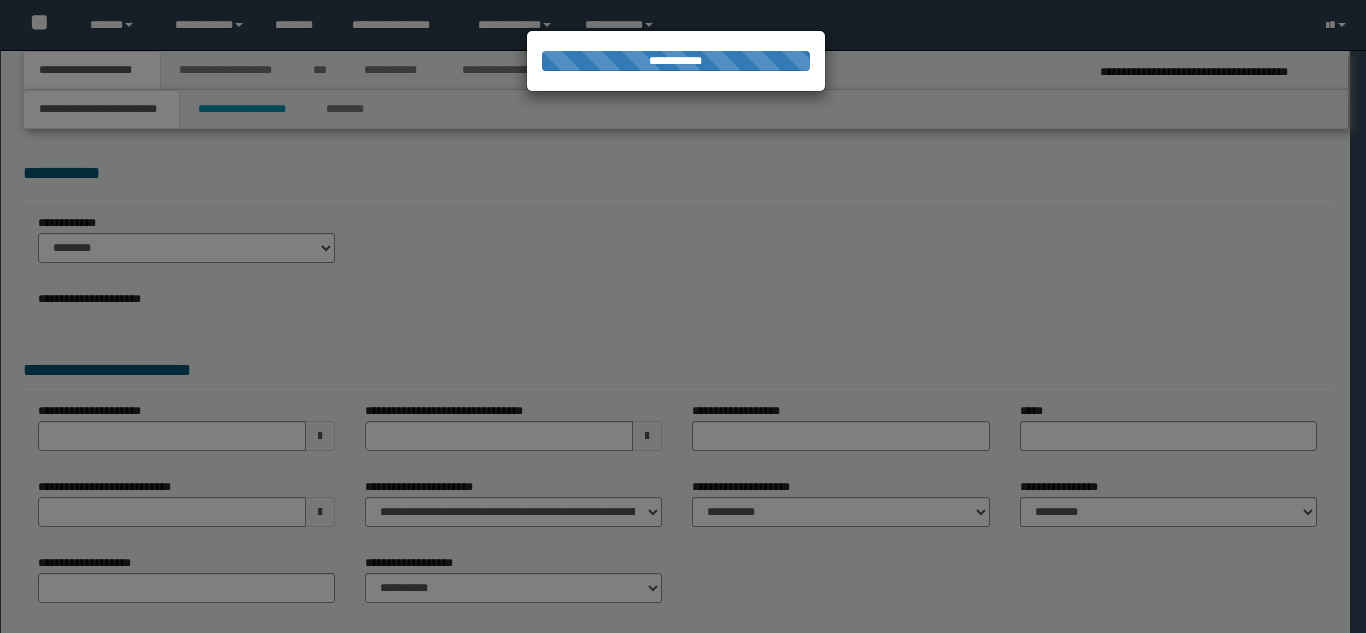 scroll, scrollTop: 0, scrollLeft: 0, axis: both 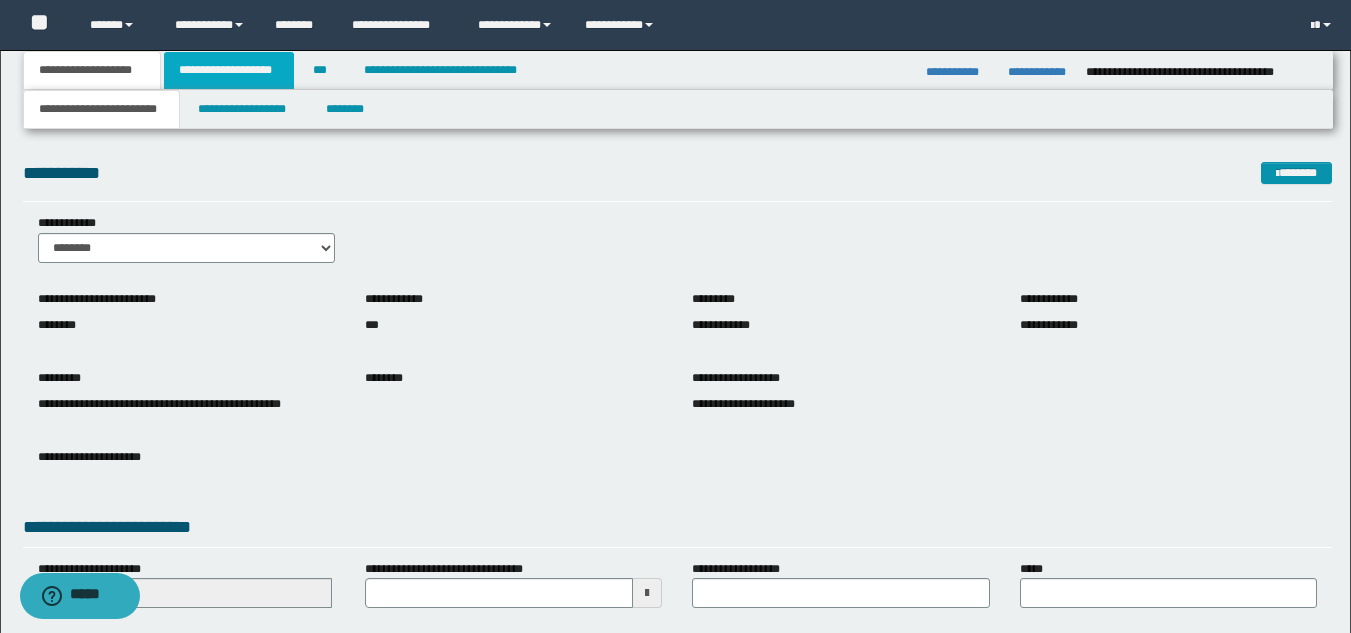 click on "**********" at bounding box center [229, 70] 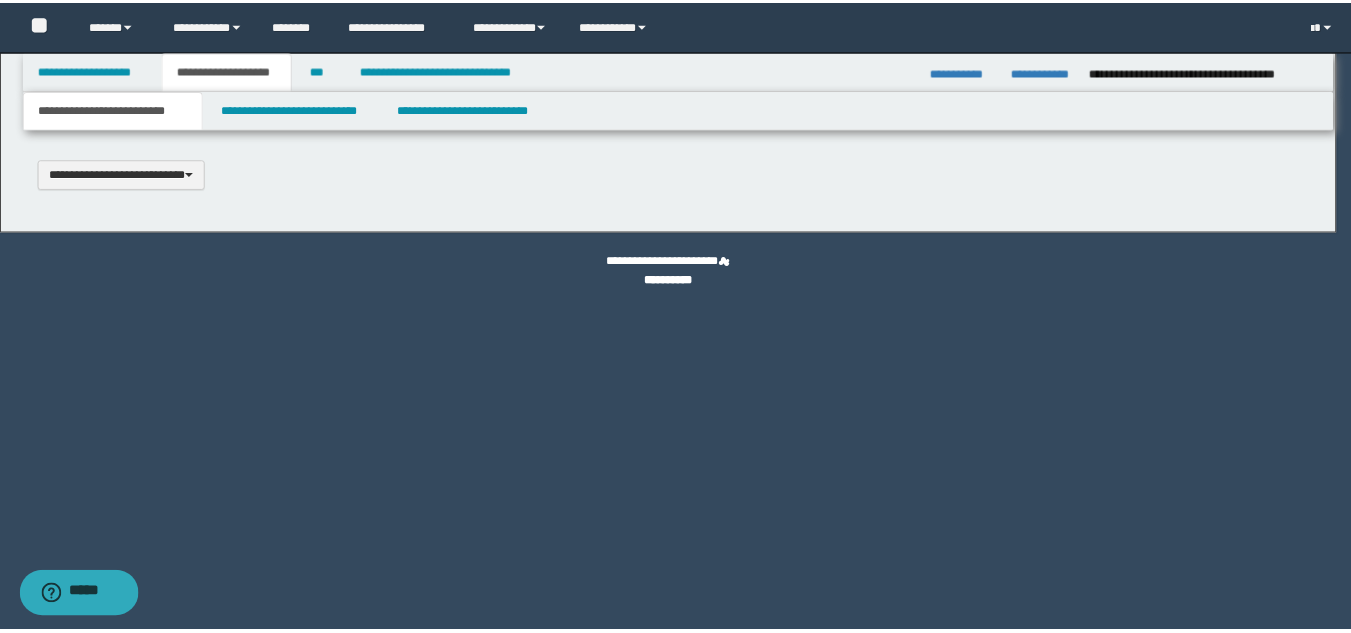 scroll, scrollTop: 0, scrollLeft: 0, axis: both 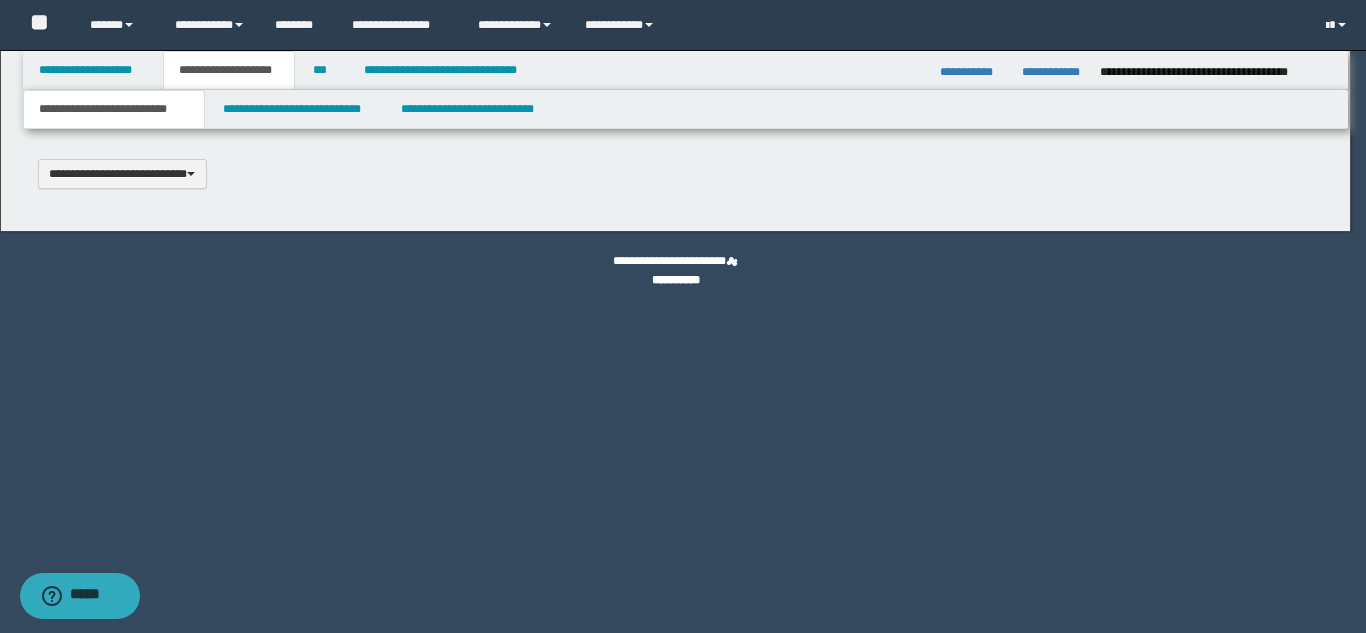 select on "*" 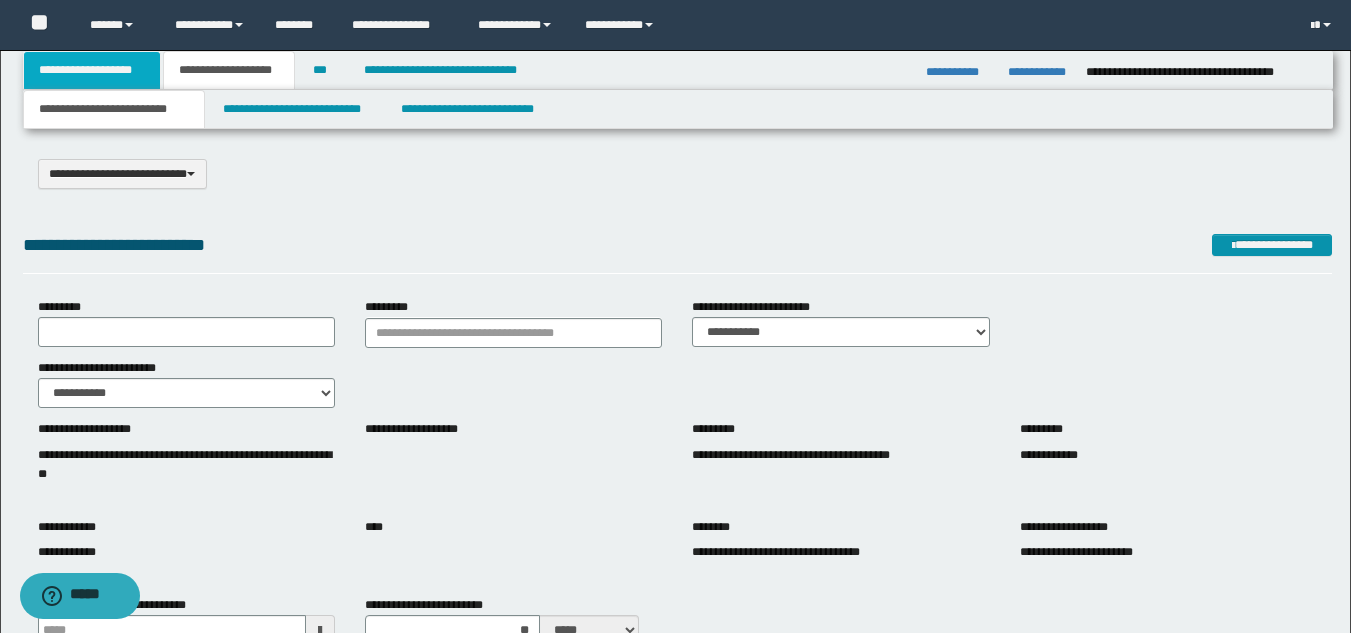 click on "**********" at bounding box center (92, 70) 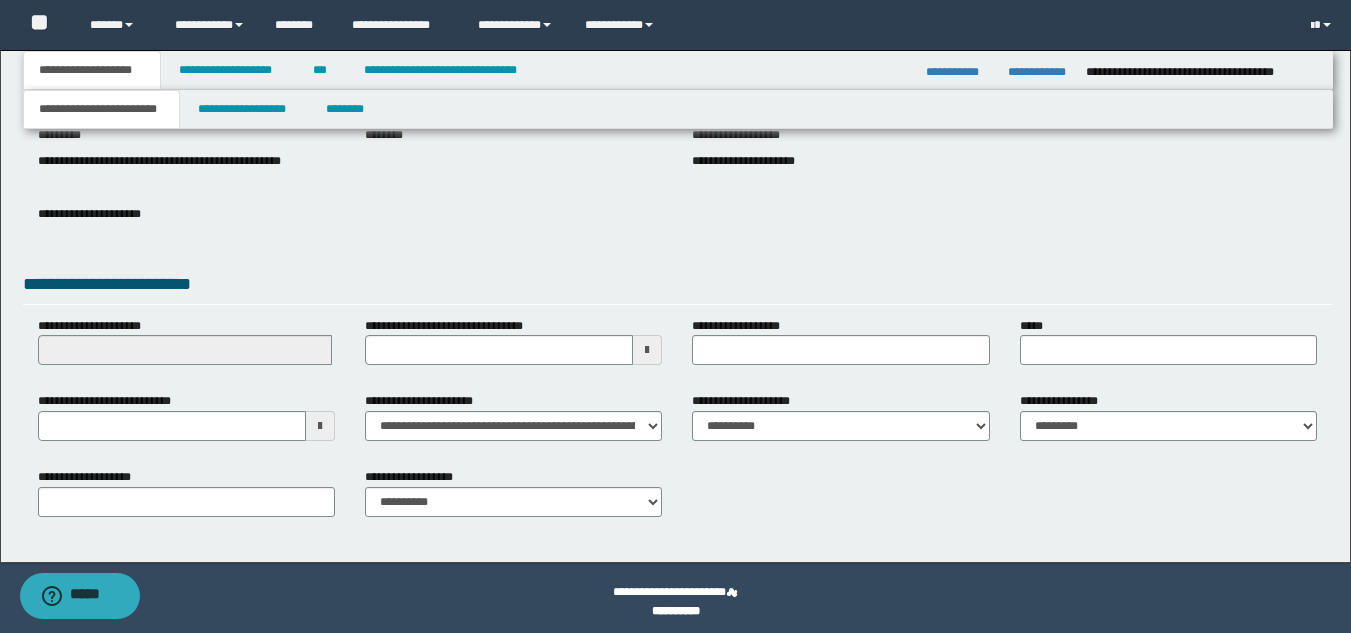 scroll, scrollTop: 251, scrollLeft: 0, axis: vertical 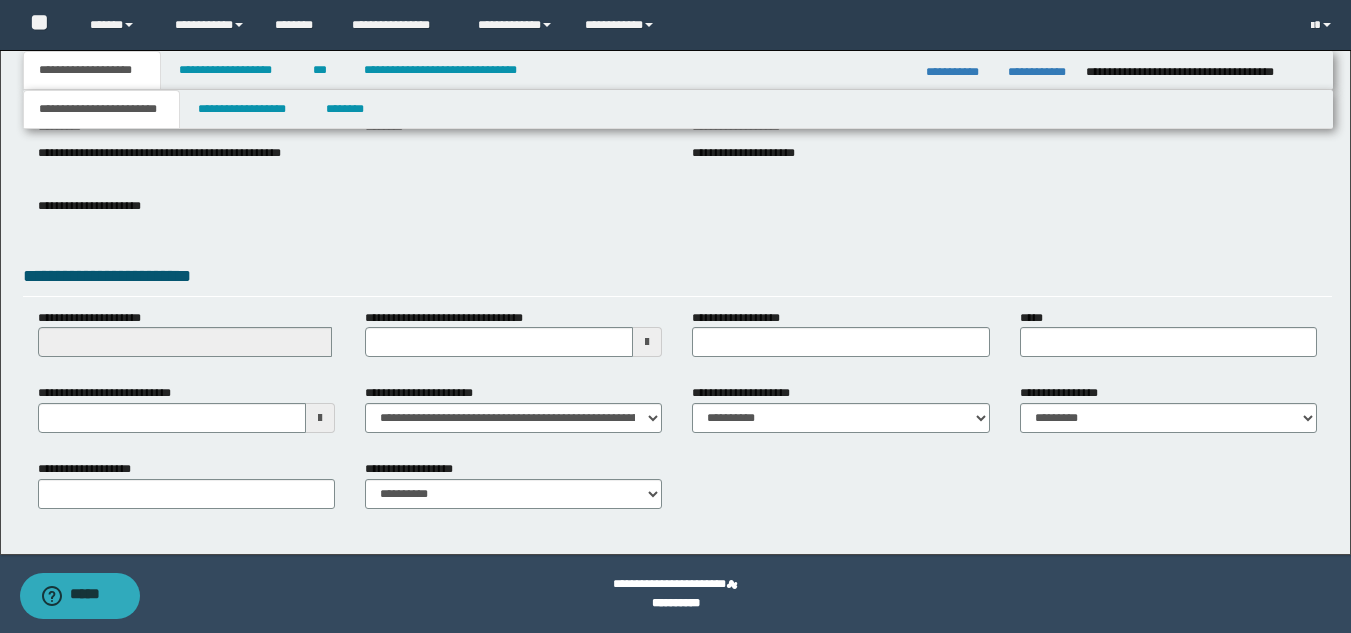 click at bounding box center (320, 418) 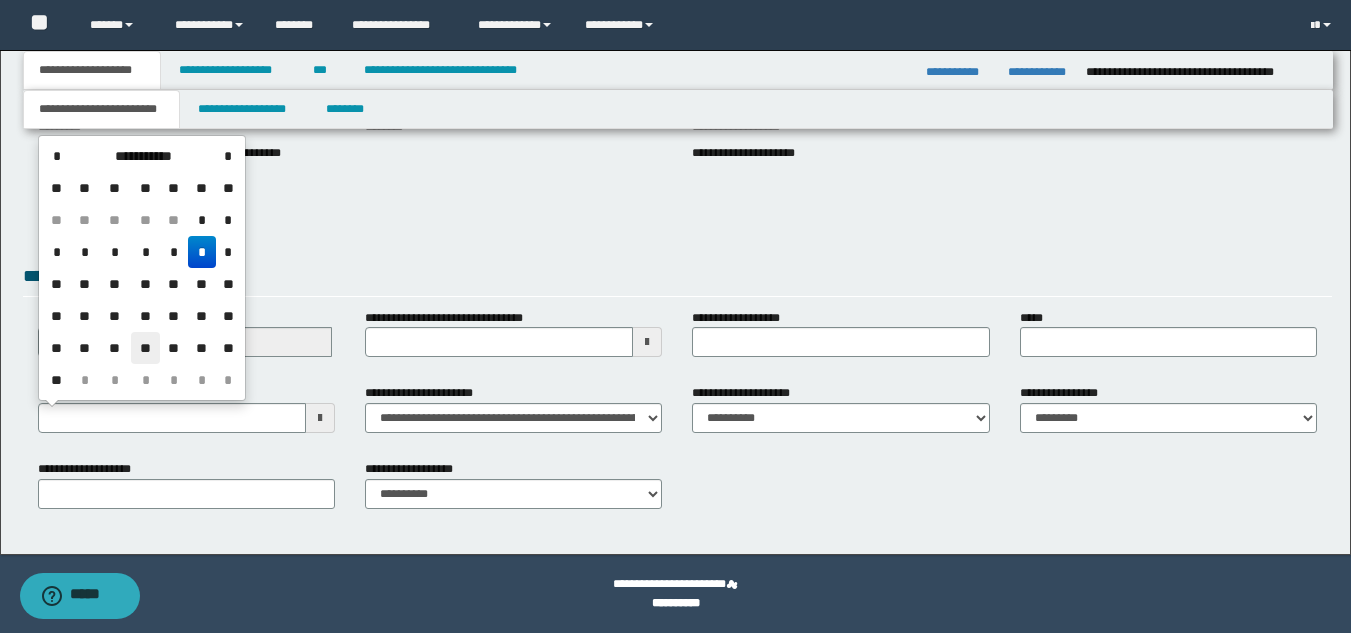 click on "**" at bounding box center (145, 348) 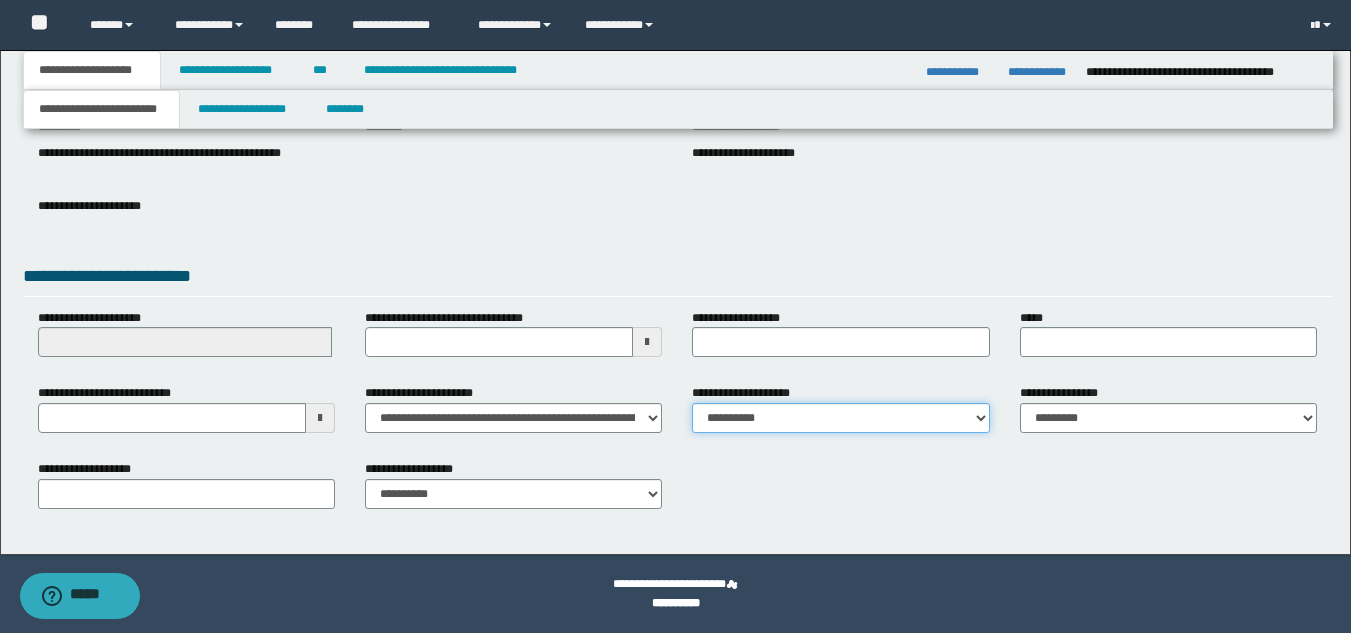 click on "**********" at bounding box center [840, 418] 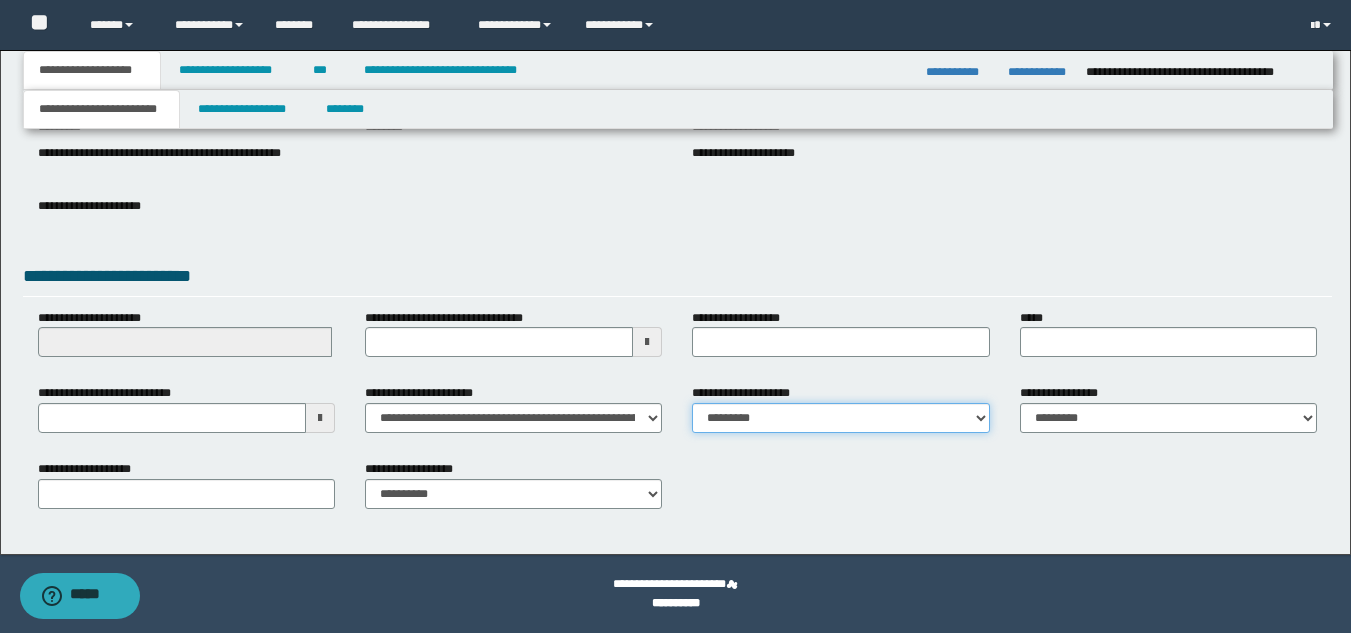 click on "**********" at bounding box center (840, 418) 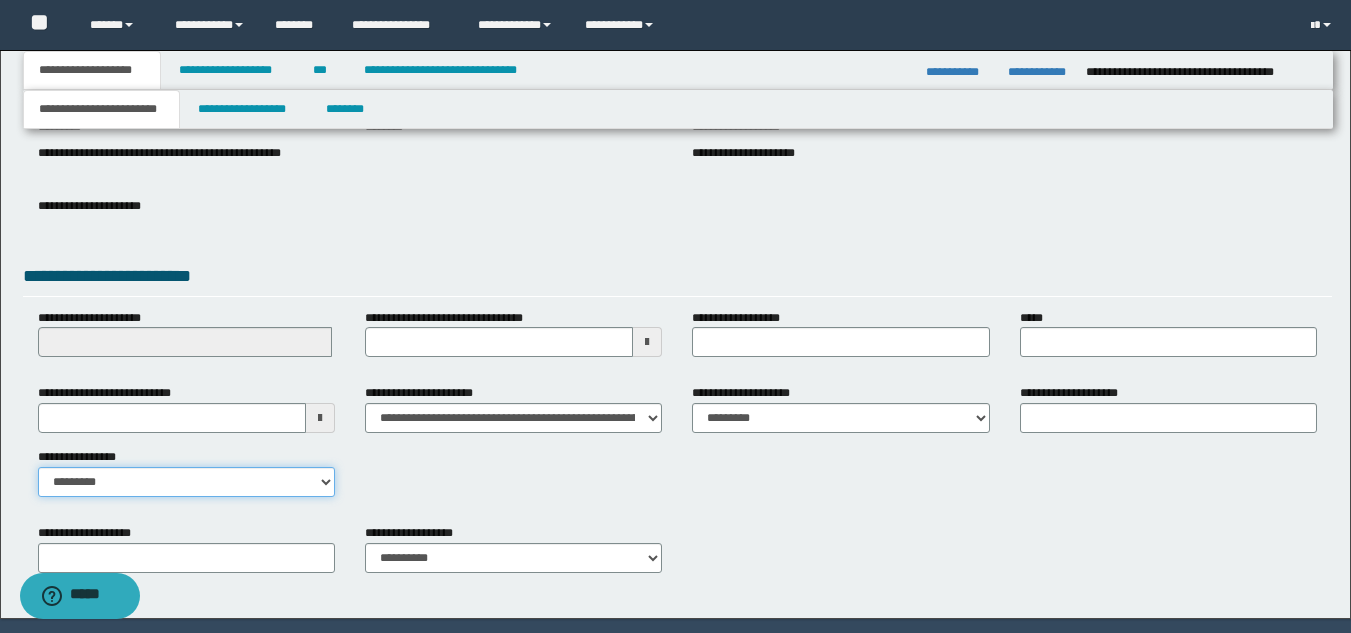 click on "**********" at bounding box center [186, 482] 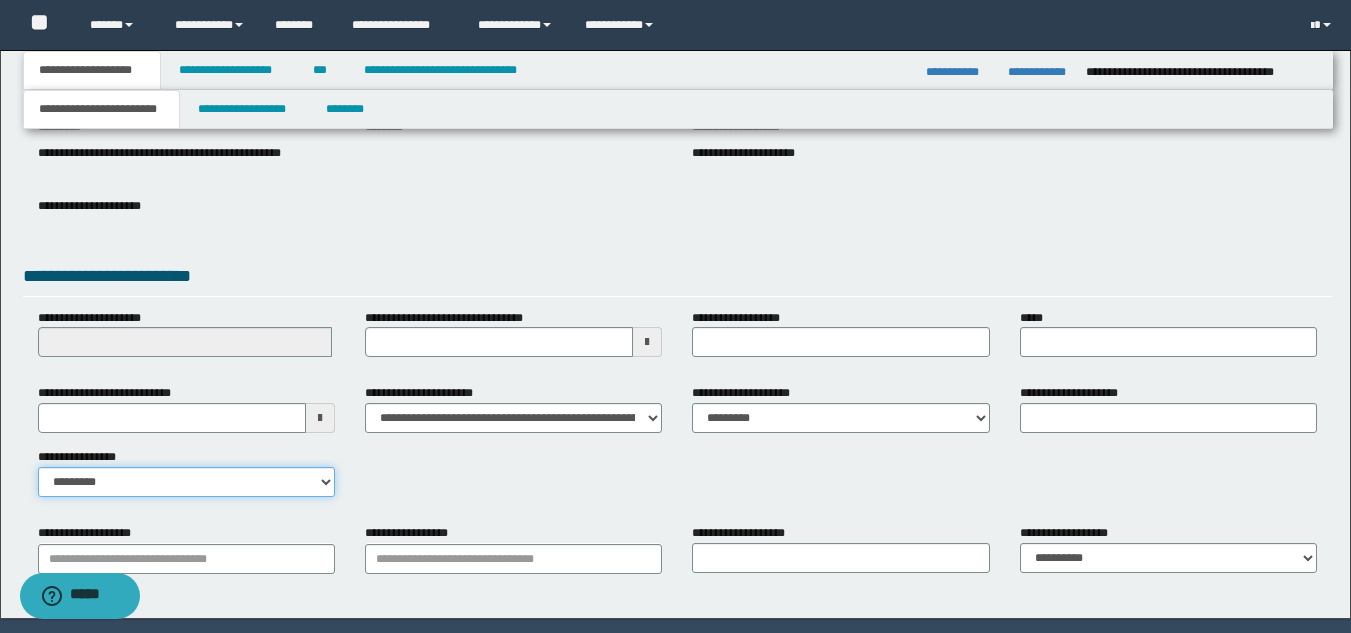 scroll, scrollTop: 315, scrollLeft: 0, axis: vertical 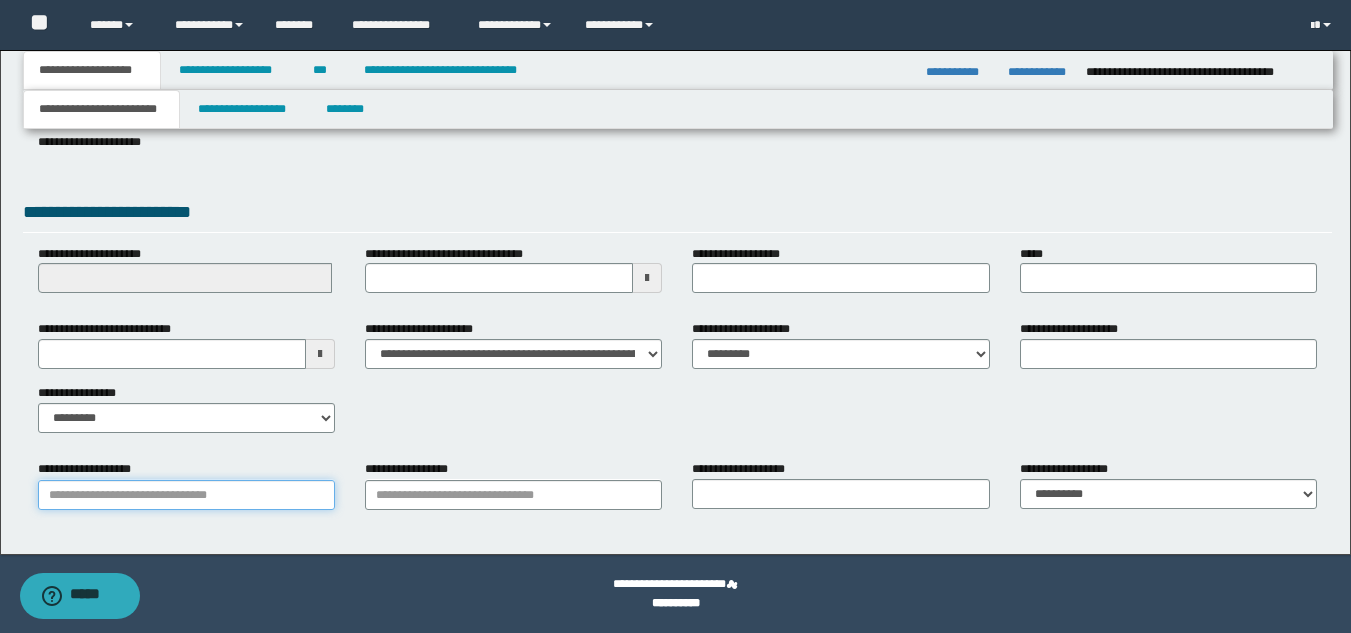click on "**********" at bounding box center (186, 495) 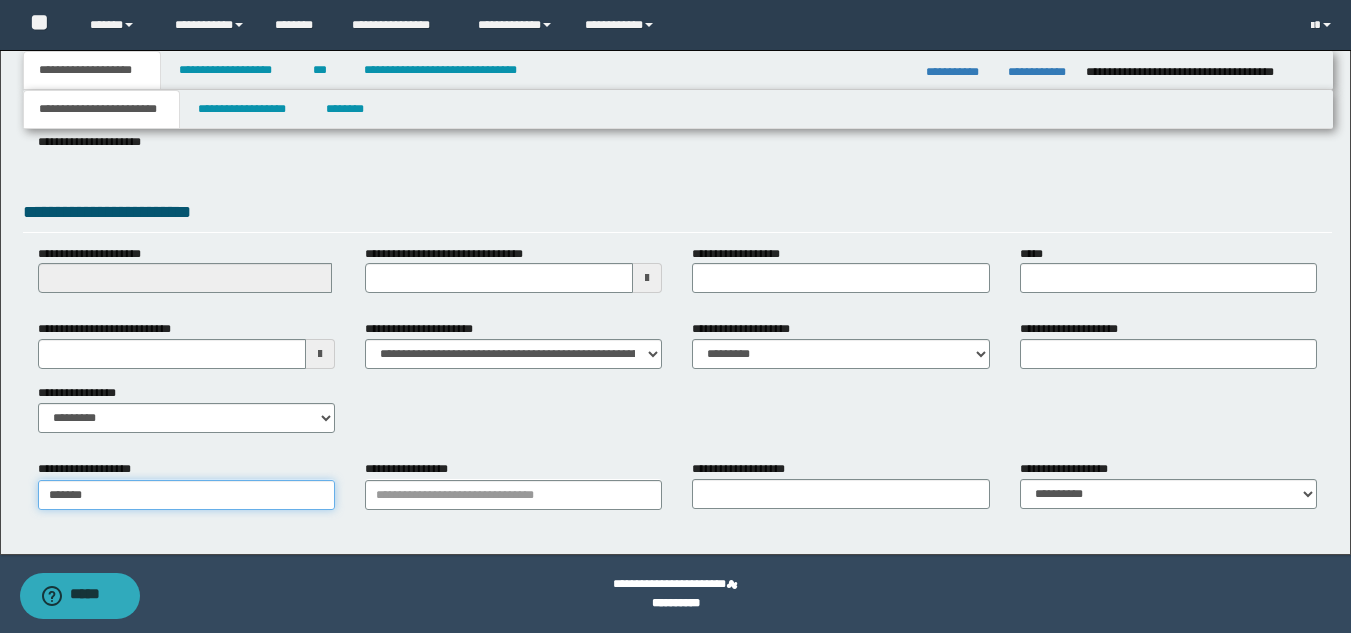 type on "********" 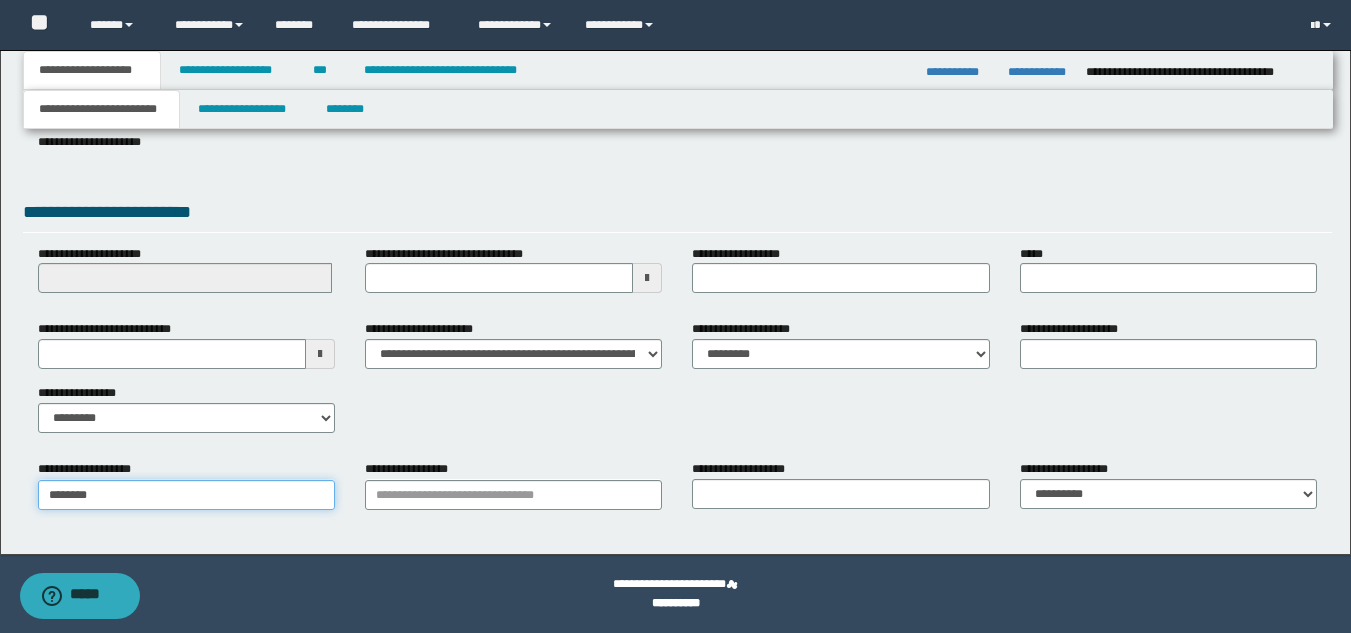 type on "********" 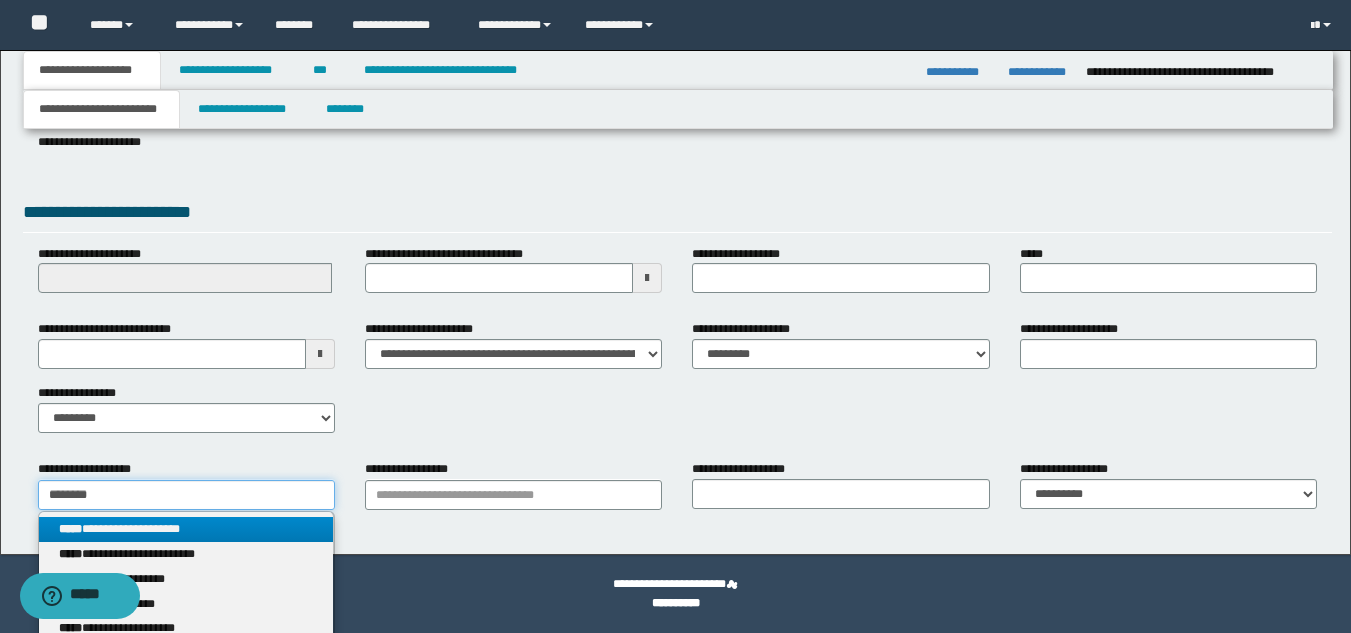 type on "********" 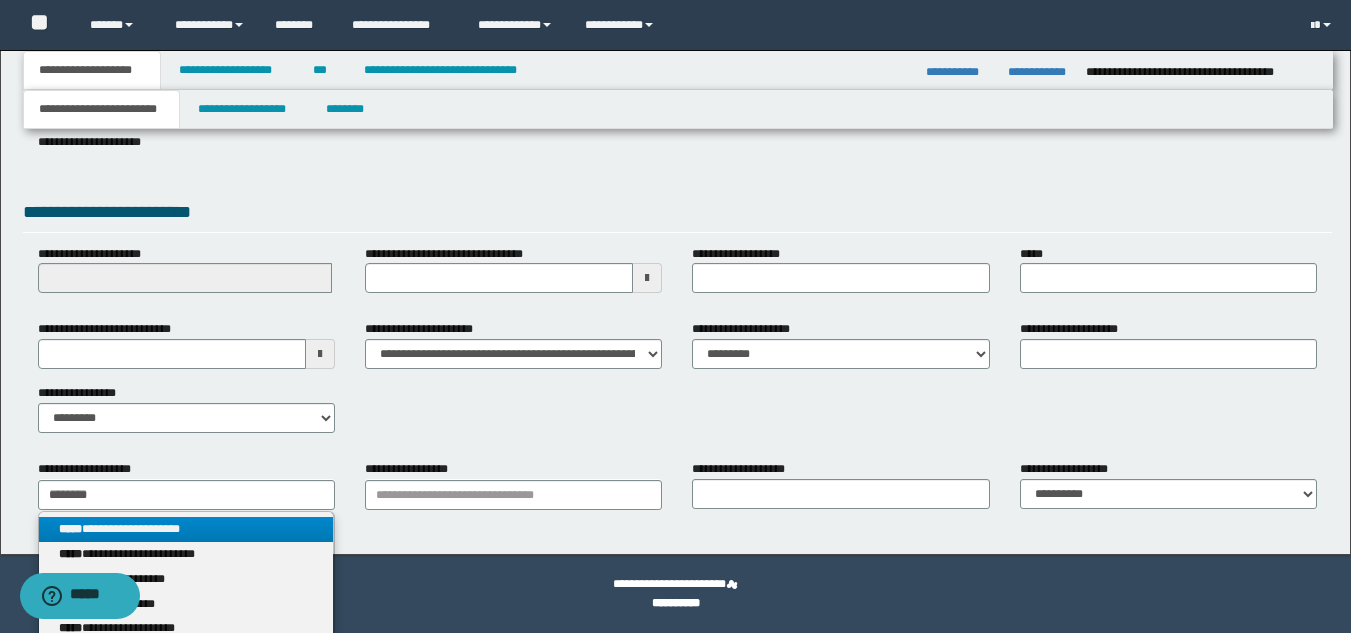click on "**********" at bounding box center [186, 529] 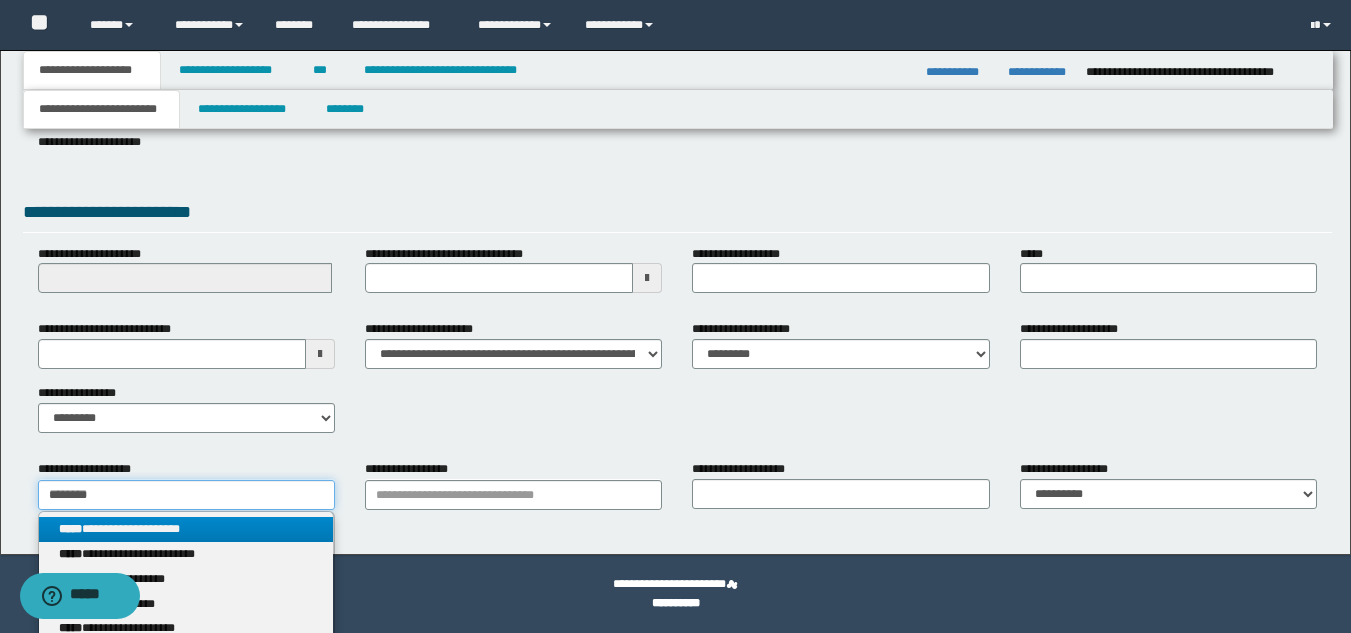 type 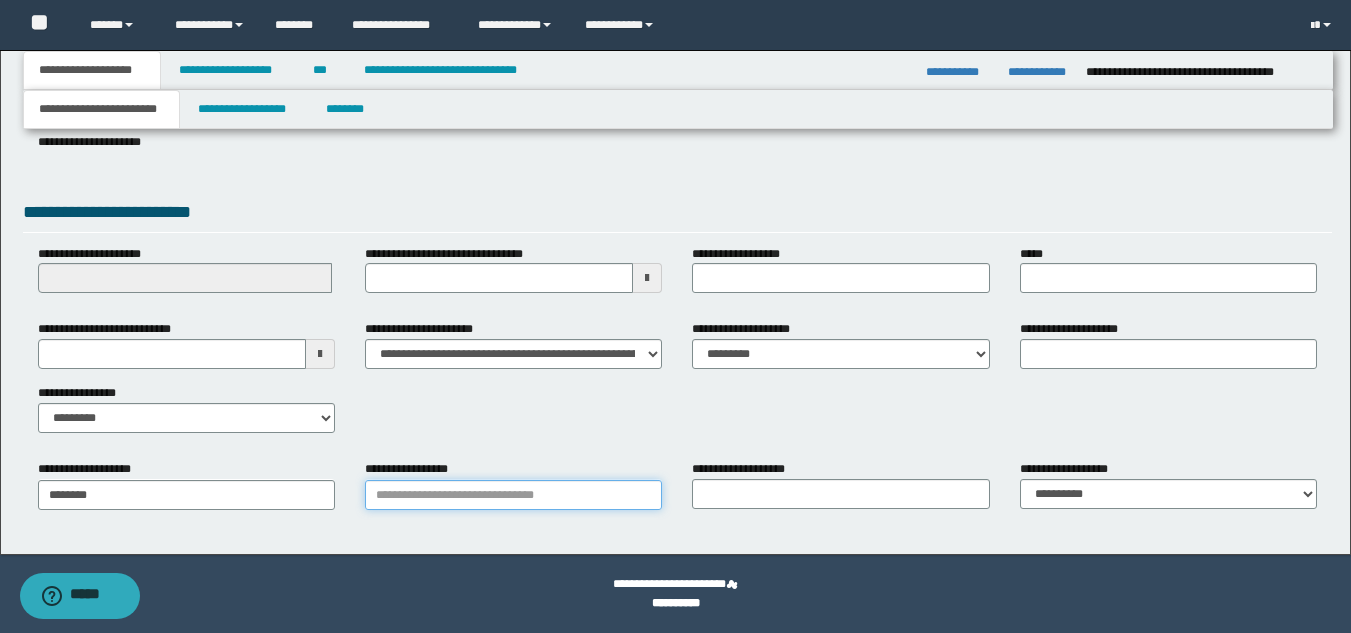 click on "**********" at bounding box center [513, 495] 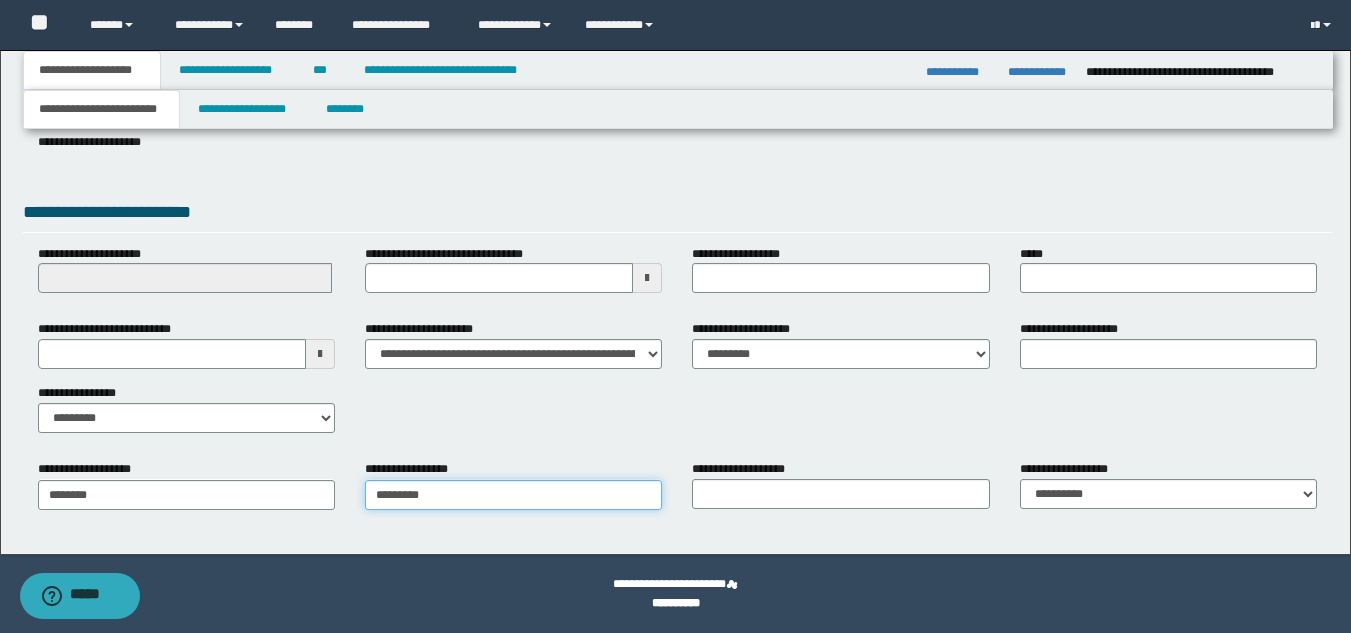 type on "*********" 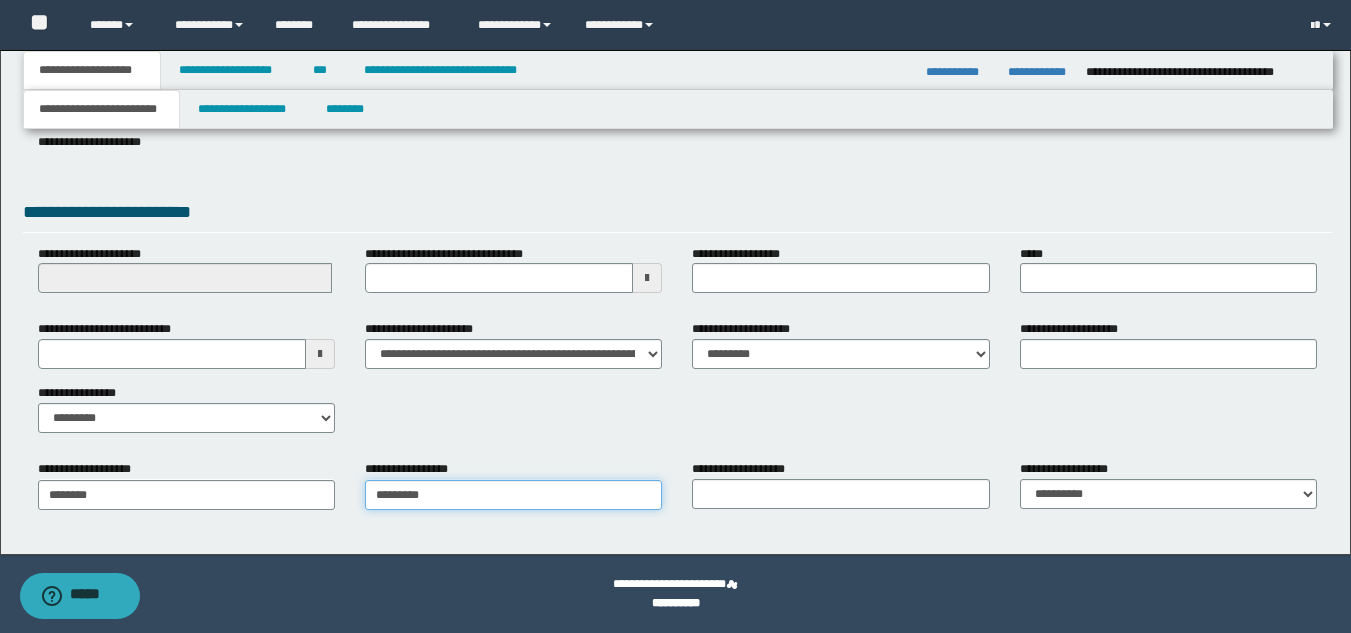 type on "*********" 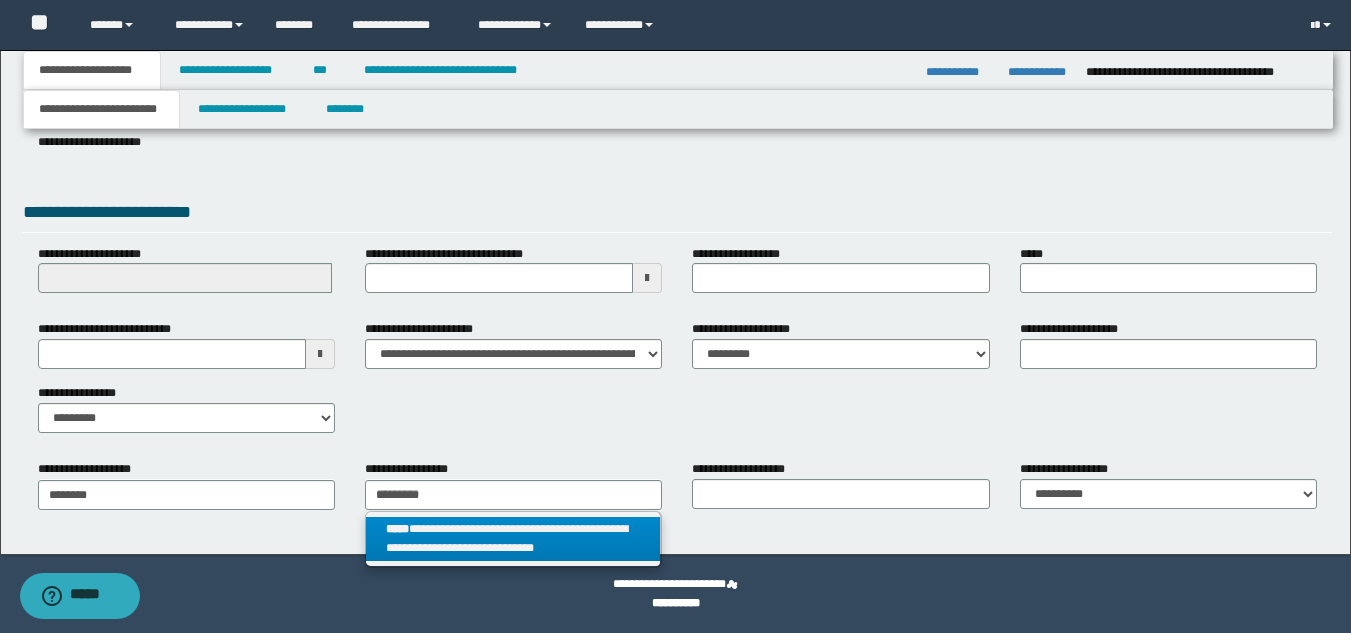 click on "**********" at bounding box center (513, 539) 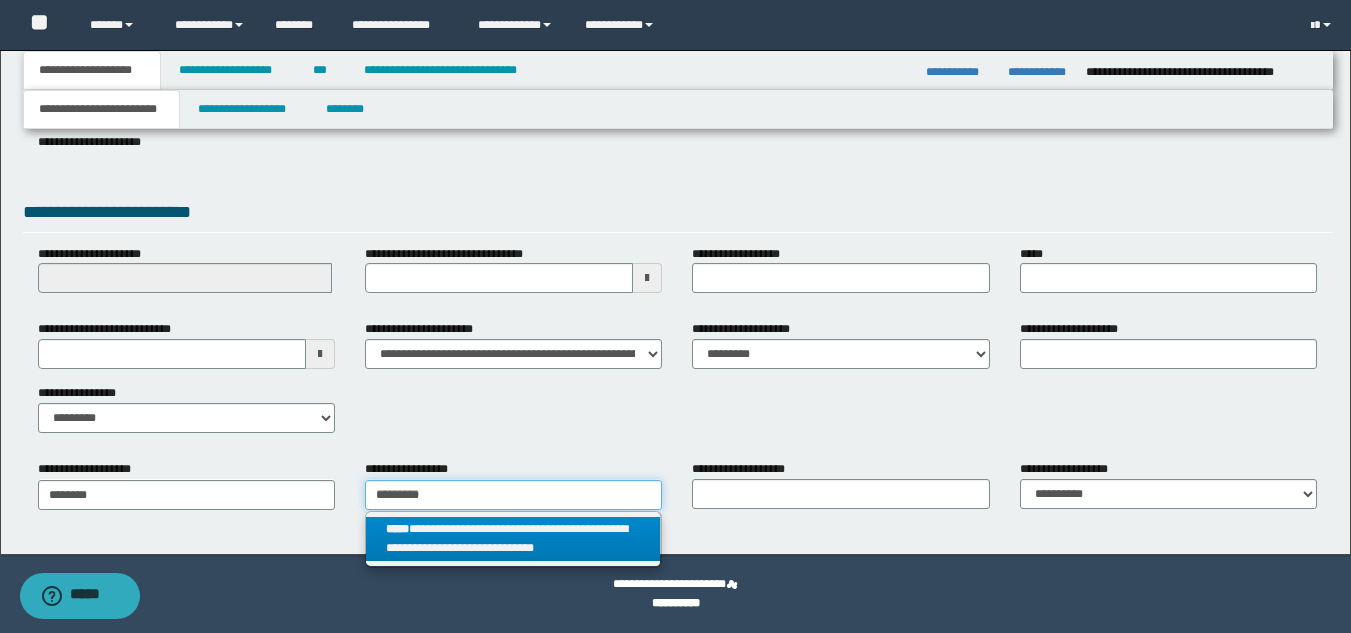 type 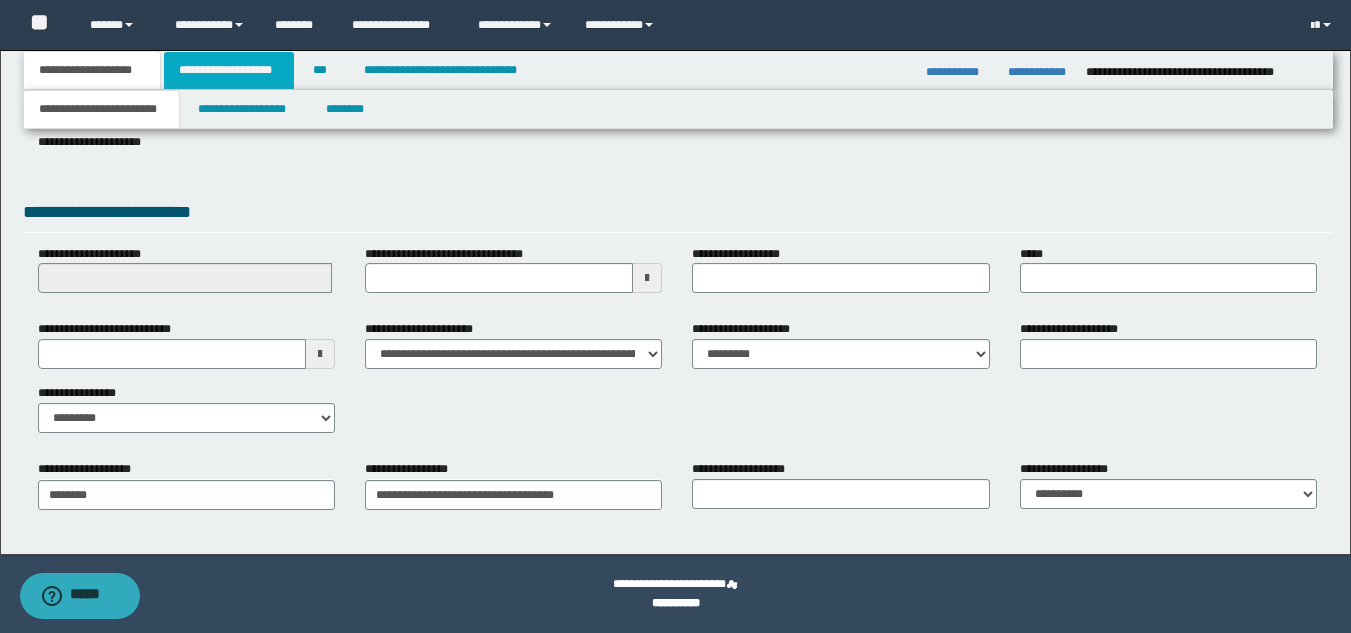 click on "**********" at bounding box center (229, 70) 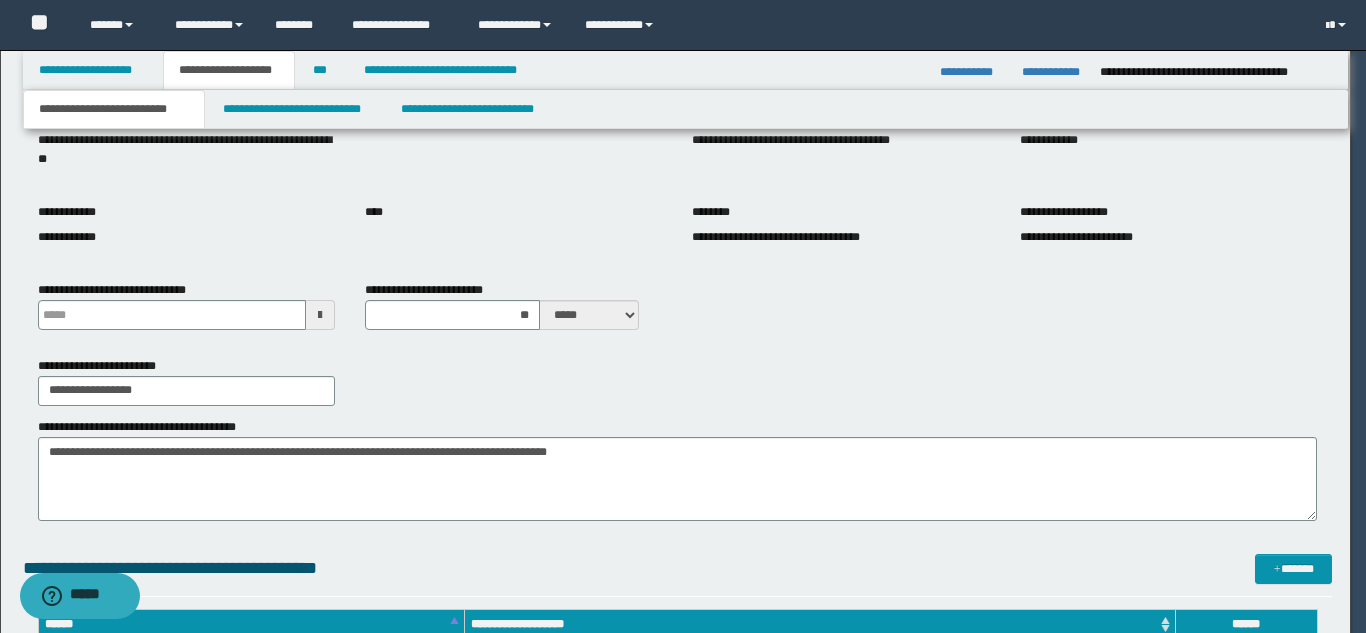 type 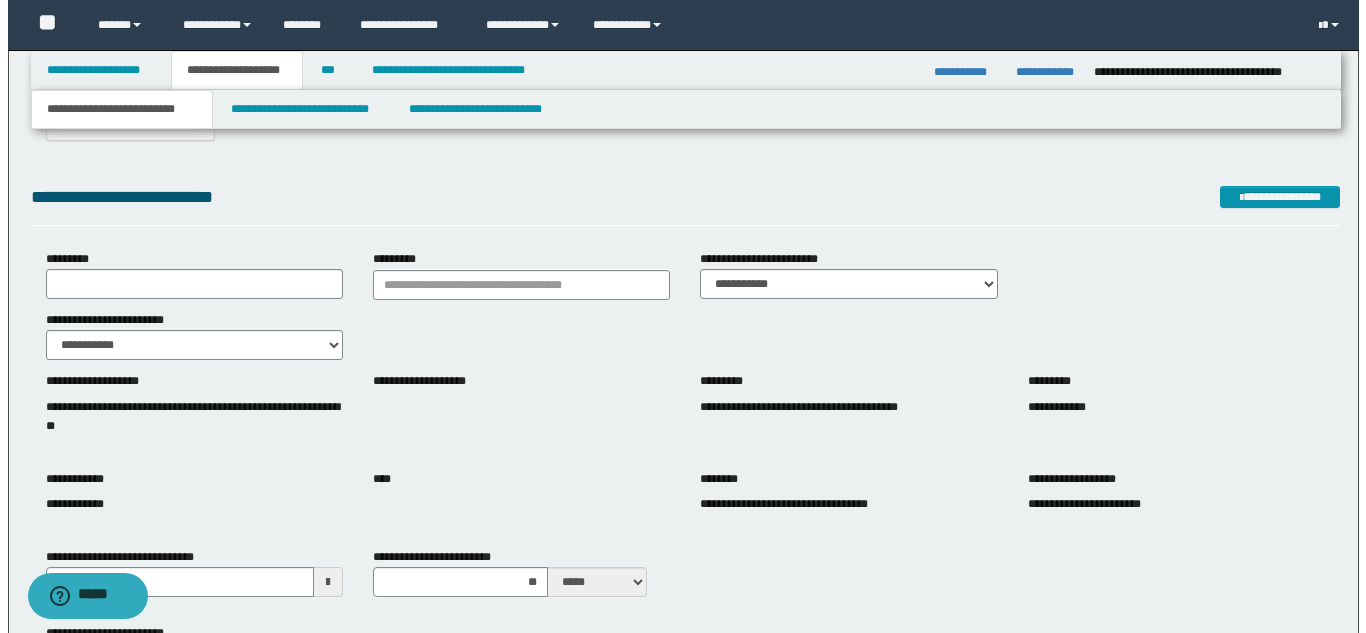 scroll, scrollTop: 0, scrollLeft: 0, axis: both 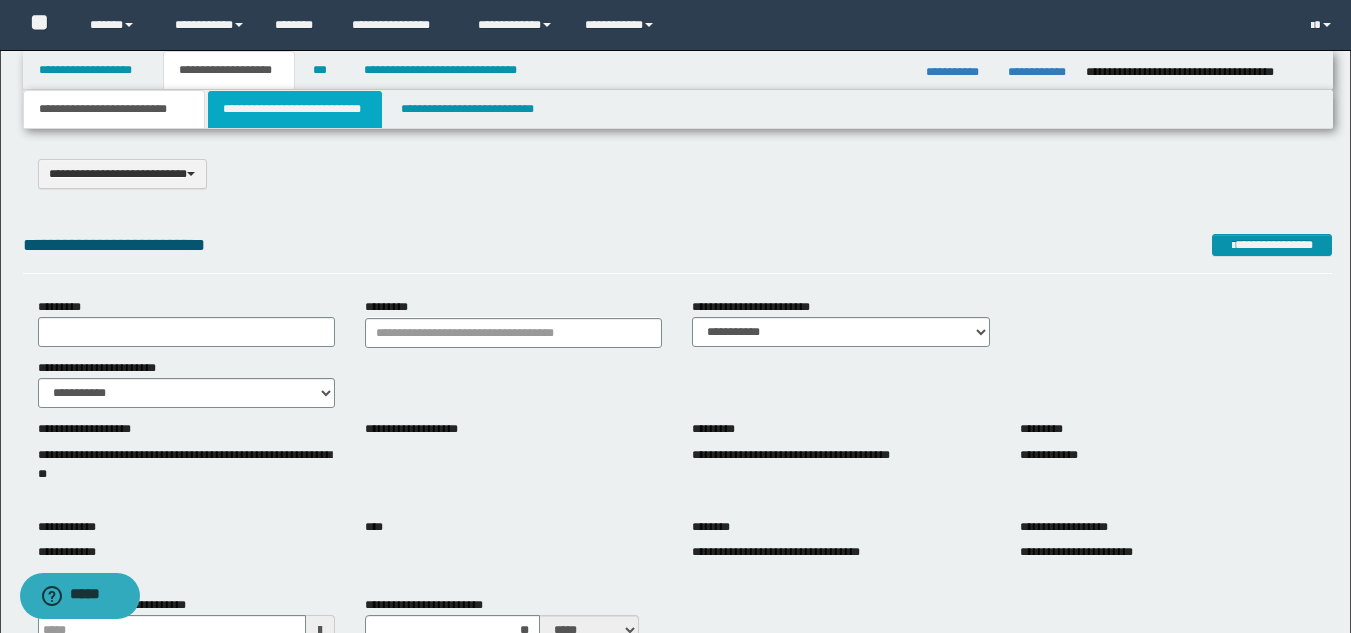 click on "**********" at bounding box center [295, 109] 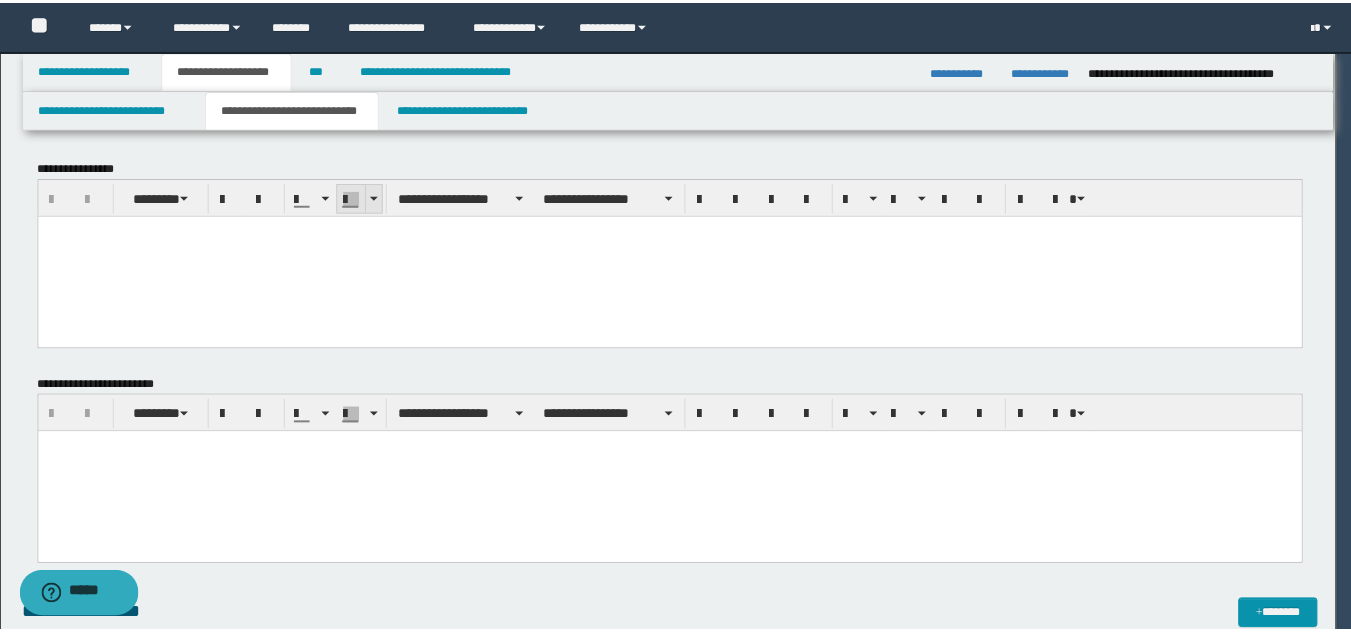 scroll, scrollTop: 0, scrollLeft: 0, axis: both 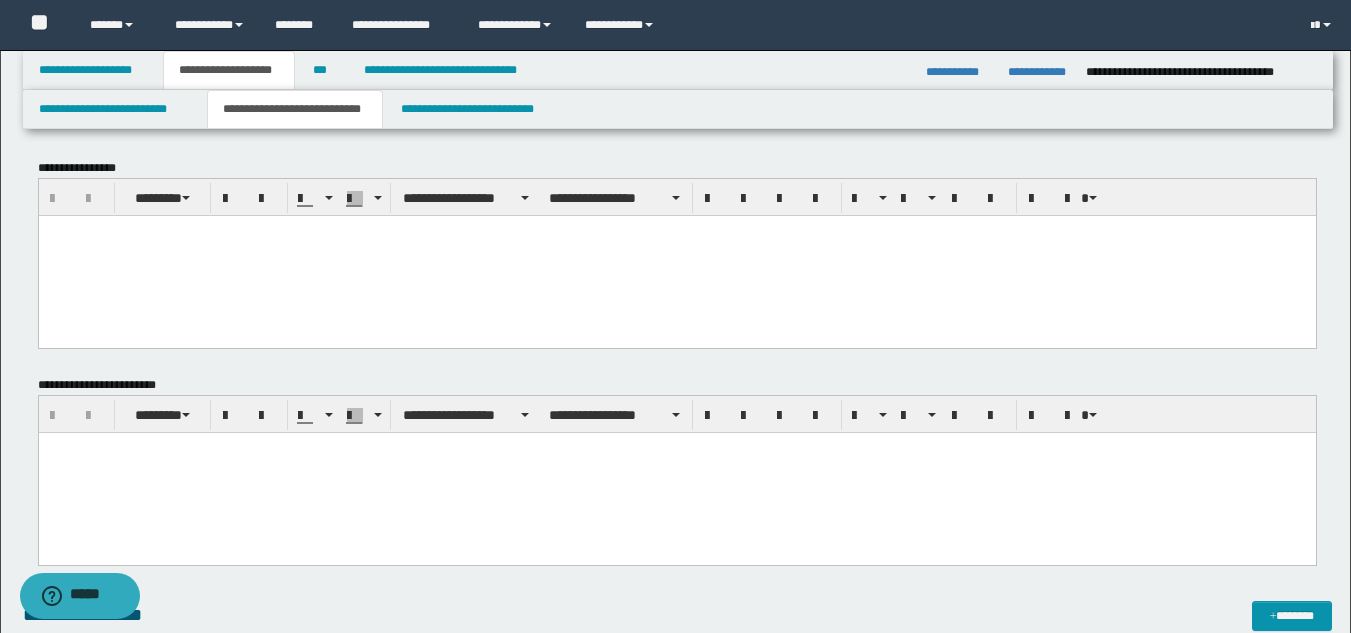 click at bounding box center [676, 255] 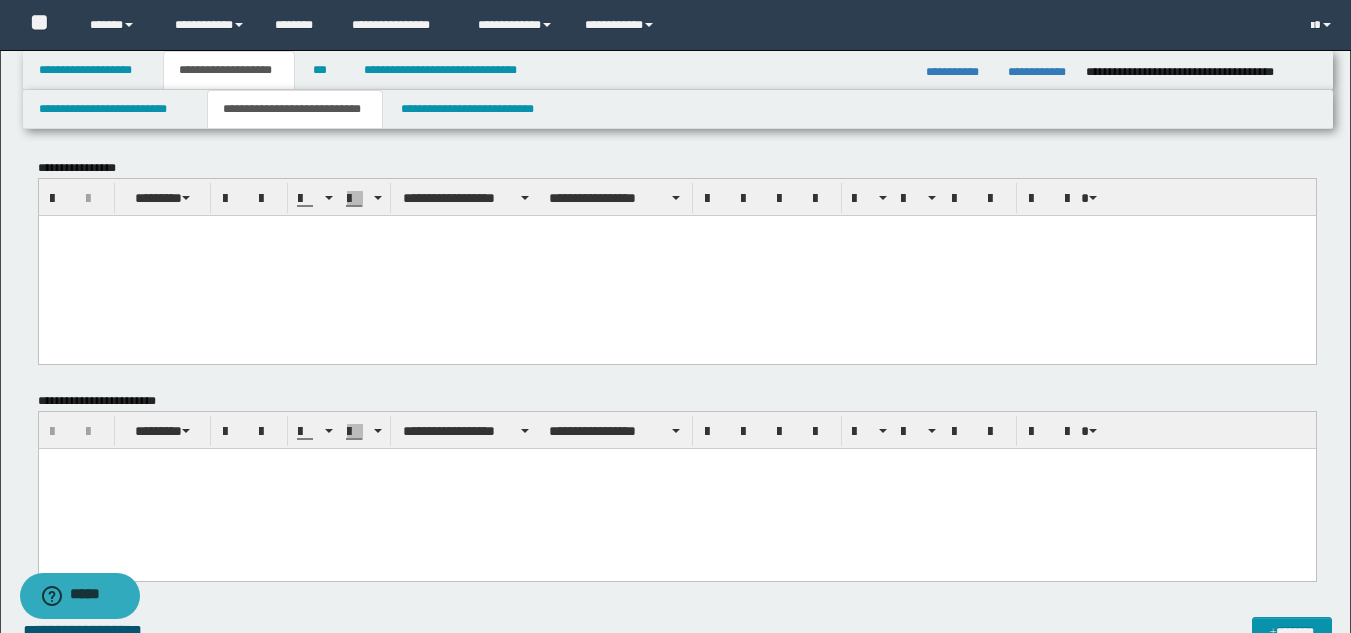 paste 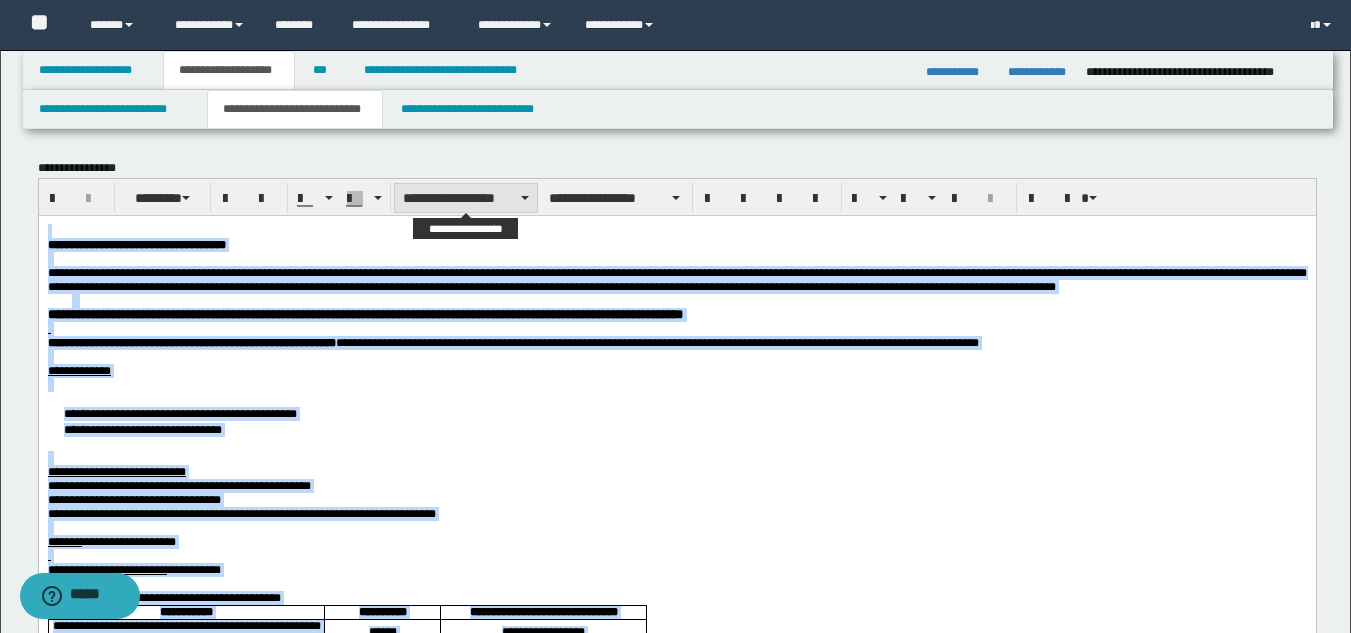click on "**********" at bounding box center (466, 198) 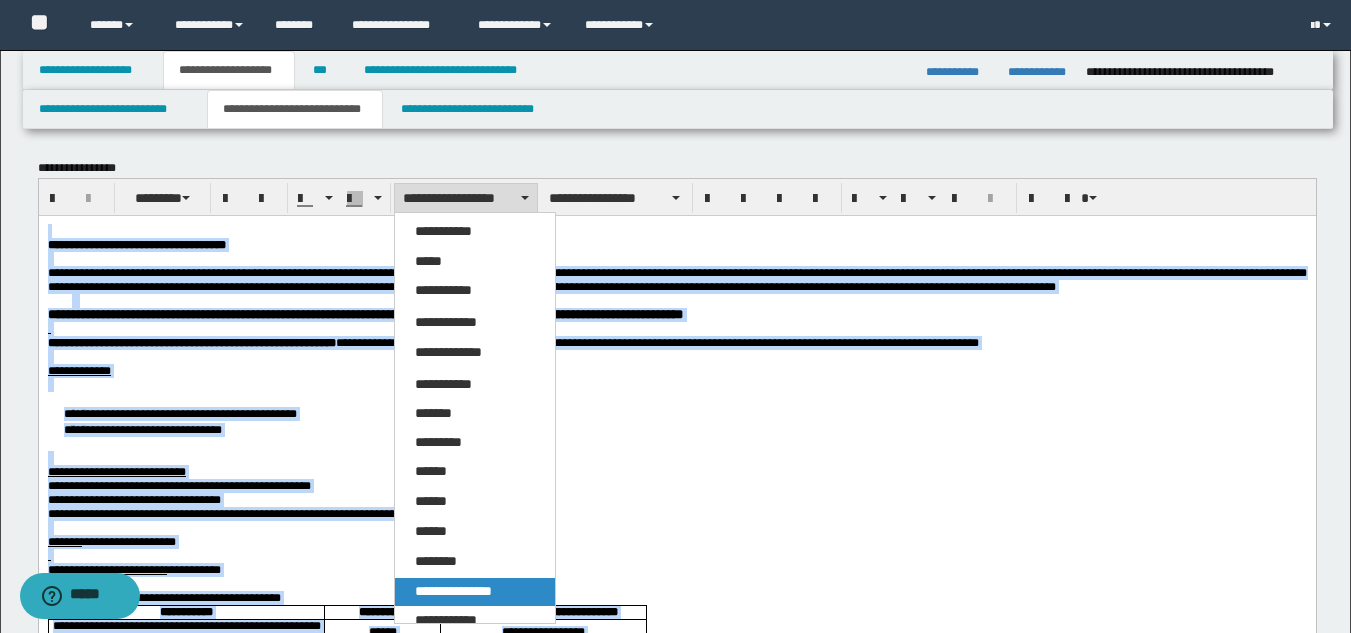 drag, startPoint x: 517, startPoint y: 596, endPoint x: 478, endPoint y: 376, distance: 223.43008 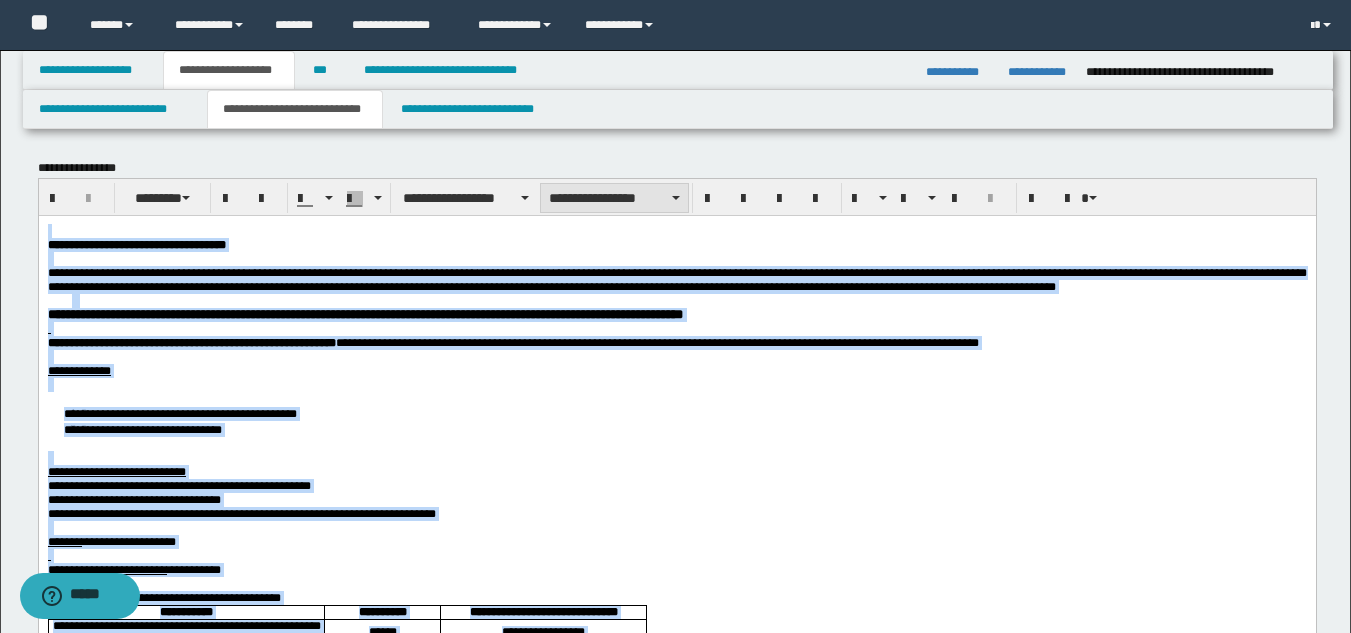 click on "**********" at bounding box center [614, 198] 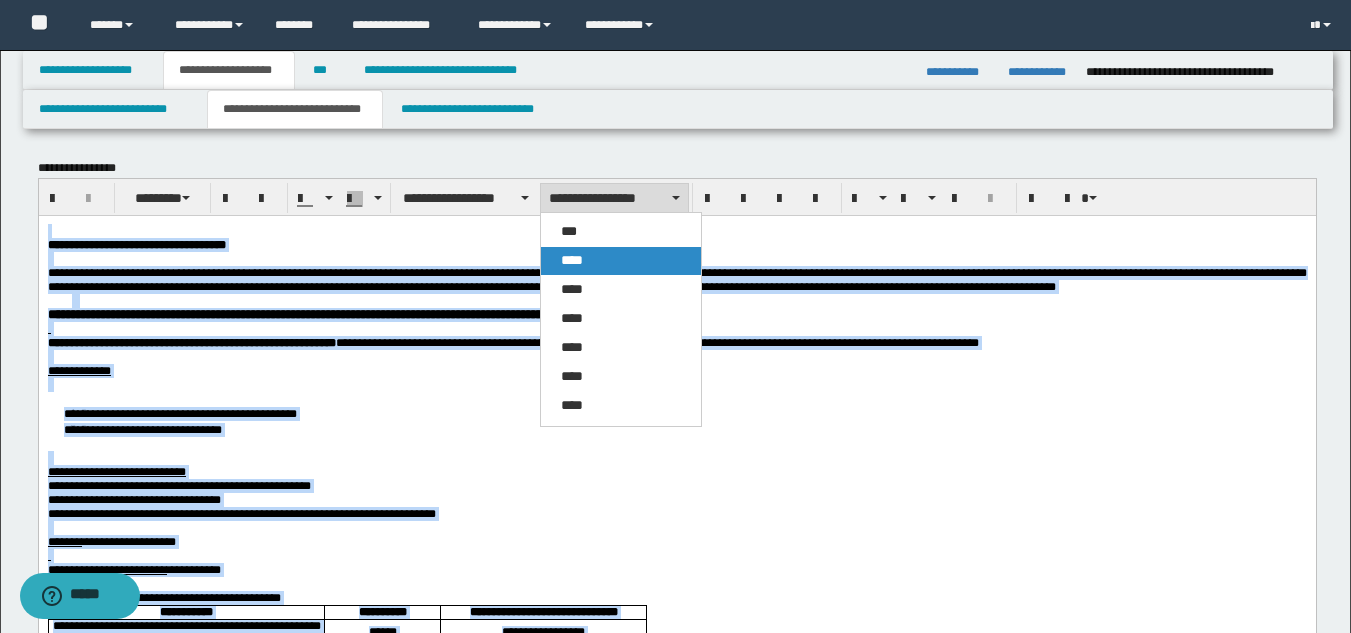 click on "****" at bounding box center (621, 261) 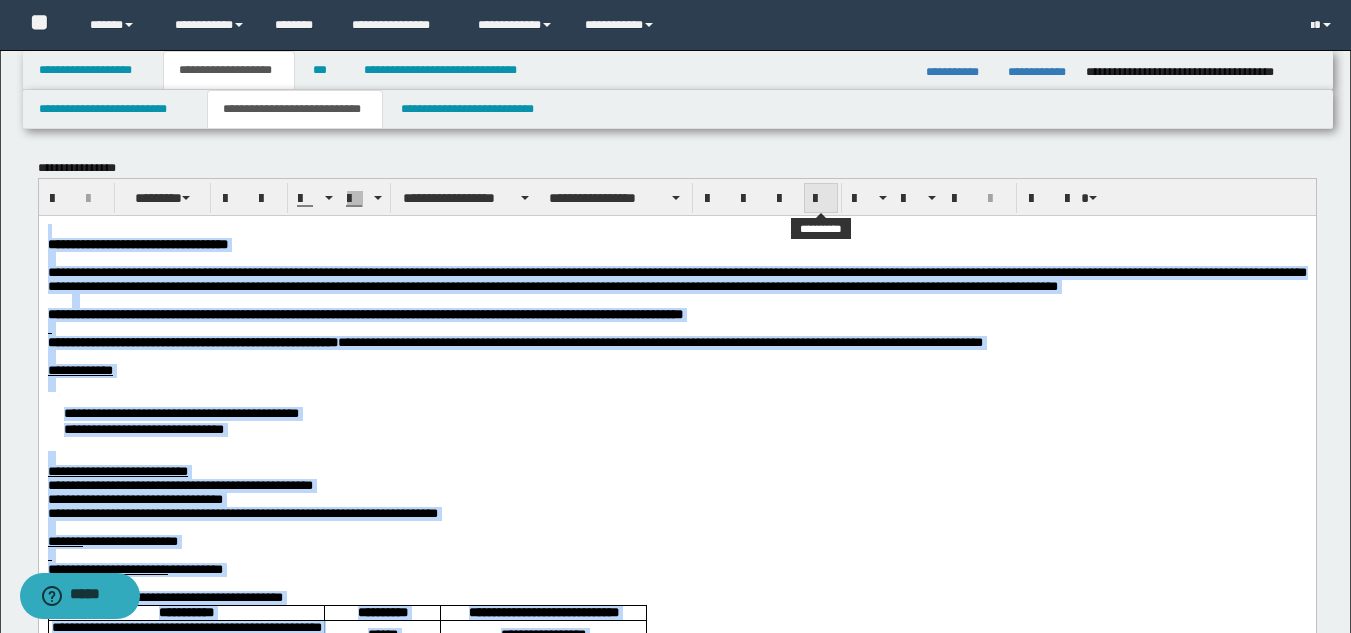 click at bounding box center (821, 199) 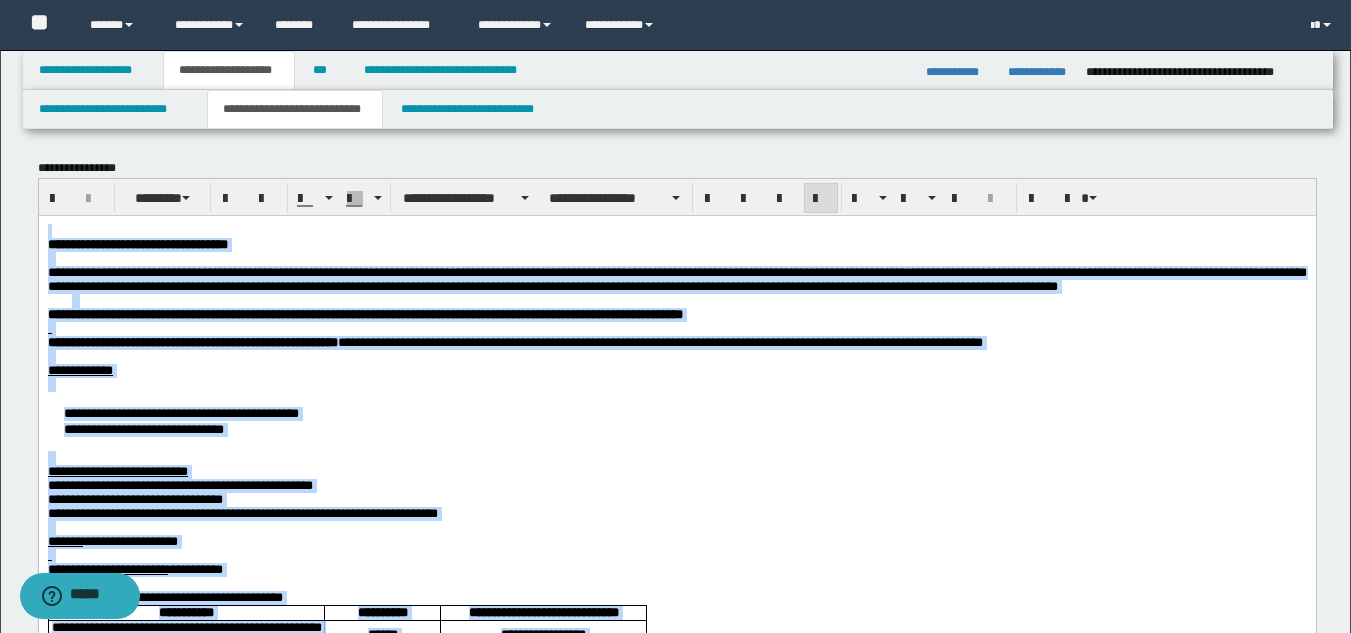 click at bounding box center [676, 384] 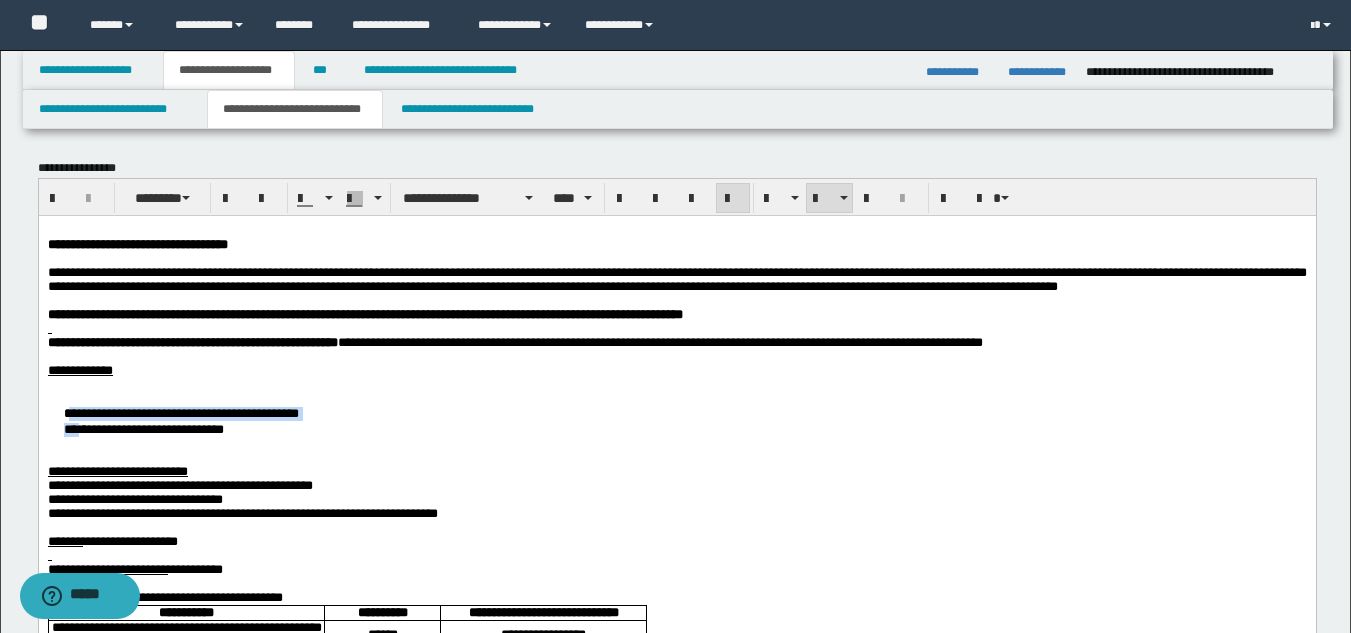 drag, startPoint x: 70, startPoint y: 432, endPoint x: 90, endPoint y: 446, distance: 24.41311 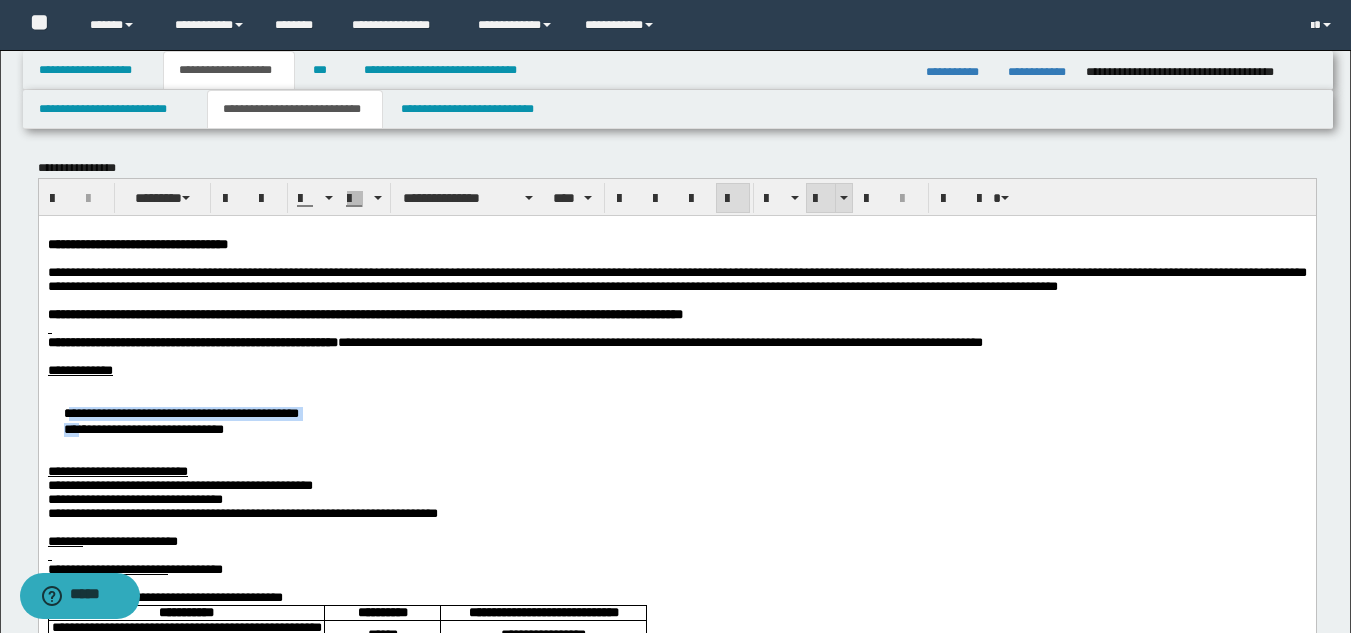 click at bounding box center [821, 199] 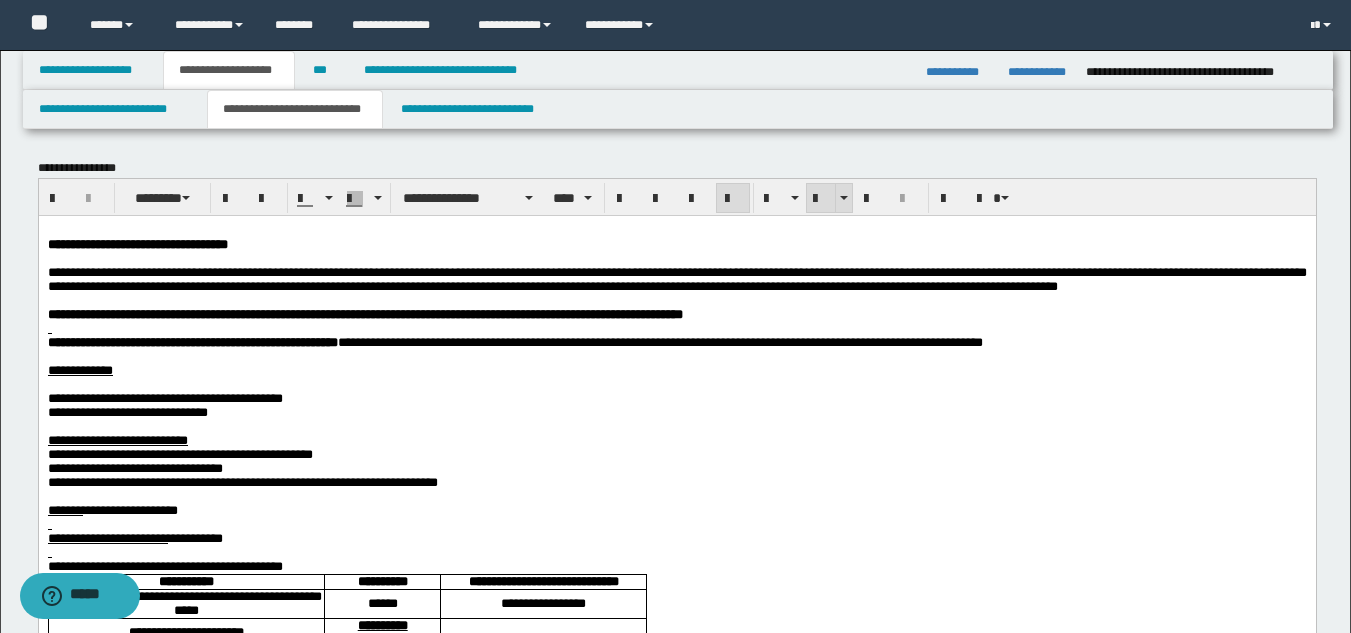 click at bounding box center [821, 199] 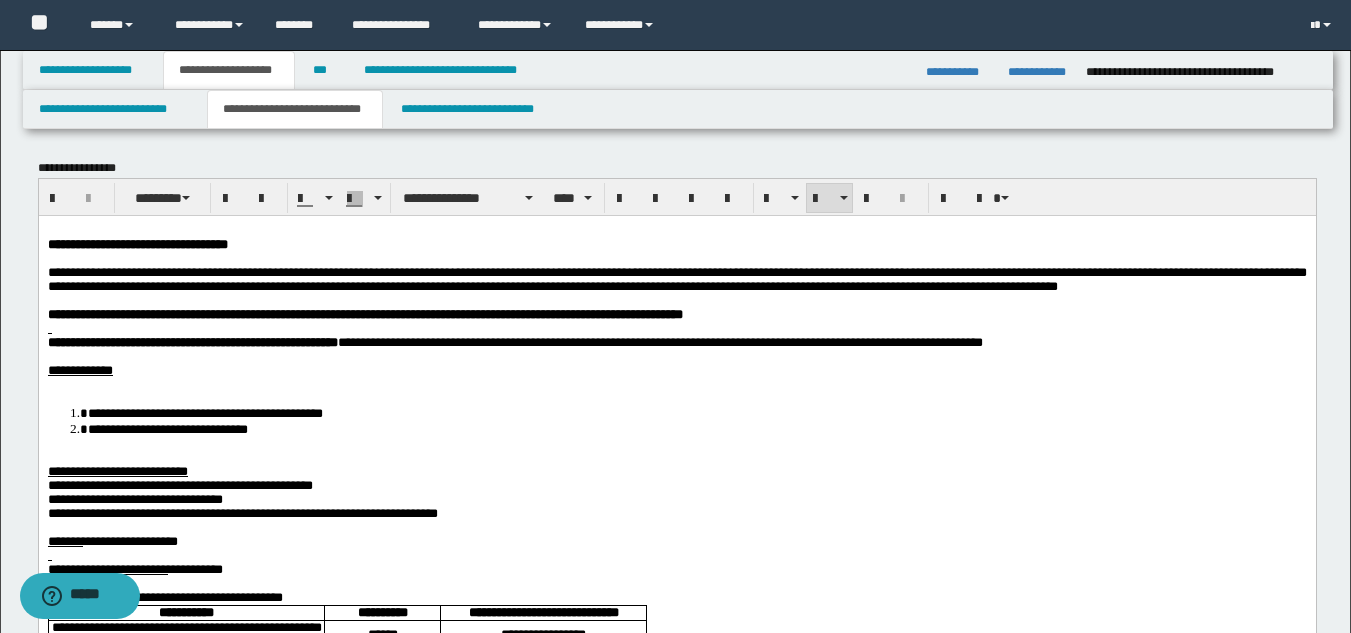 click on "**********" at bounding box center (676, 869) 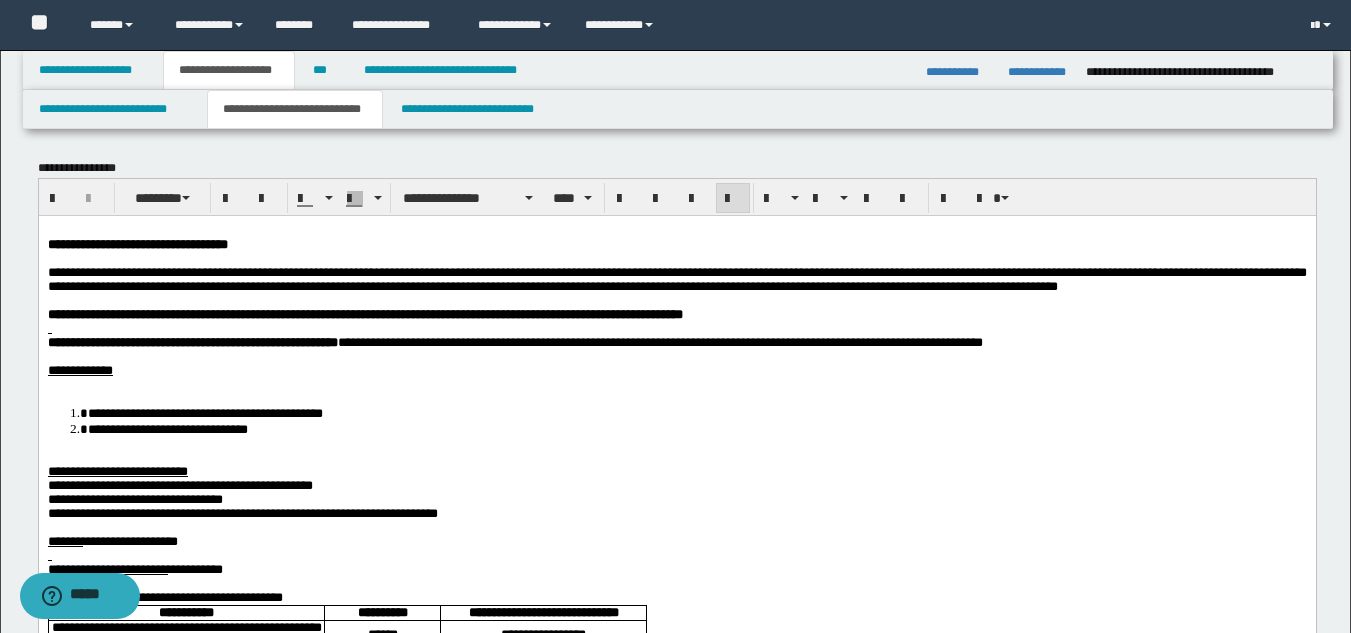 click at bounding box center [676, 384] 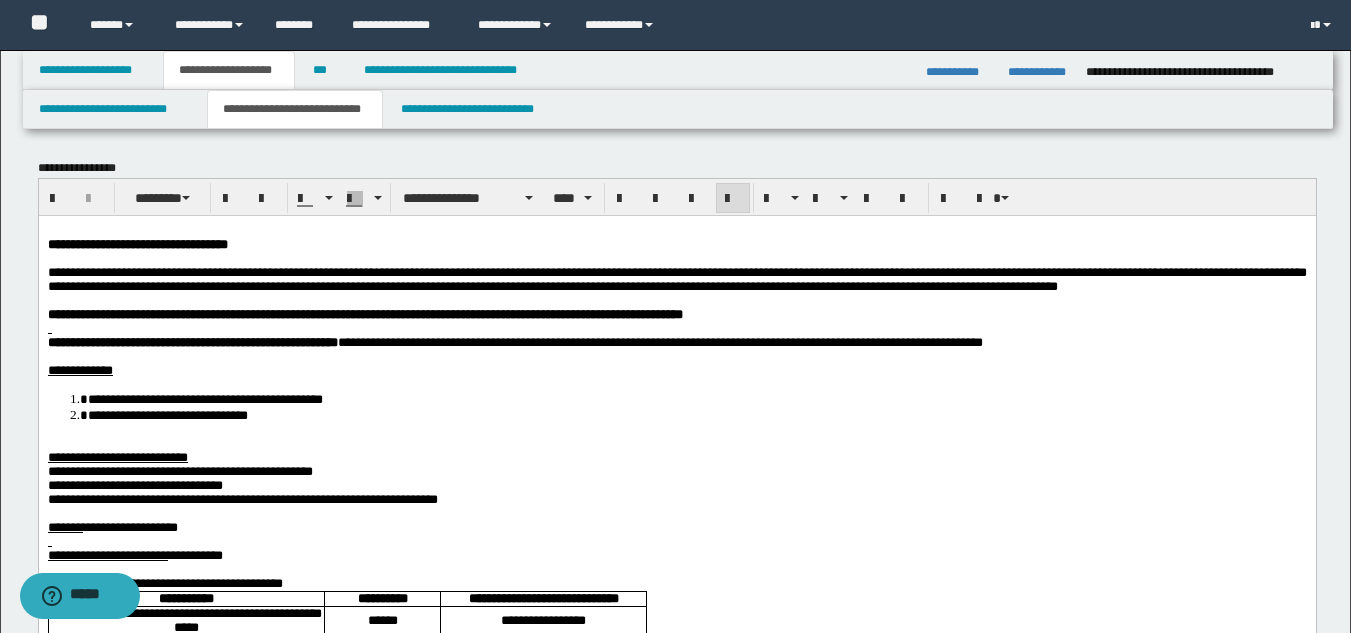click on "**********" at bounding box center [676, 862] 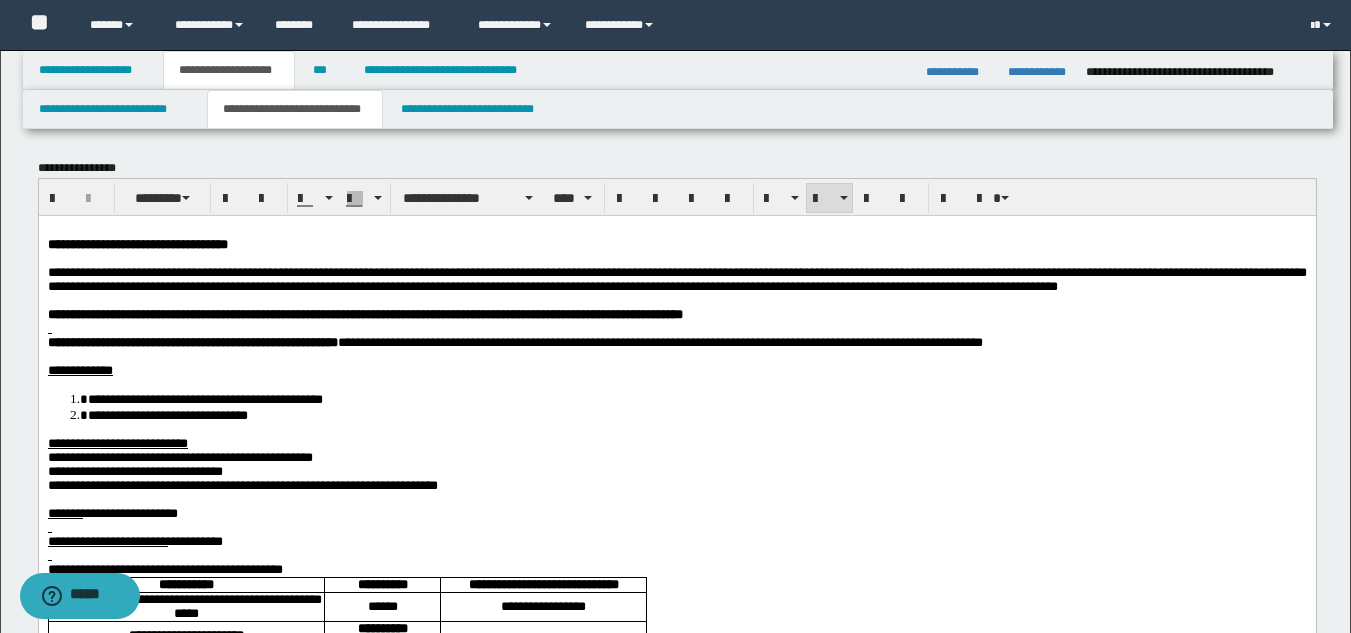 scroll, scrollTop: 100, scrollLeft: 0, axis: vertical 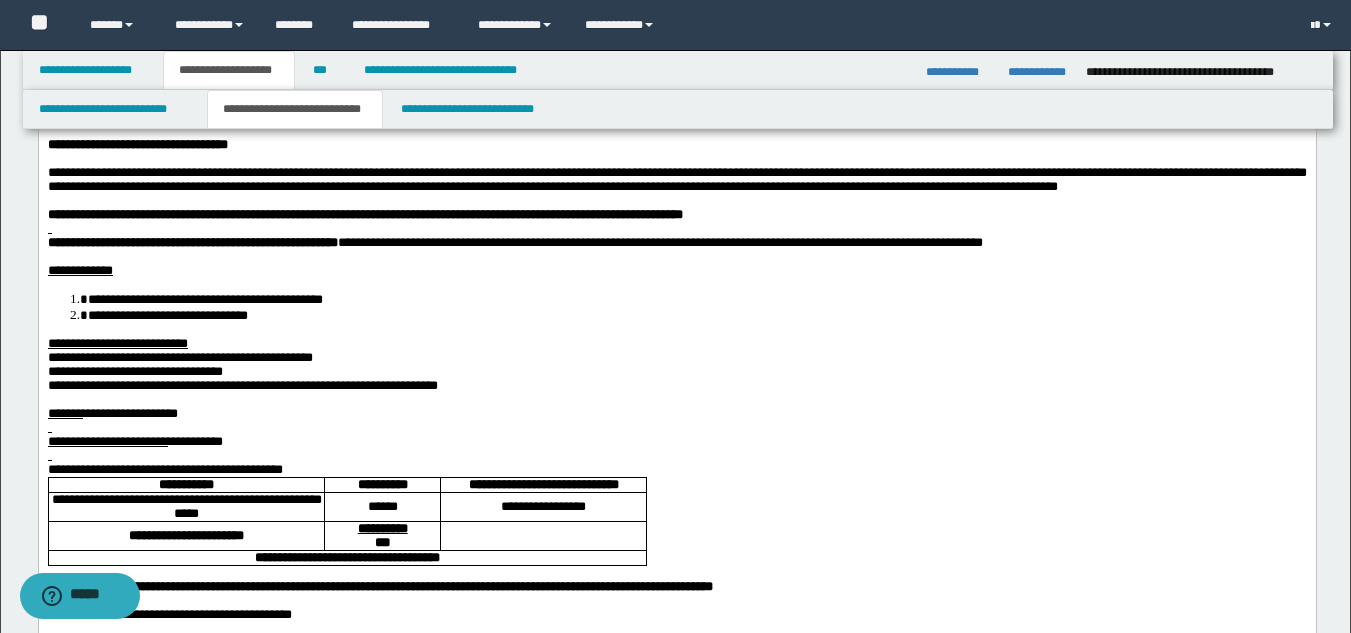 click on "**********" at bounding box center (179, 356) 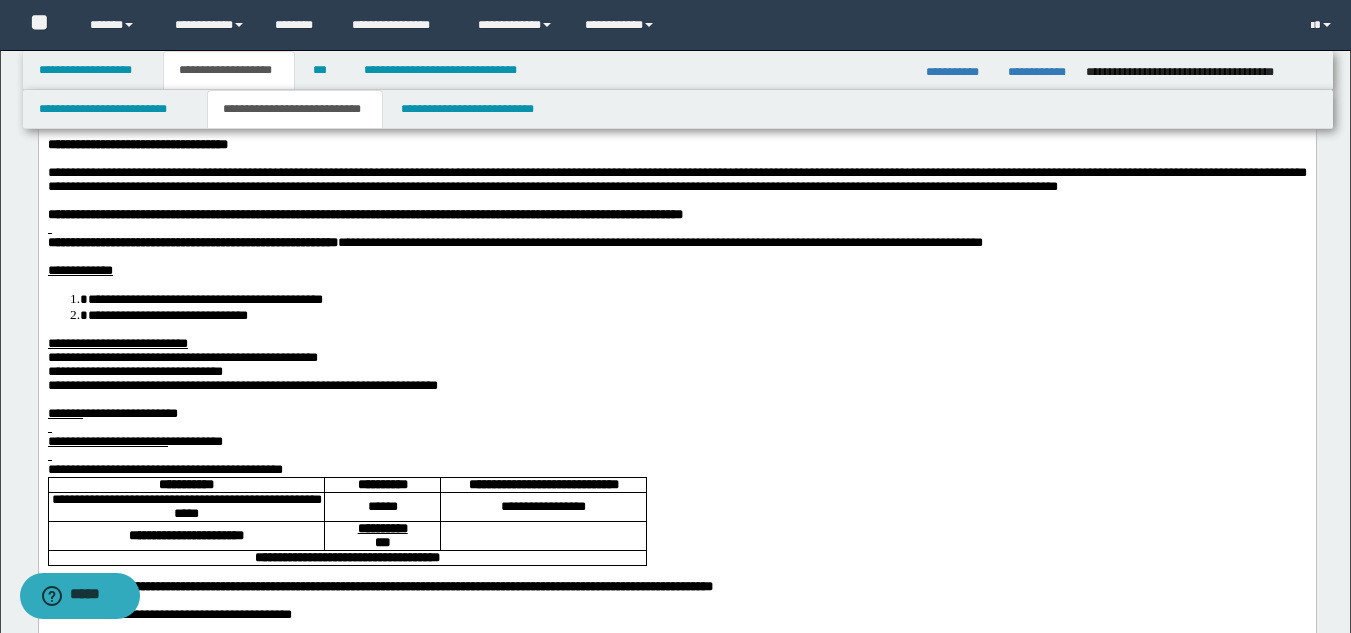 click on "**********" at bounding box center [676, 469] 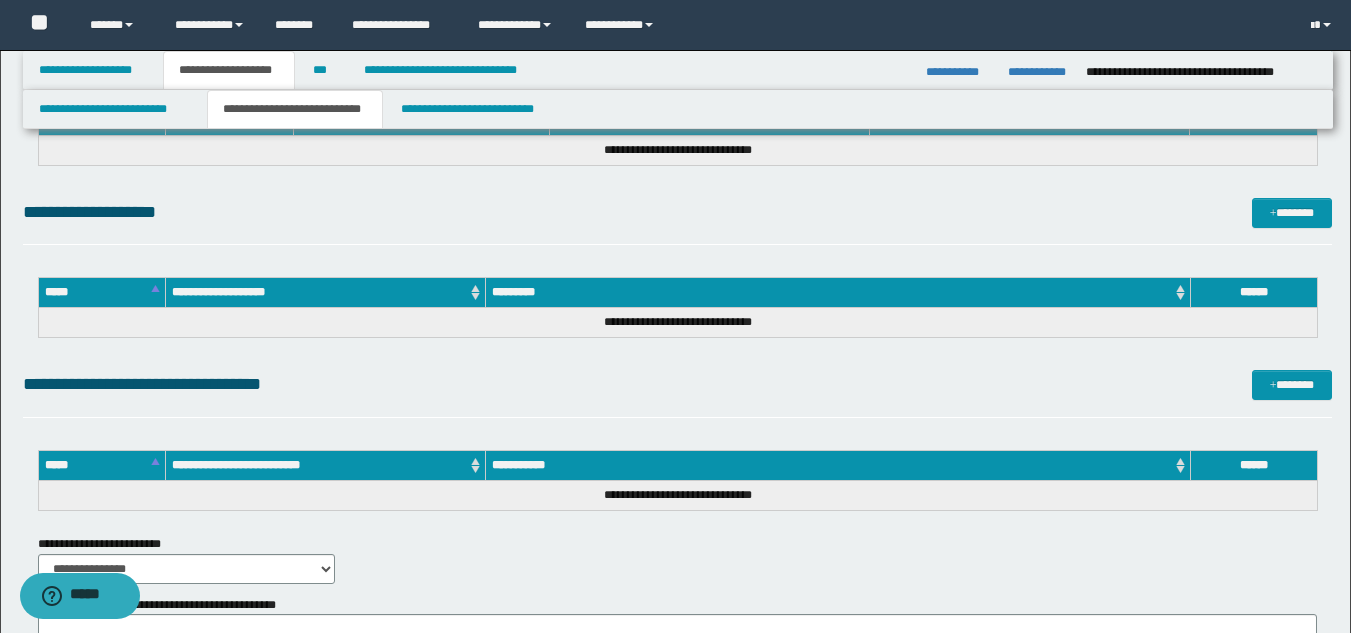 scroll, scrollTop: 2438, scrollLeft: 0, axis: vertical 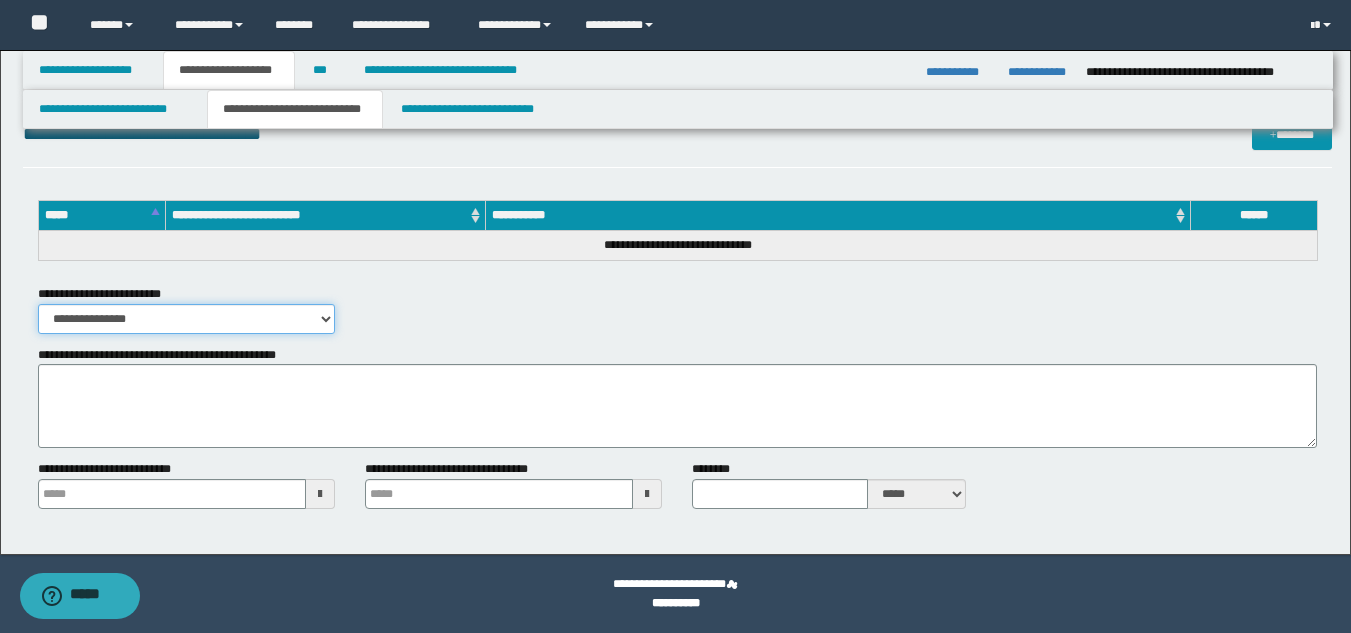 click on "**********" at bounding box center (186, 319) 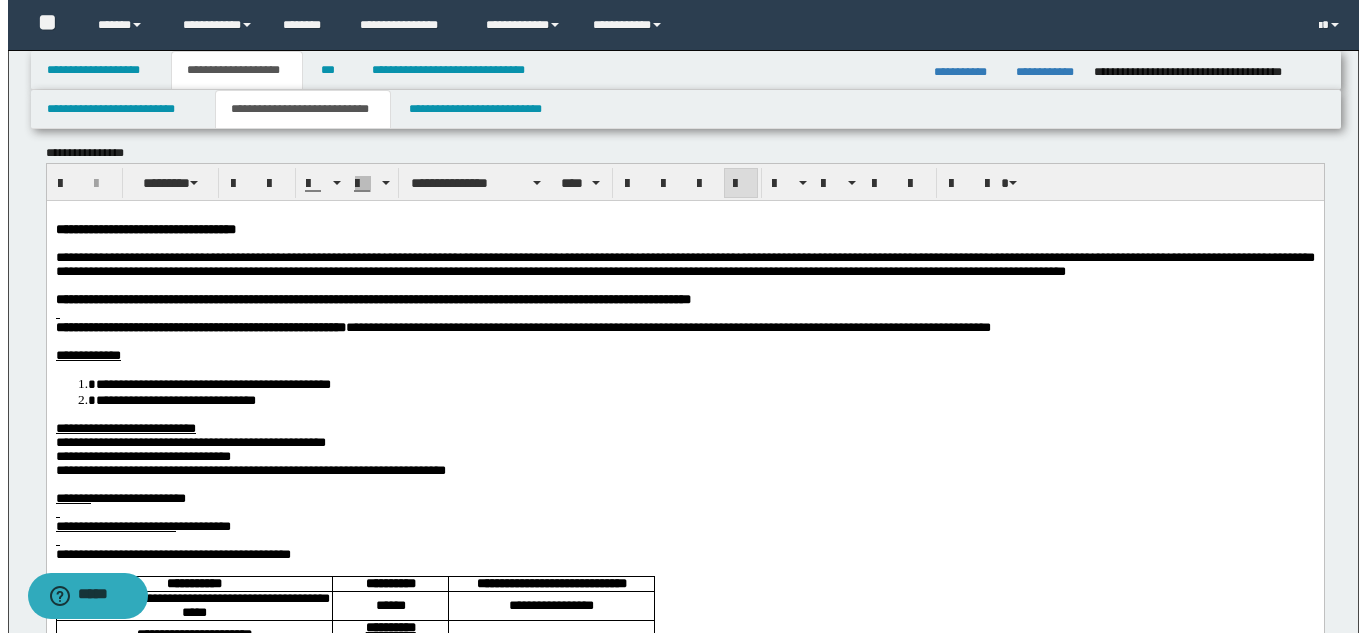 scroll, scrollTop: 0, scrollLeft: 0, axis: both 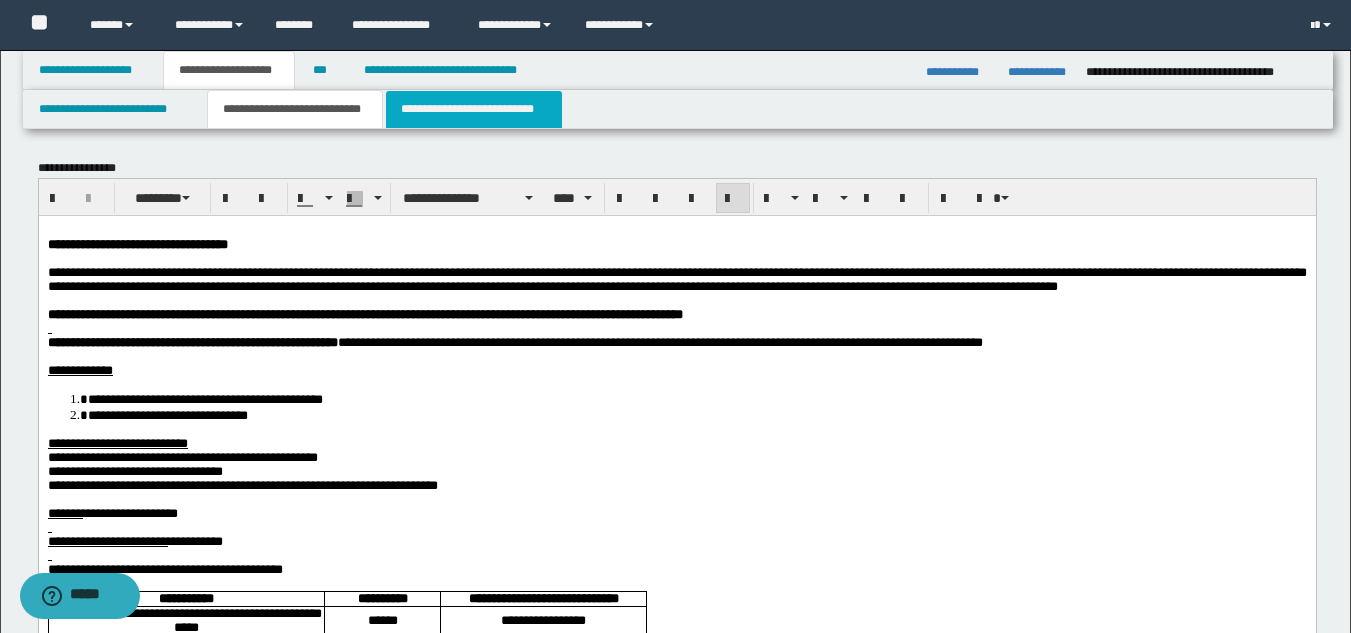 click on "**********" at bounding box center [474, 109] 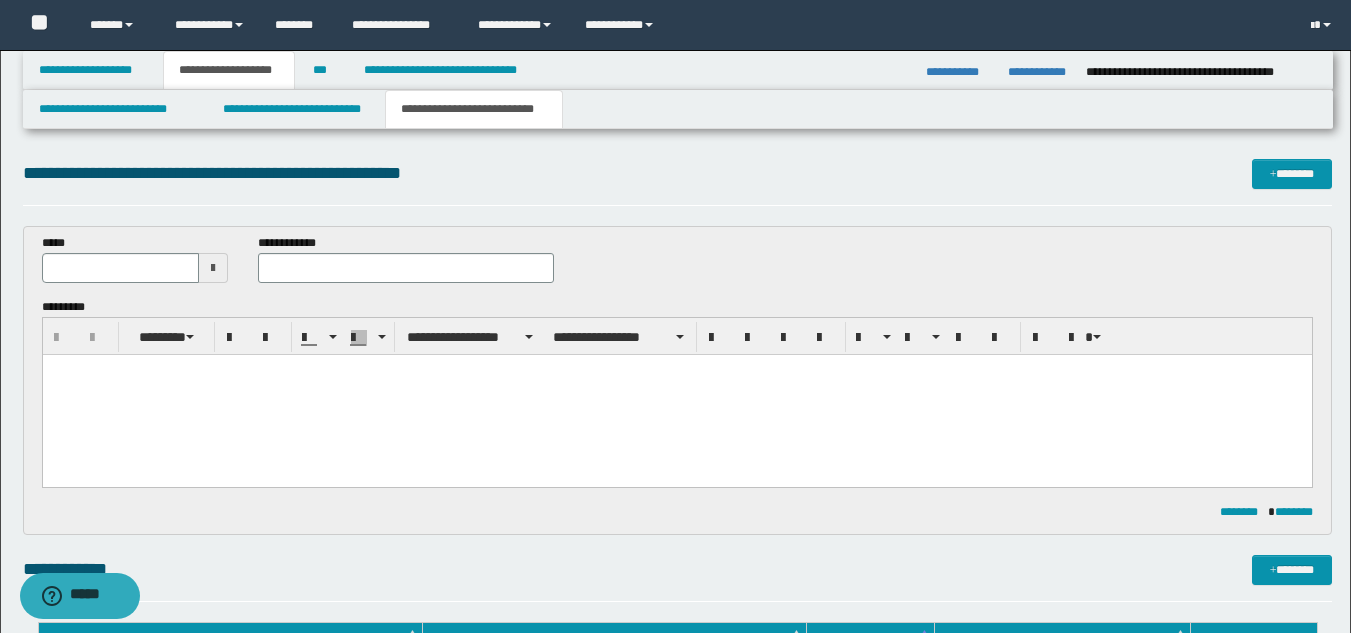 scroll, scrollTop: 0, scrollLeft: 0, axis: both 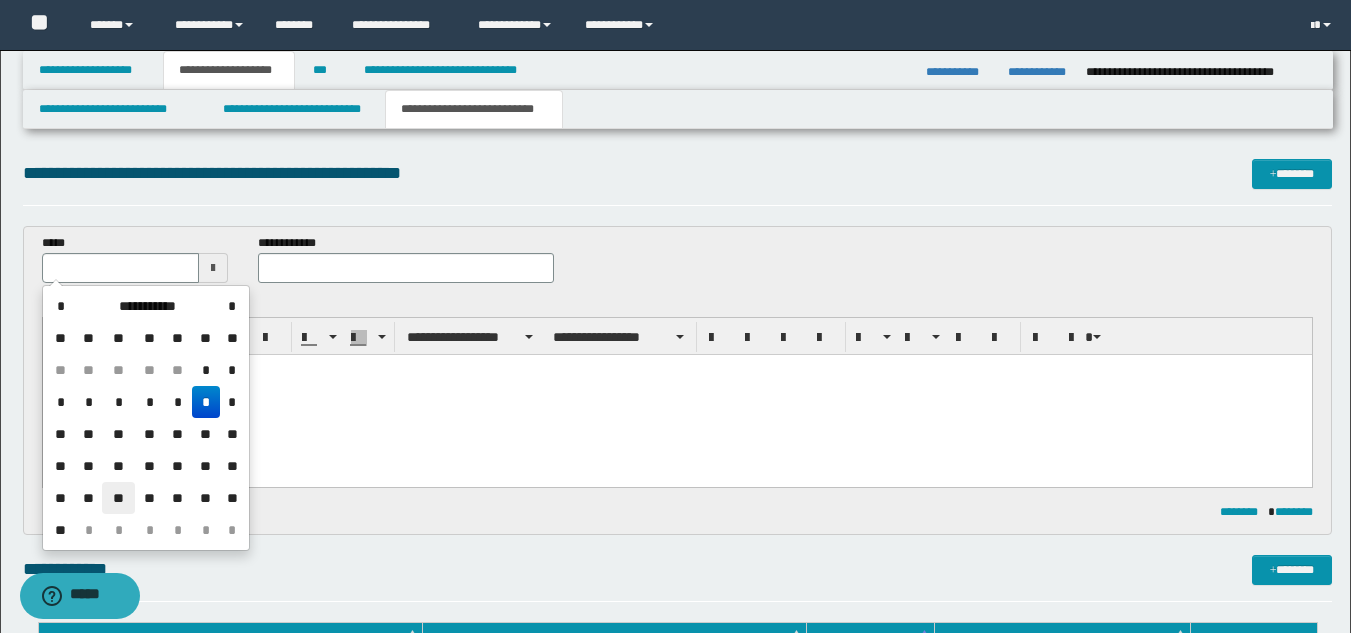 click on "**" at bounding box center (118, 498) 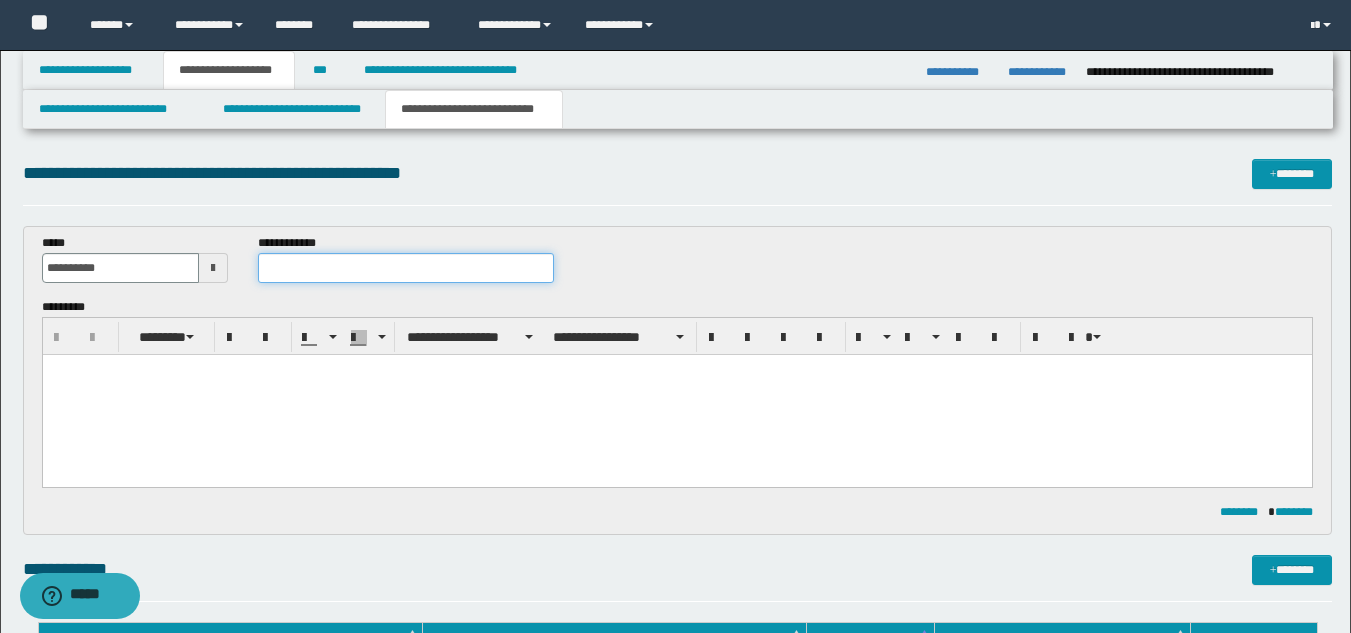 click at bounding box center [405, 268] 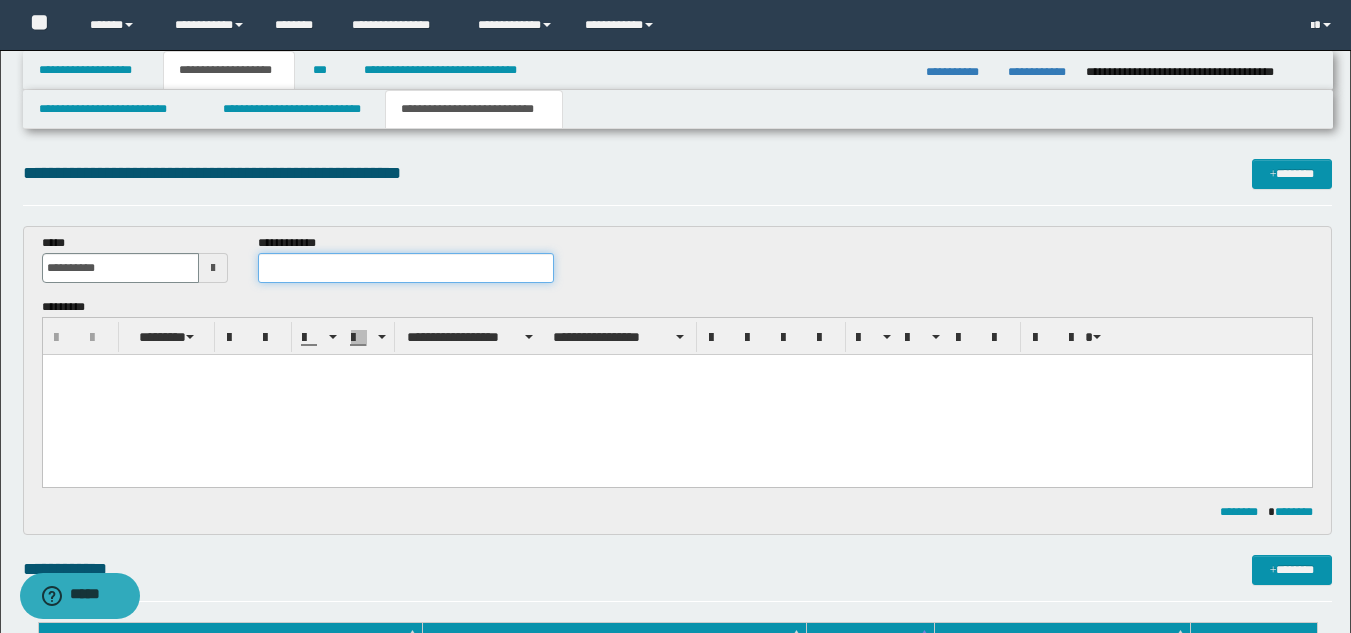 paste on "**********" 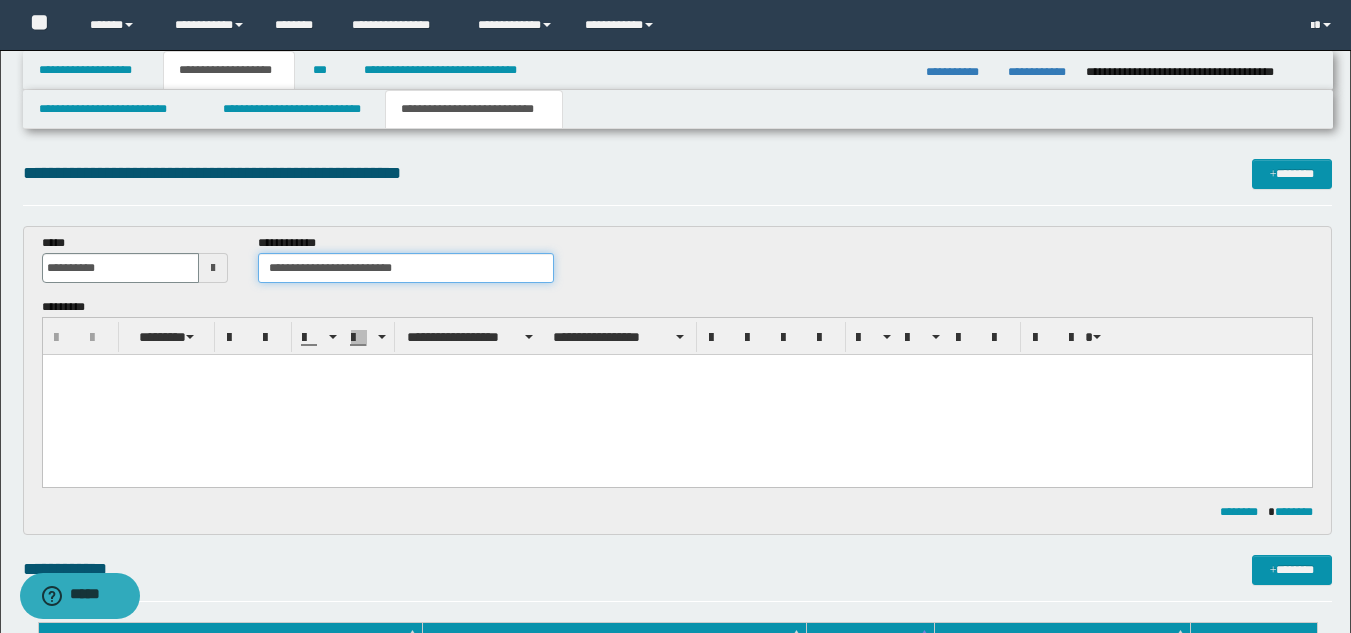 type on "**********" 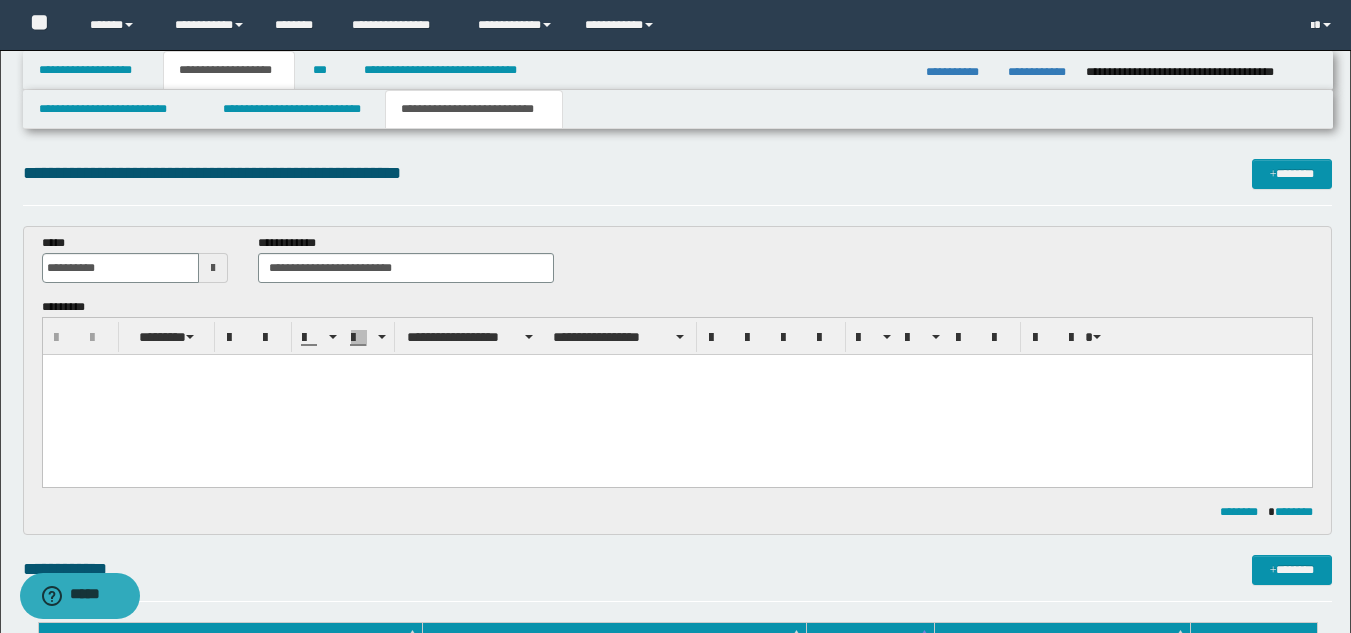 click at bounding box center (676, 395) 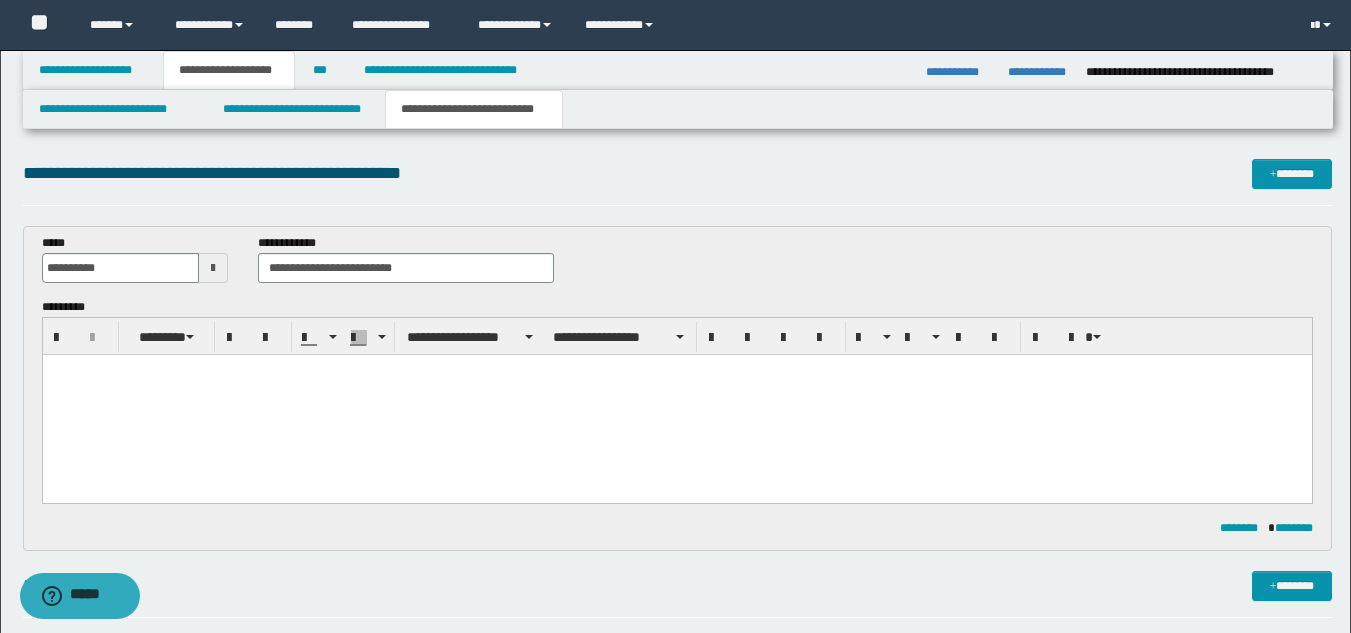 paste 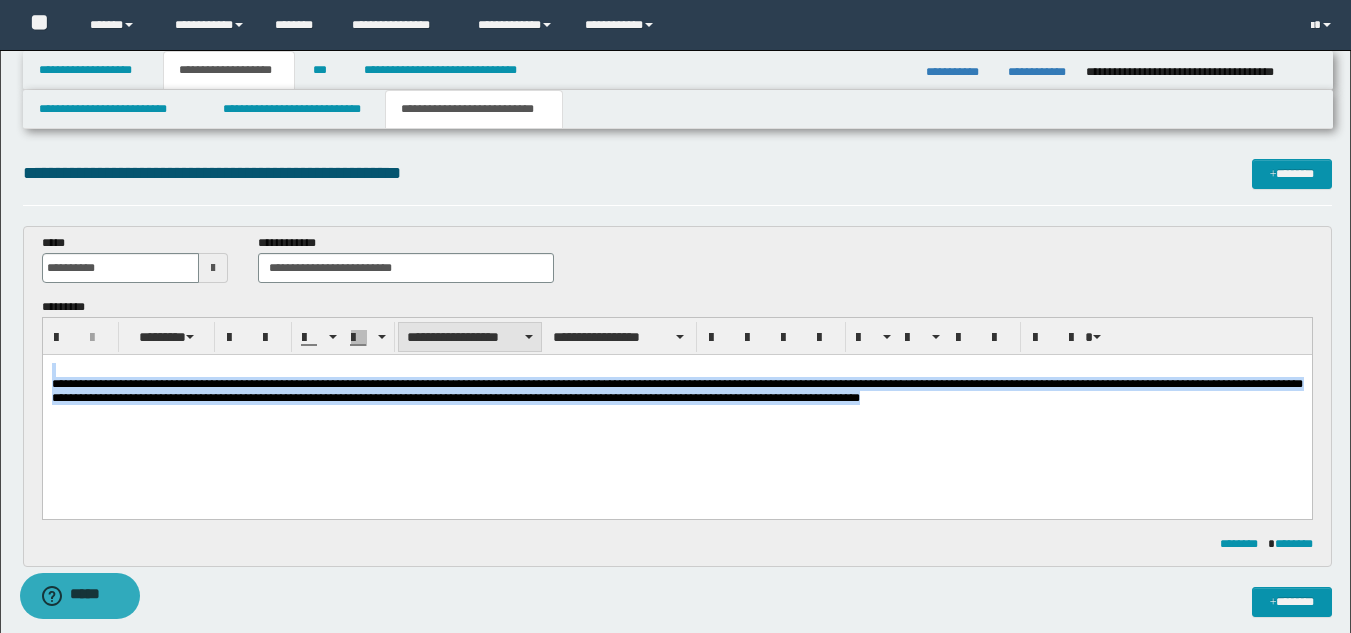 click on "**********" at bounding box center [470, 337] 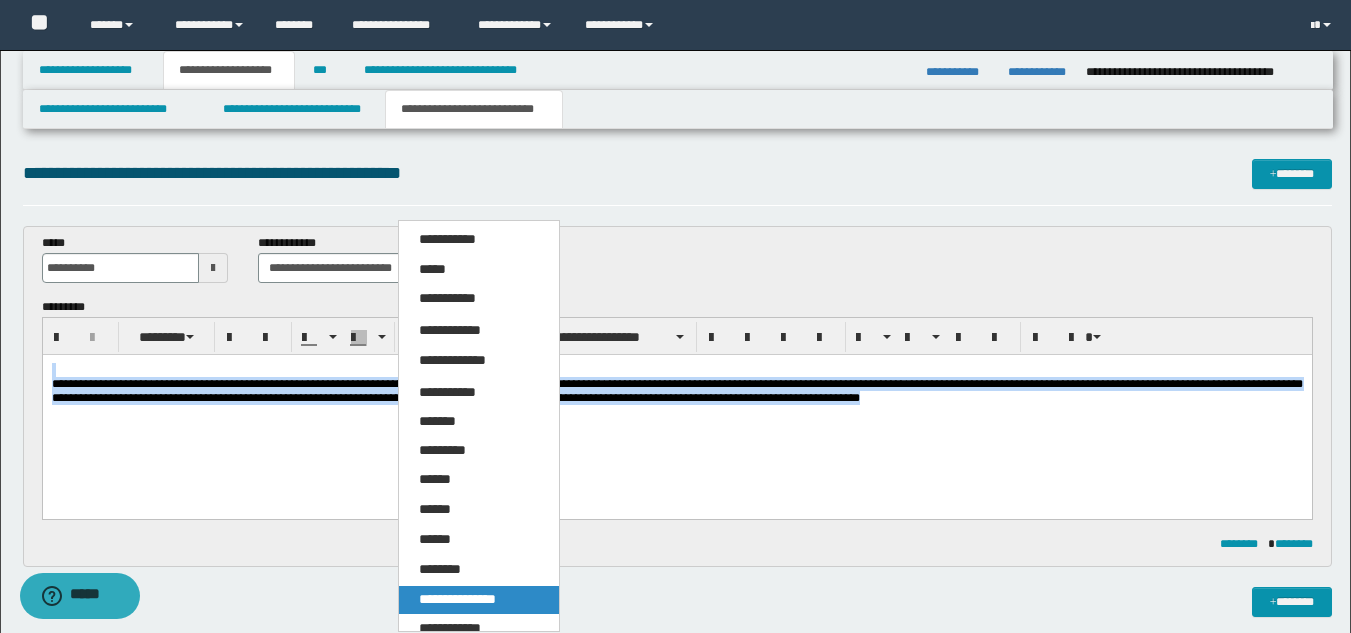 click on "**********" at bounding box center [457, 599] 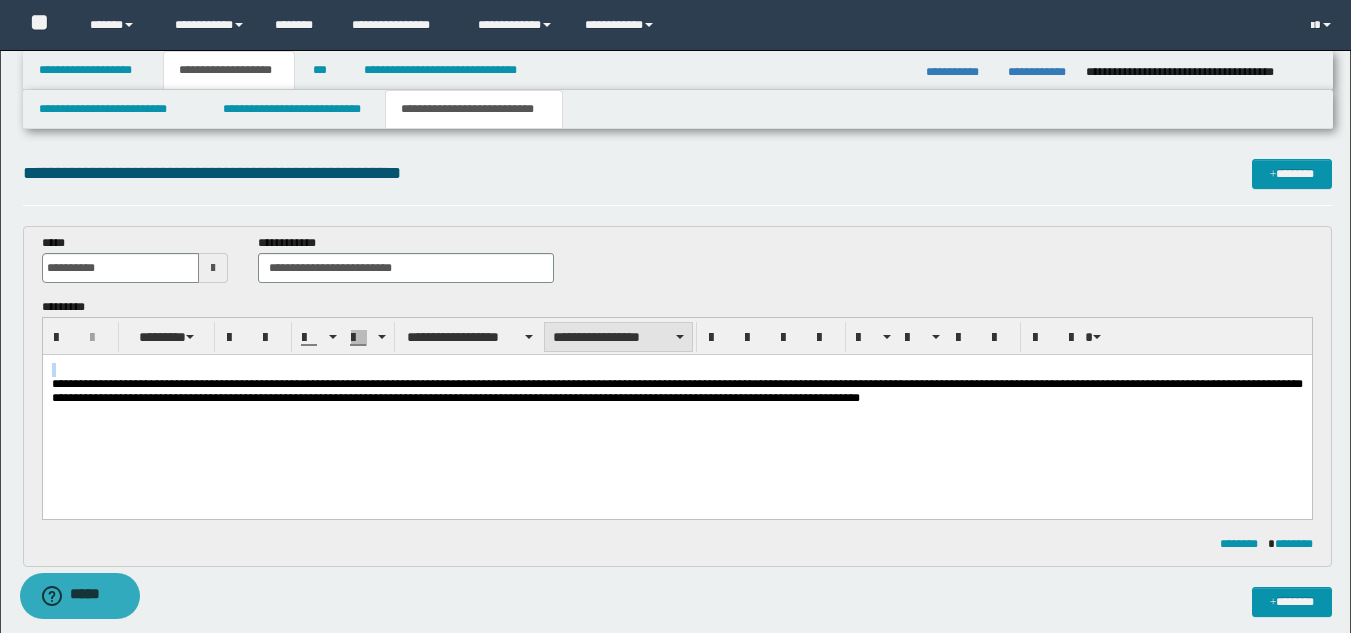 click on "**********" at bounding box center (618, 337) 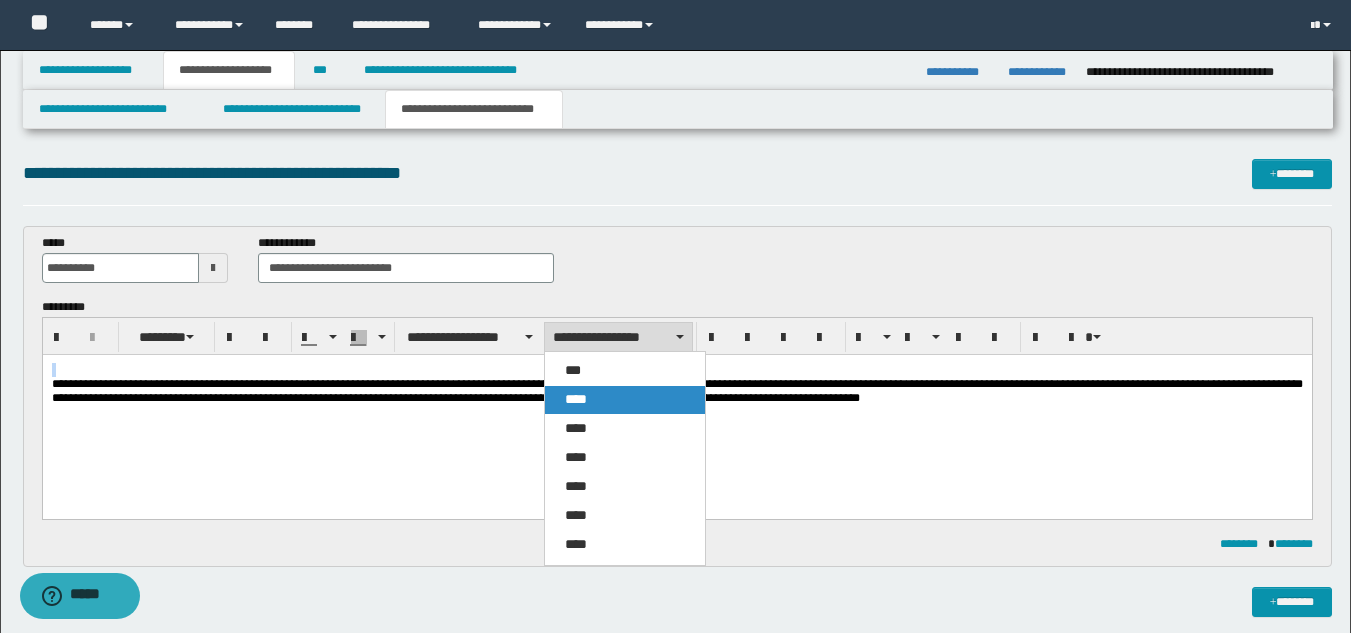 click on "****" at bounding box center [625, 400] 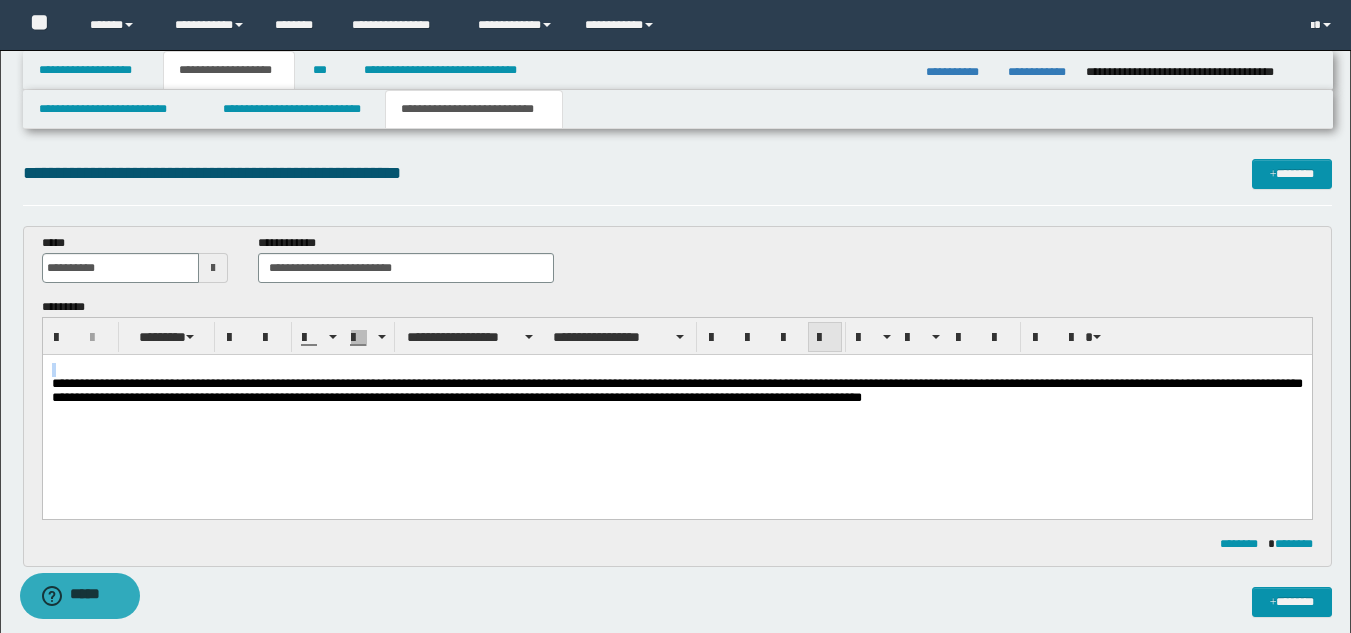 click at bounding box center [825, 337] 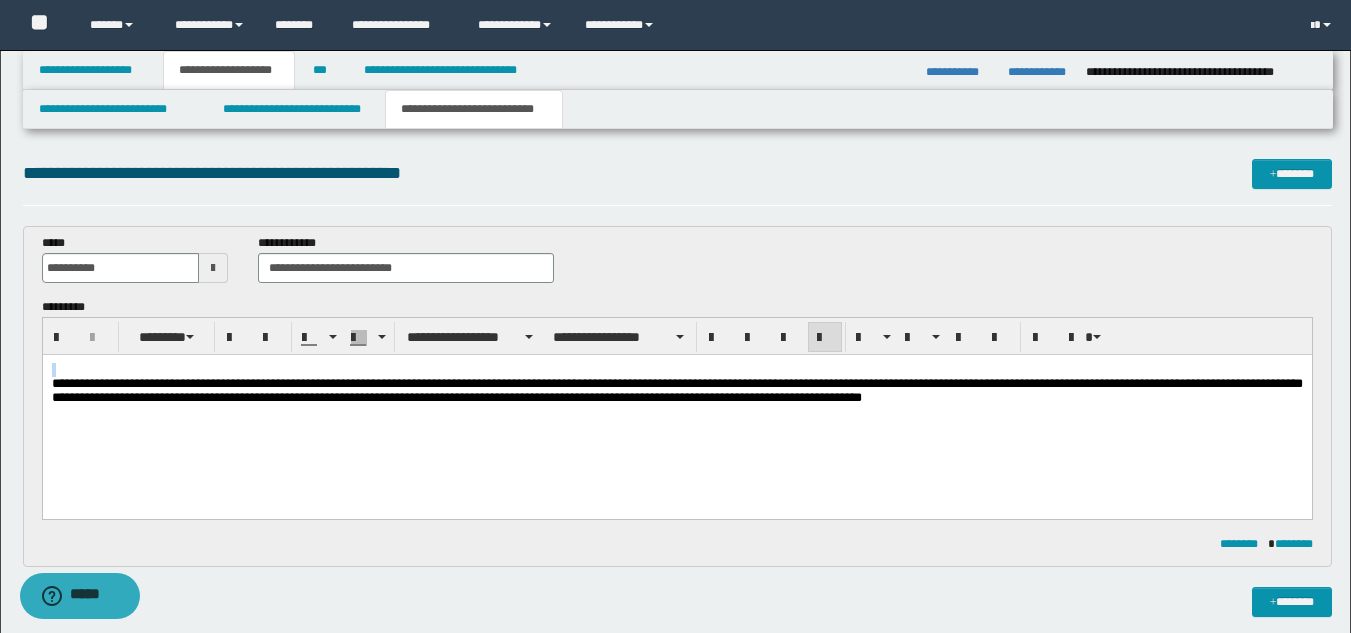click on "**********" at bounding box center (676, 409) 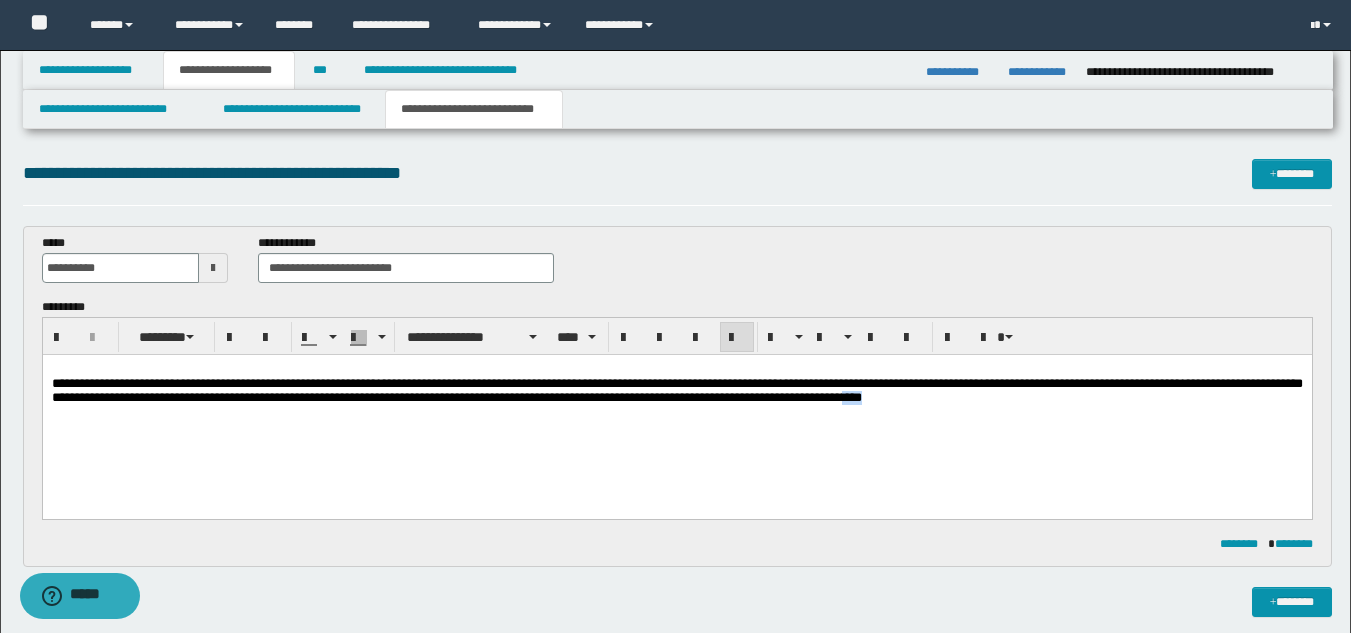 click on "**********" at bounding box center [676, 409] 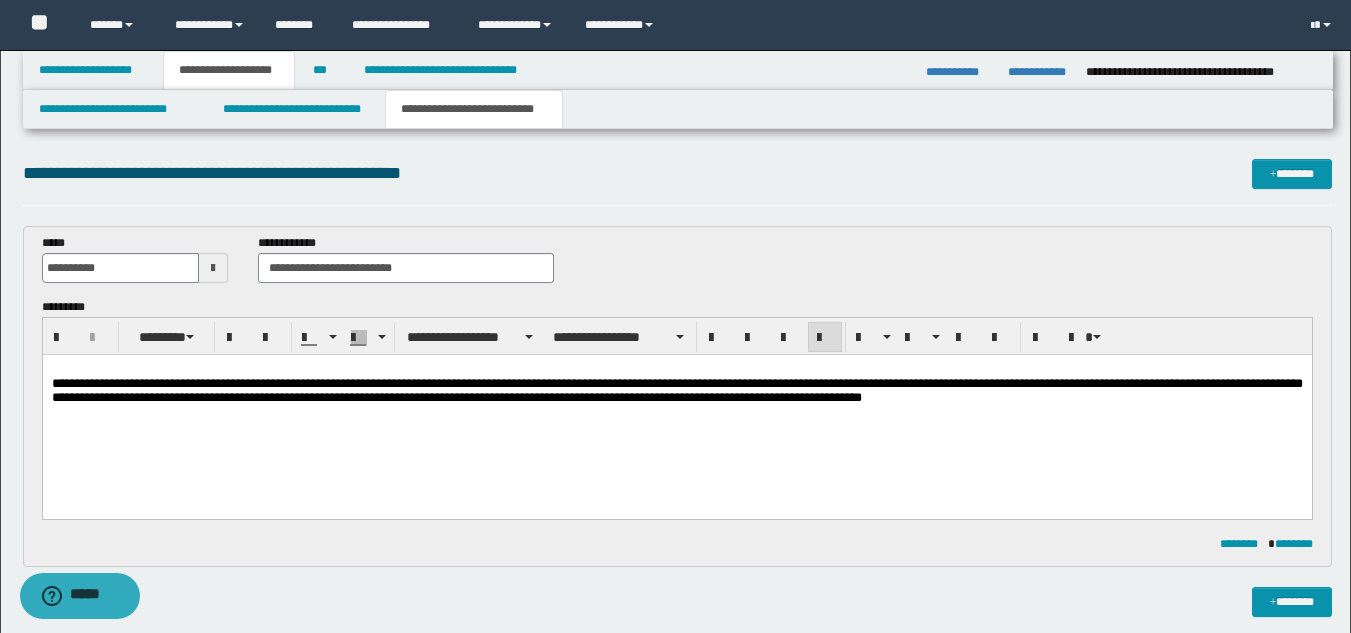 click on "**********" at bounding box center [676, 409] 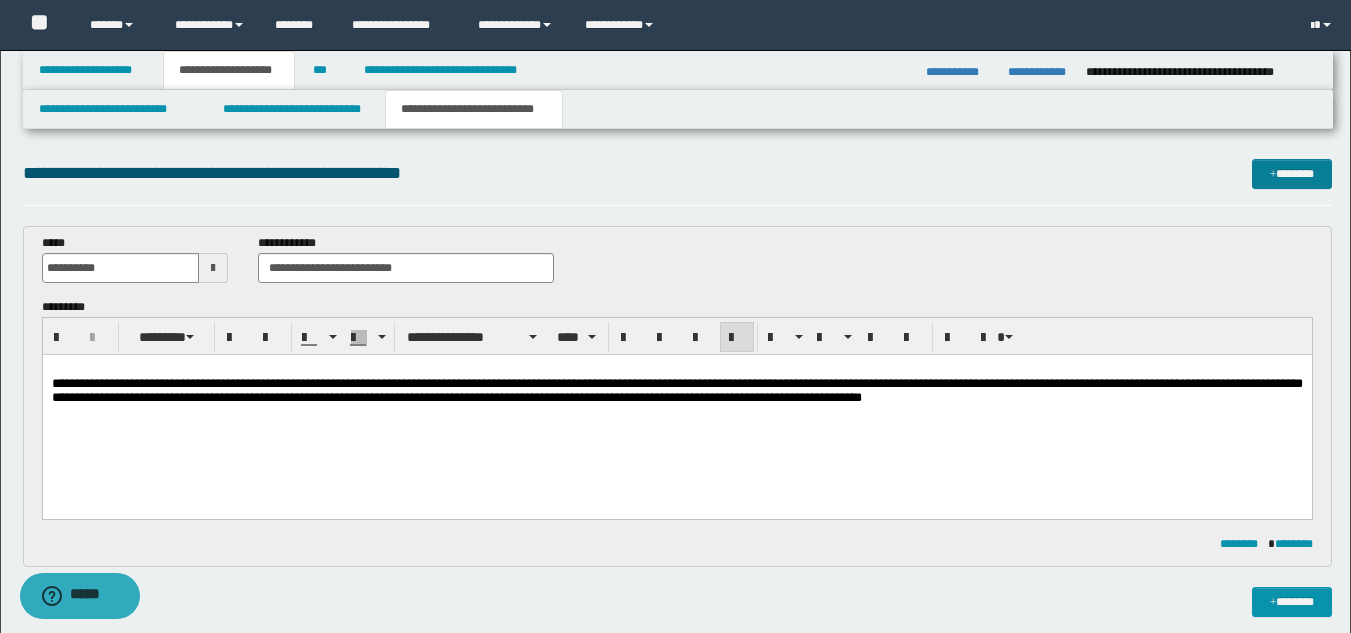 click on "*******" at bounding box center [1292, 174] 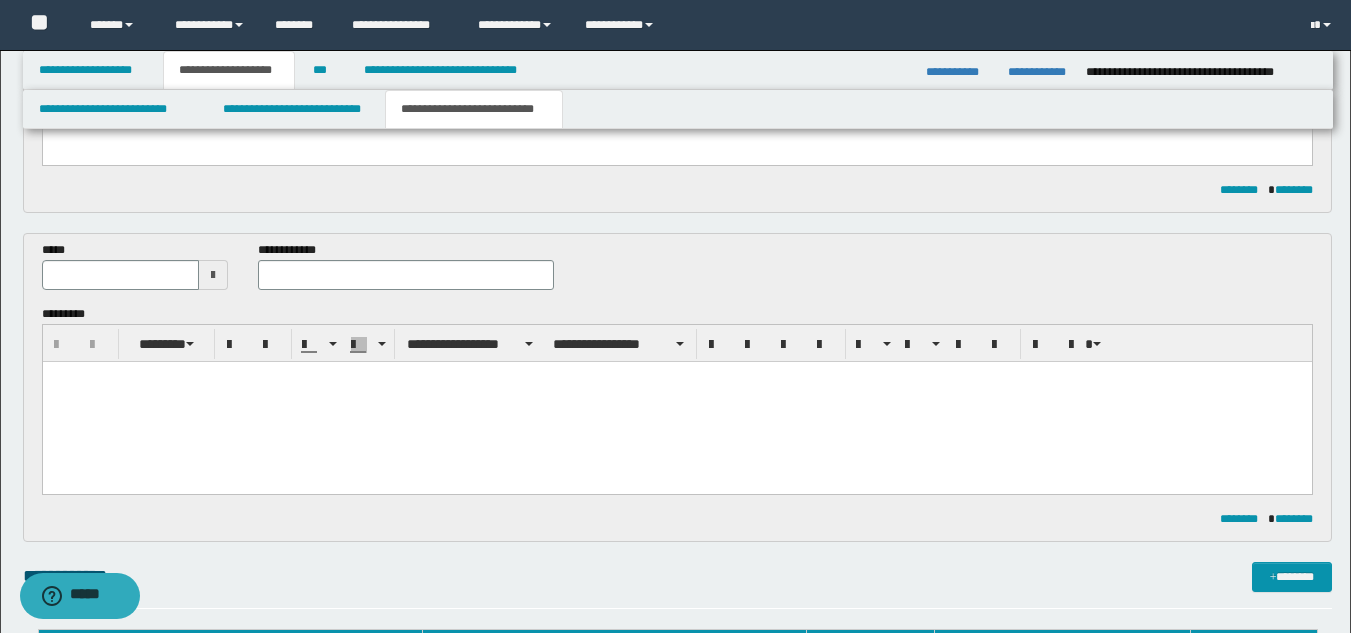 scroll, scrollTop: 314, scrollLeft: 0, axis: vertical 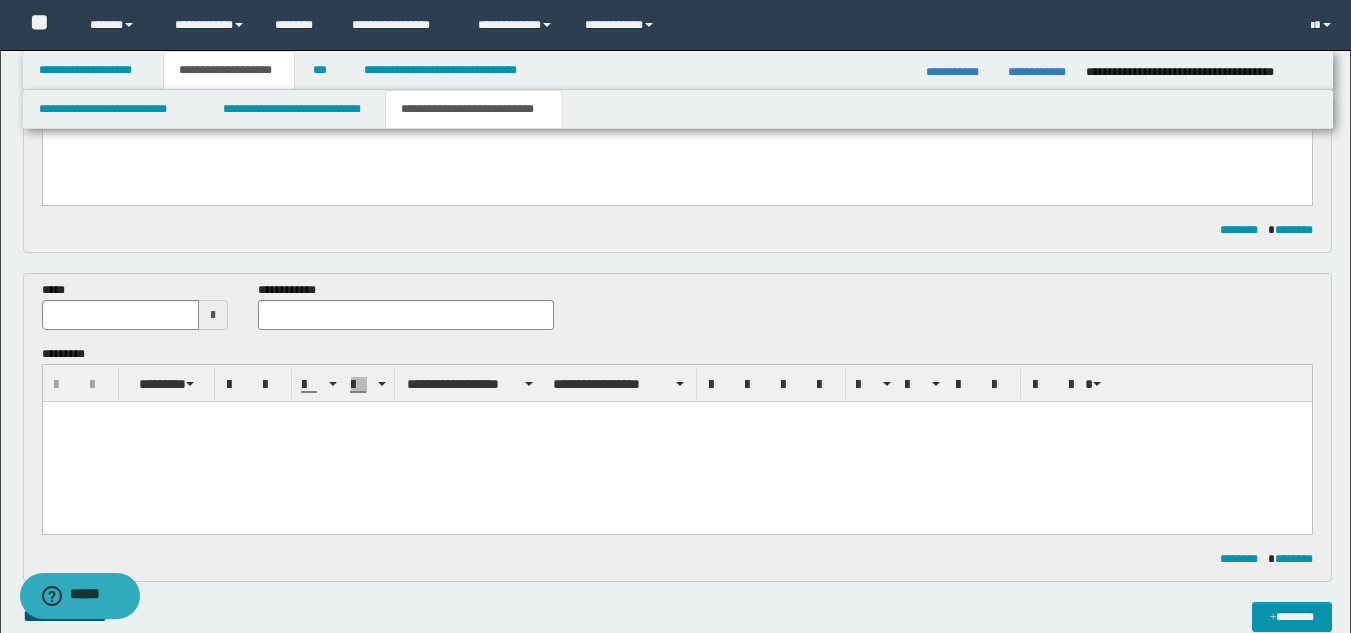 click at bounding box center [213, 315] 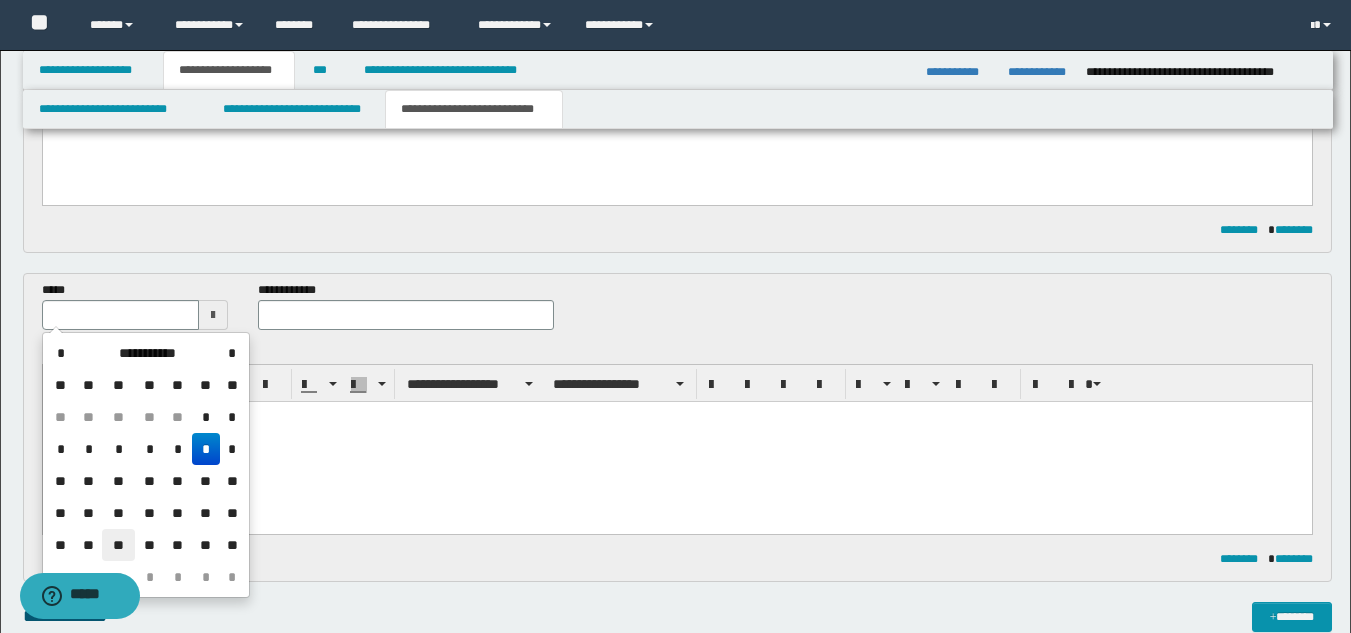 click on "**" at bounding box center [118, 545] 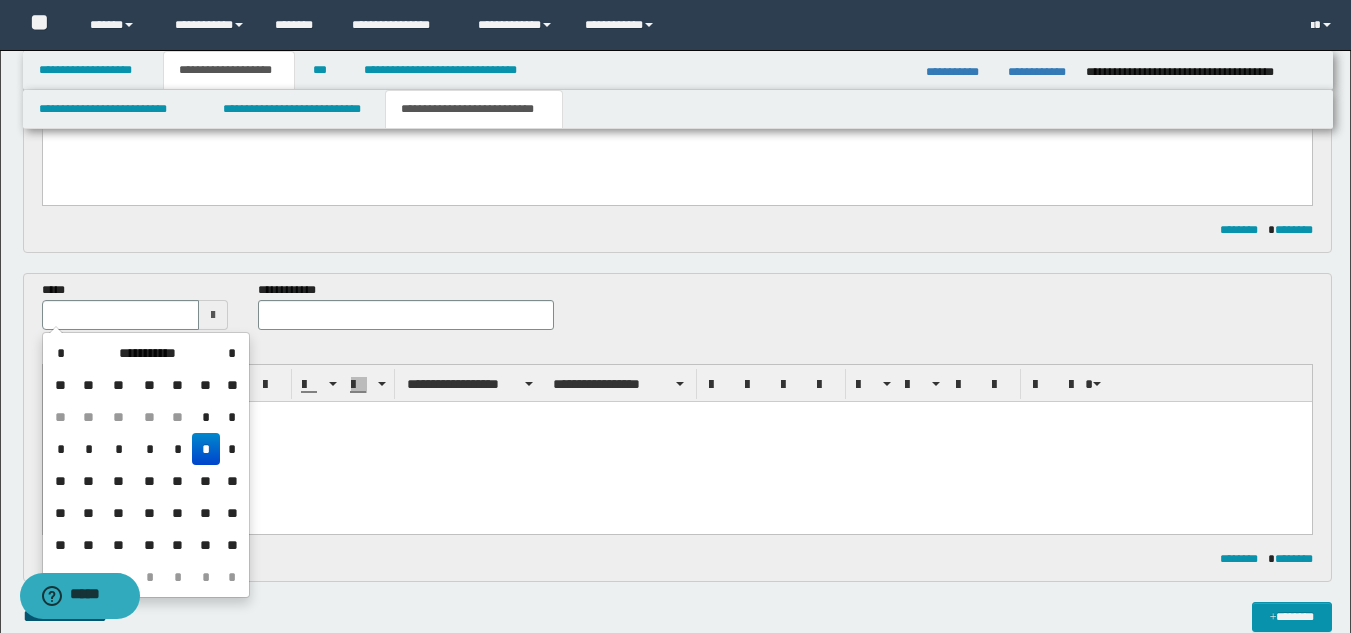 type on "**********" 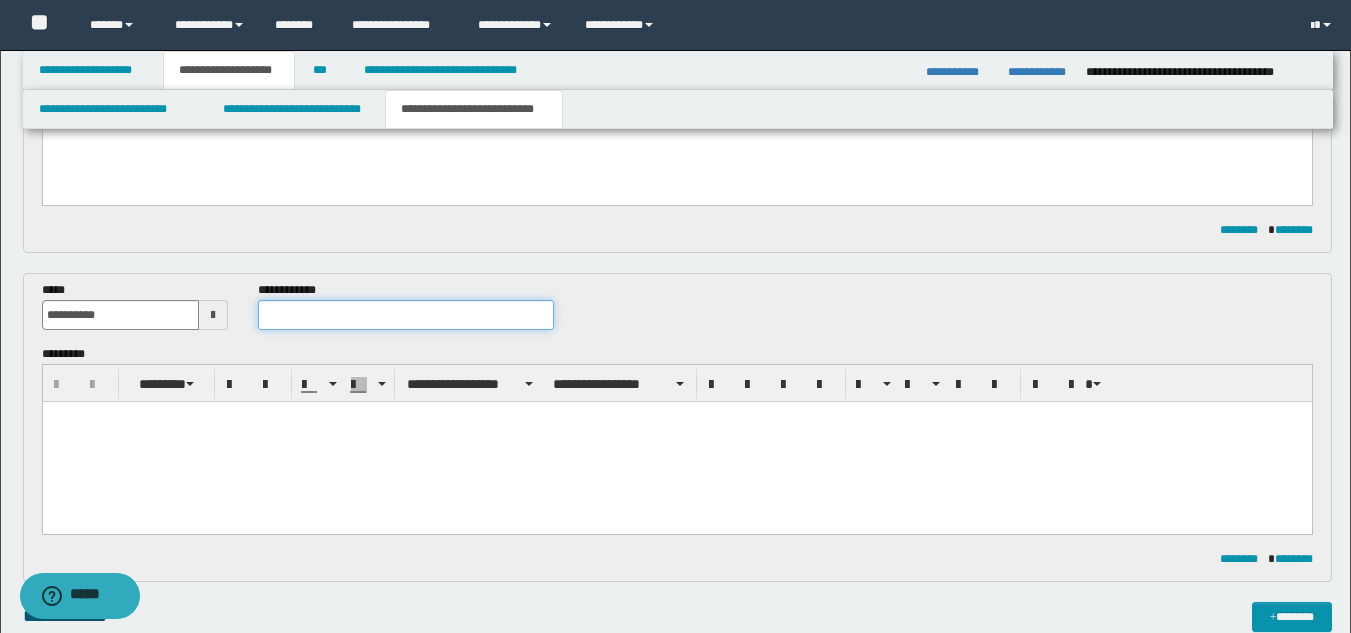 click at bounding box center (405, 315) 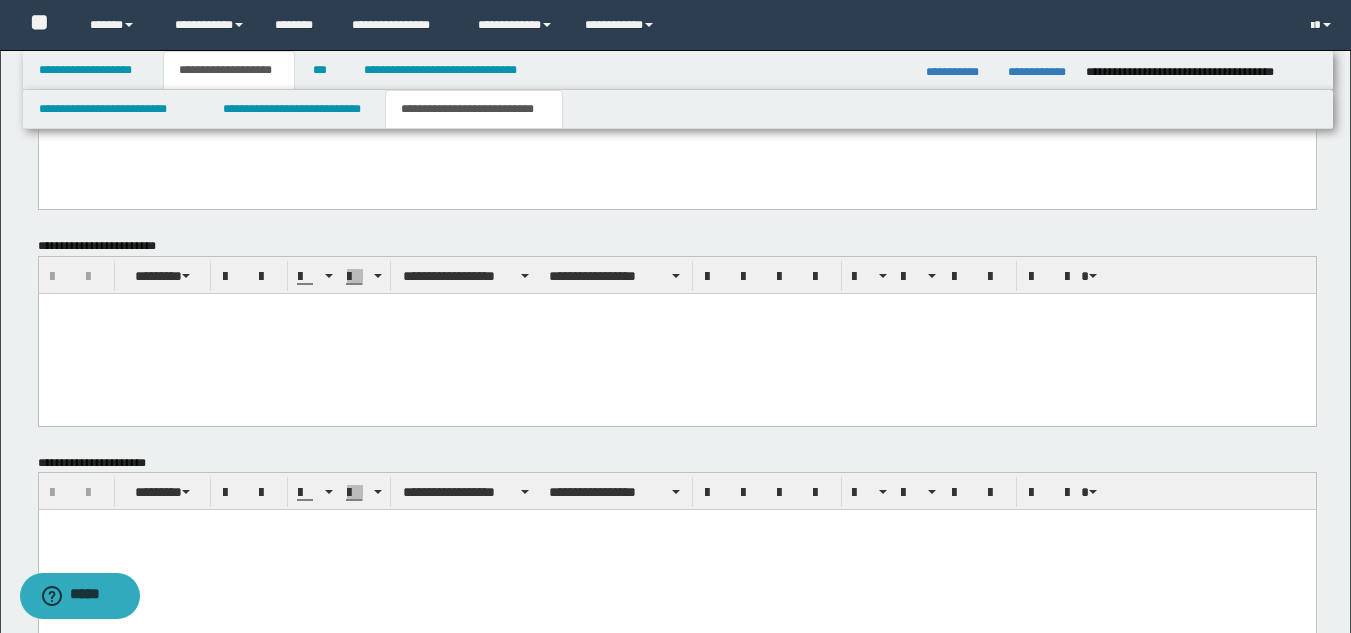 scroll, scrollTop: 1114, scrollLeft: 0, axis: vertical 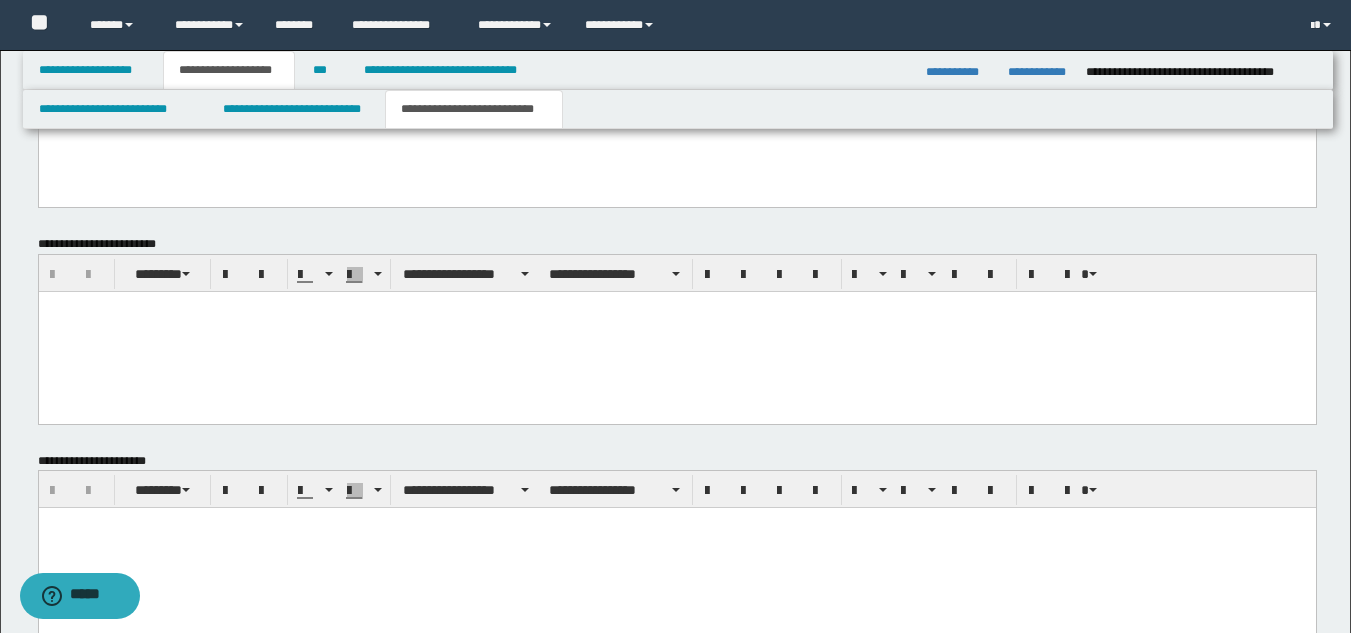 type on "**********" 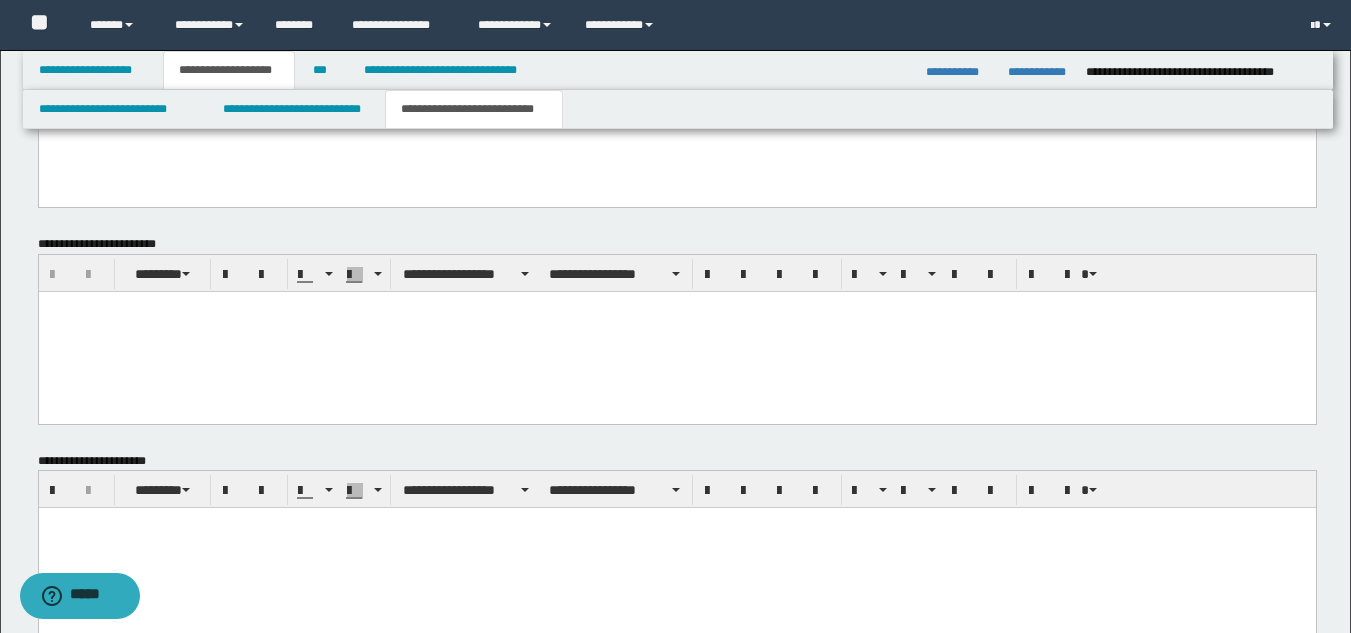 paste 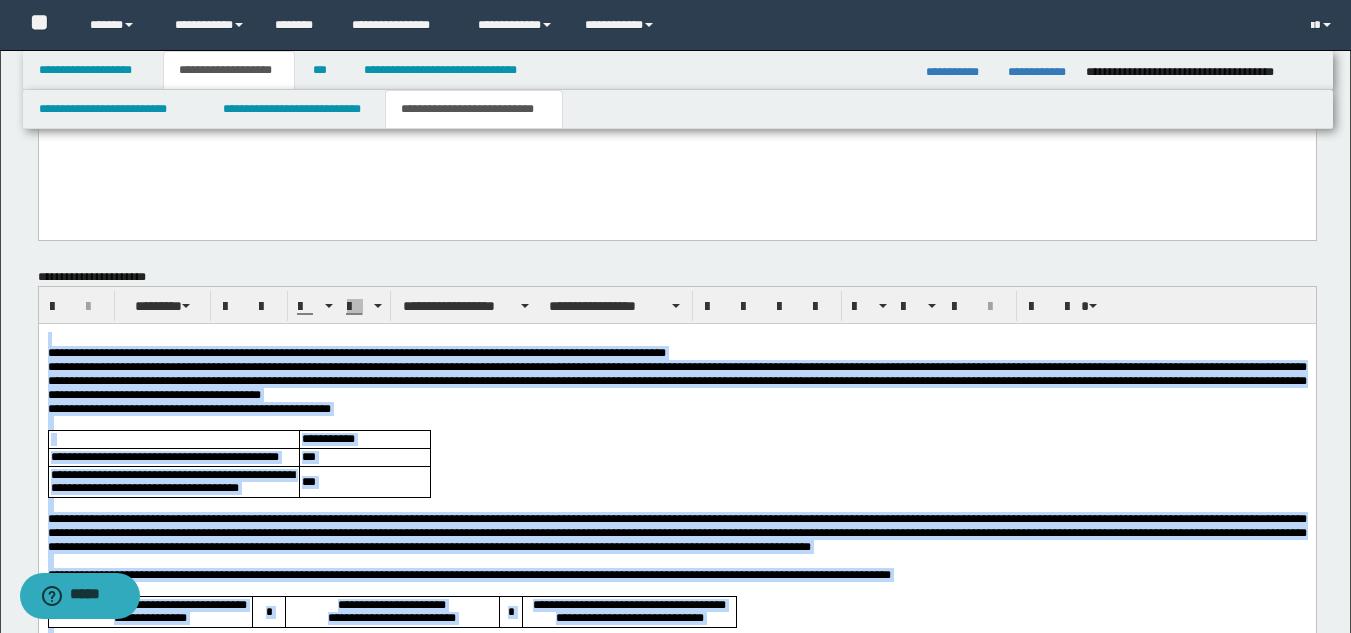 scroll, scrollTop: 1314, scrollLeft: 0, axis: vertical 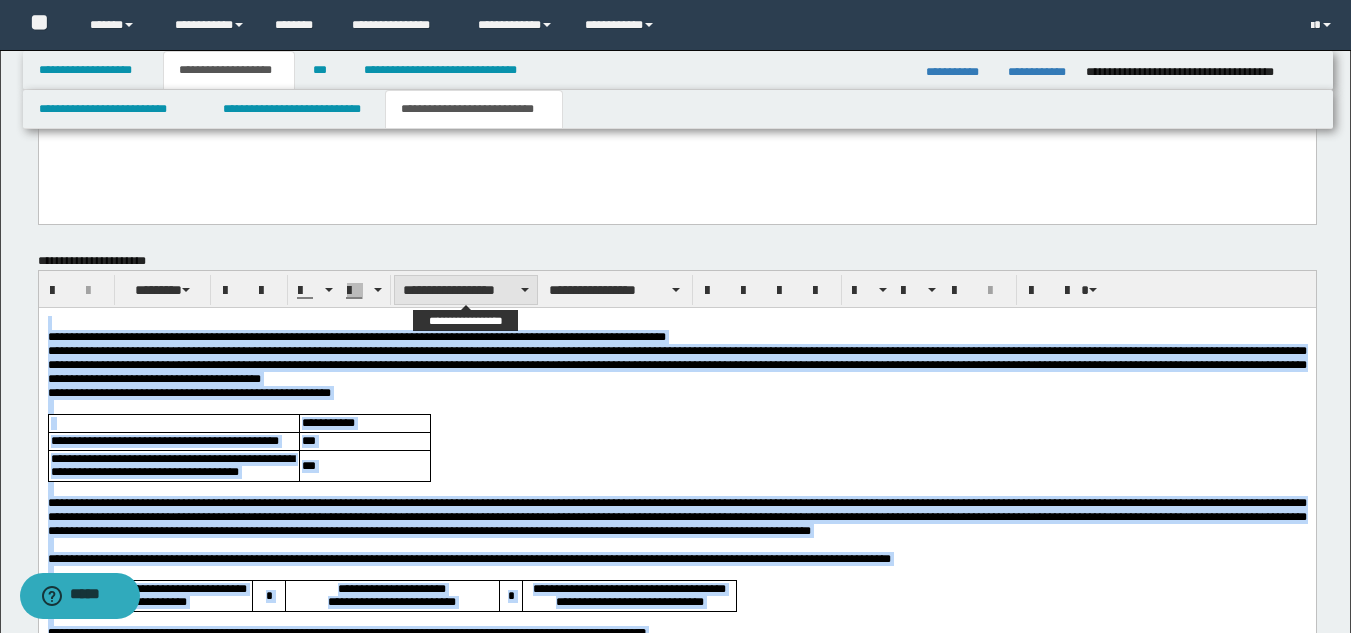 click on "**********" at bounding box center [466, 290] 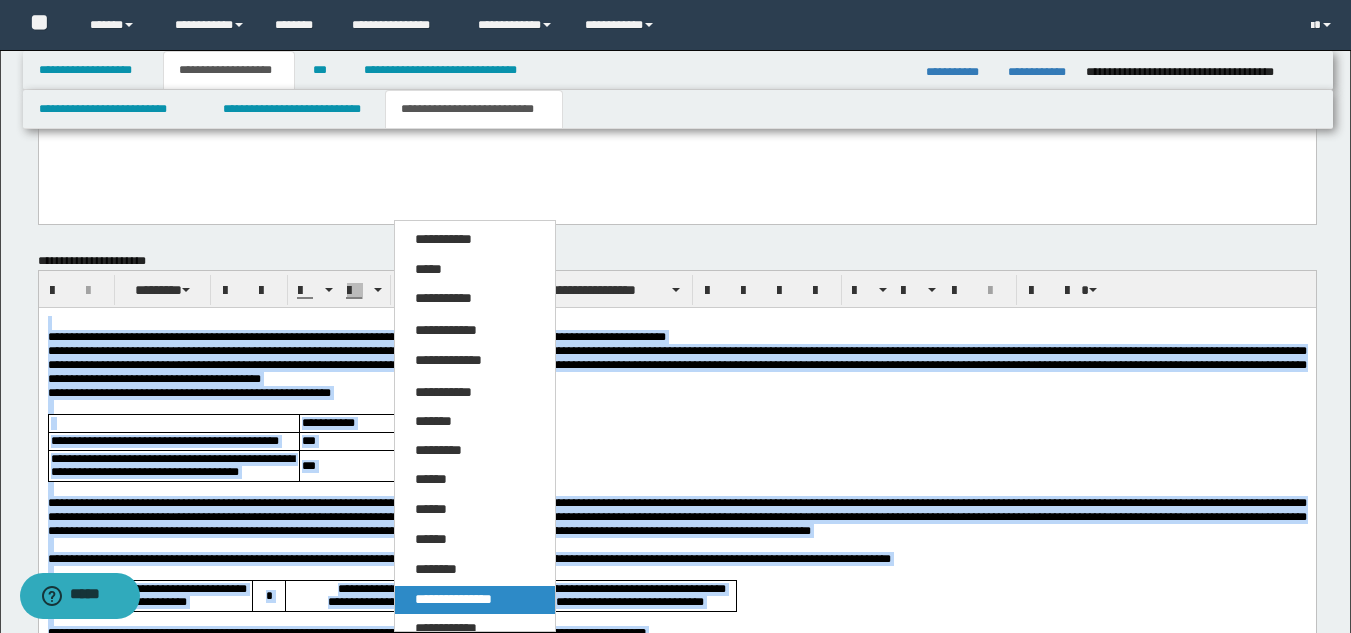 click on "**********" at bounding box center [475, 600] 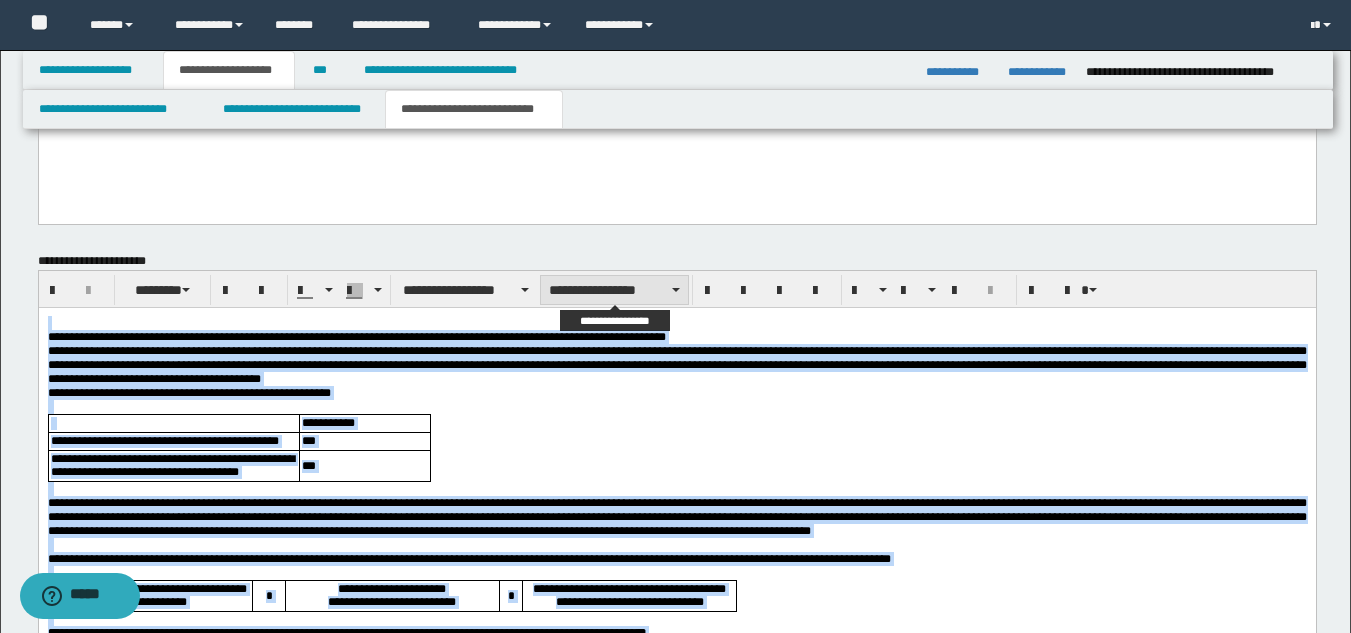 click on "**********" at bounding box center [614, 290] 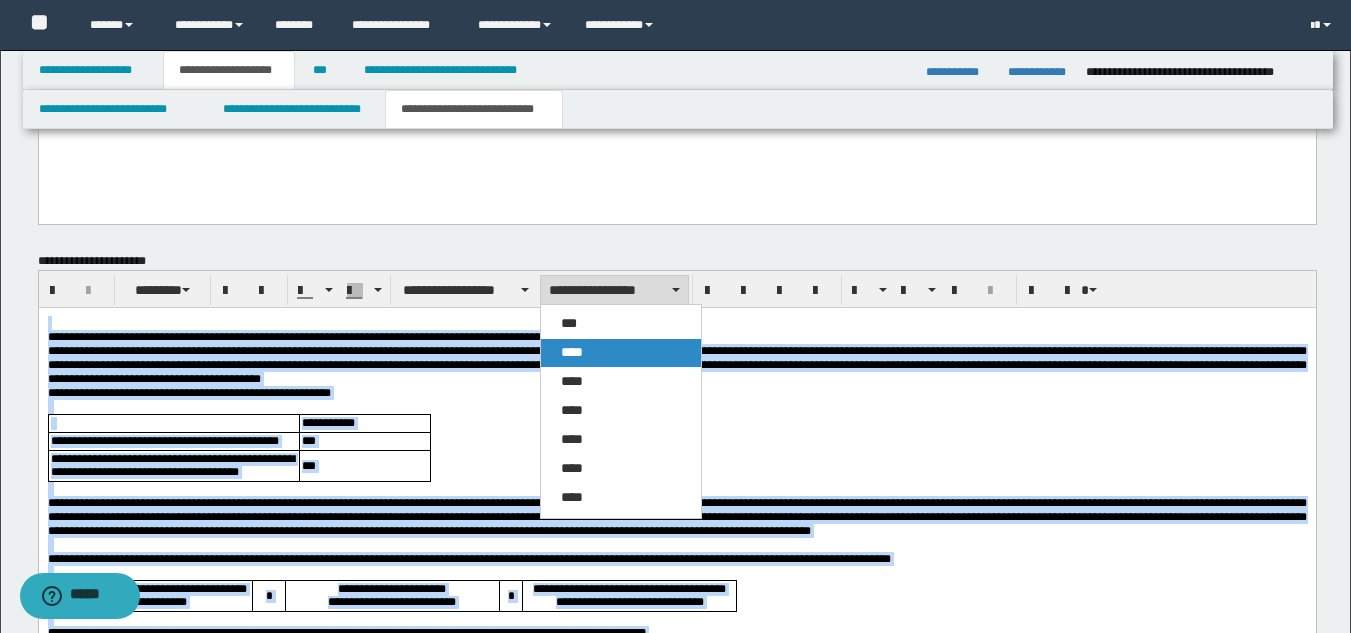 click on "****" at bounding box center [621, 353] 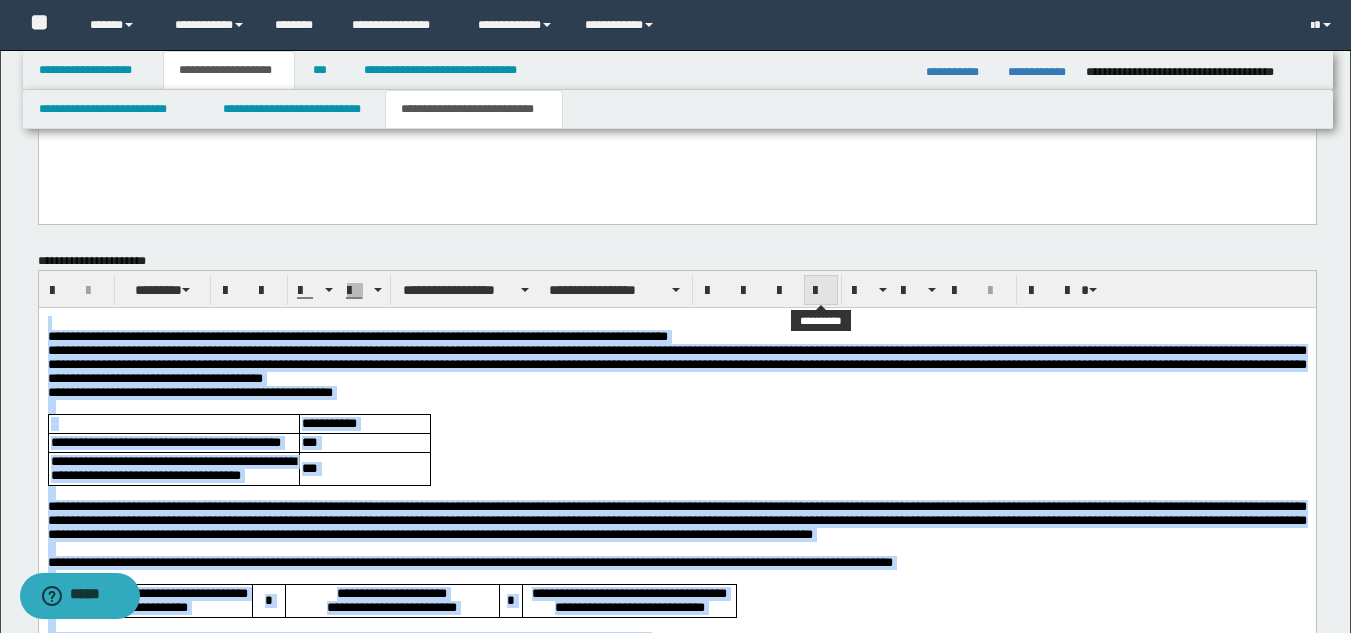 click at bounding box center [821, 291] 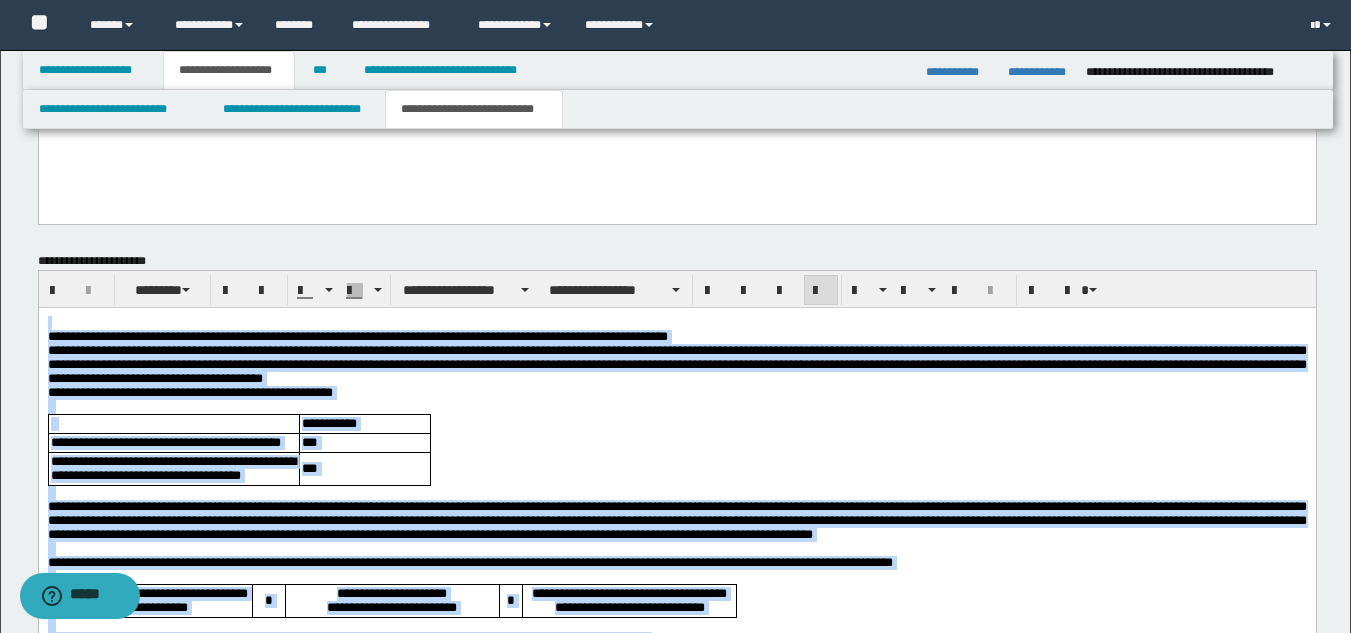 click on "**********" at bounding box center (676, 337) 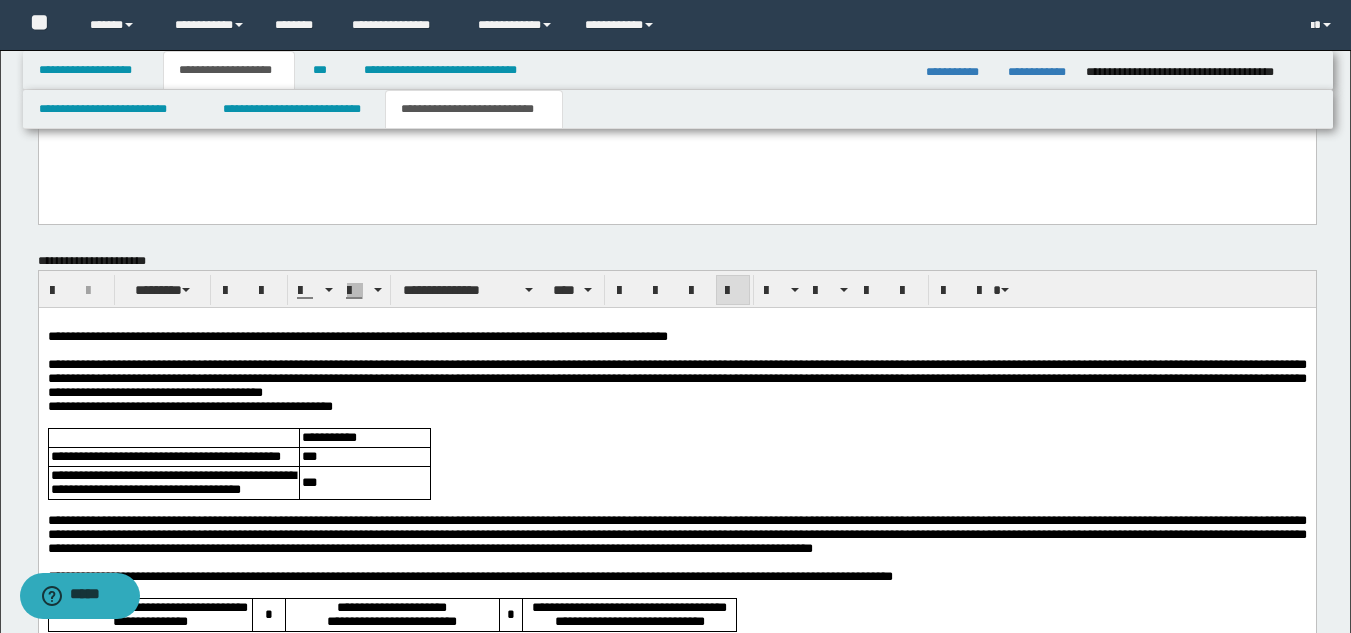 click on "**********" at bounding box center (676, 379) 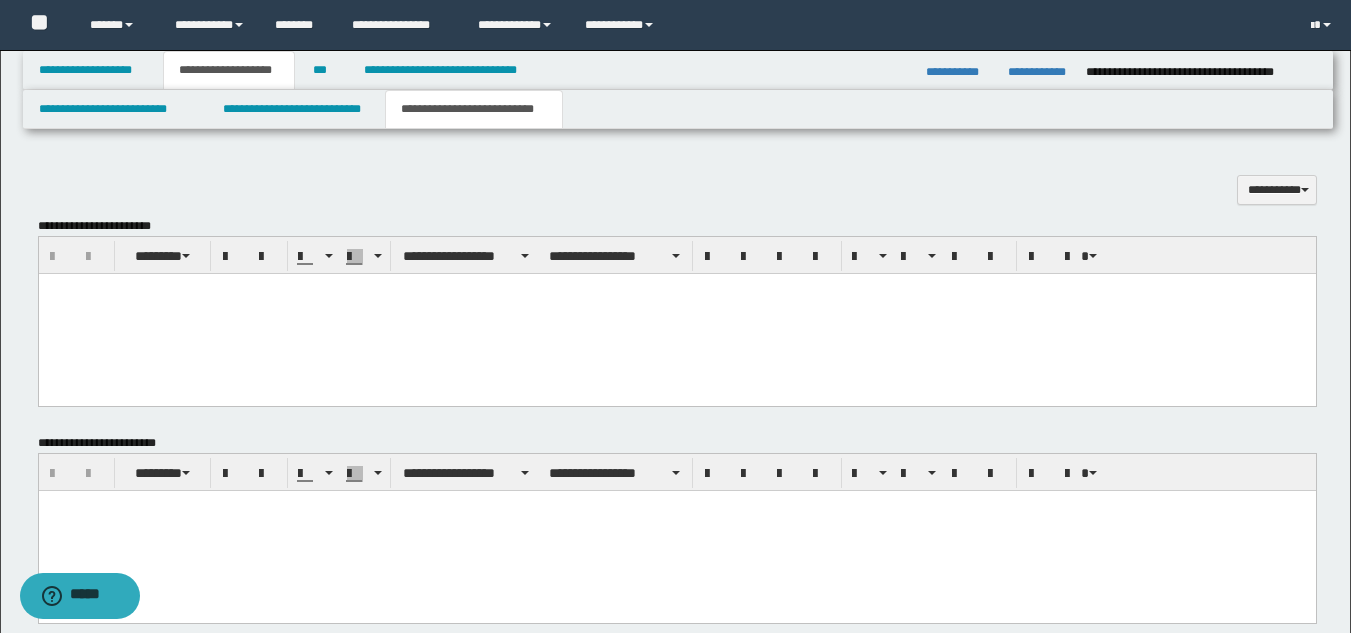 scroll, scrollTop: 914, scrollLeft: 0, axis: vertical 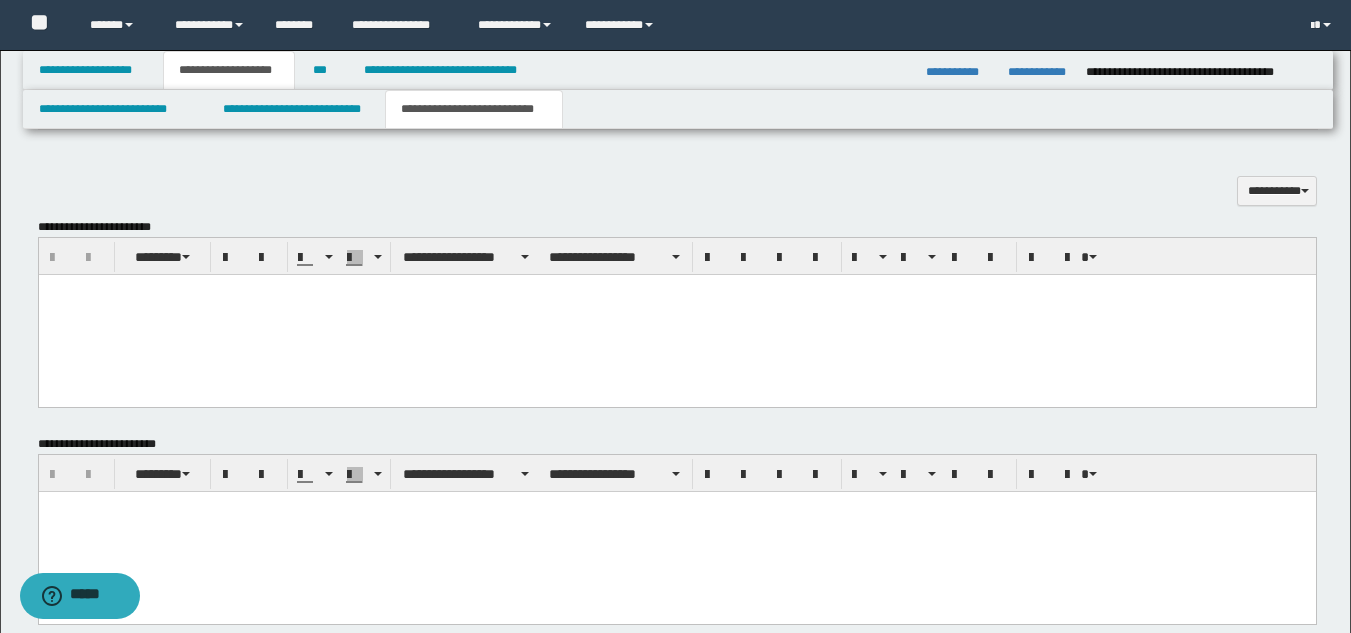 click at bounding box center (676, 314) 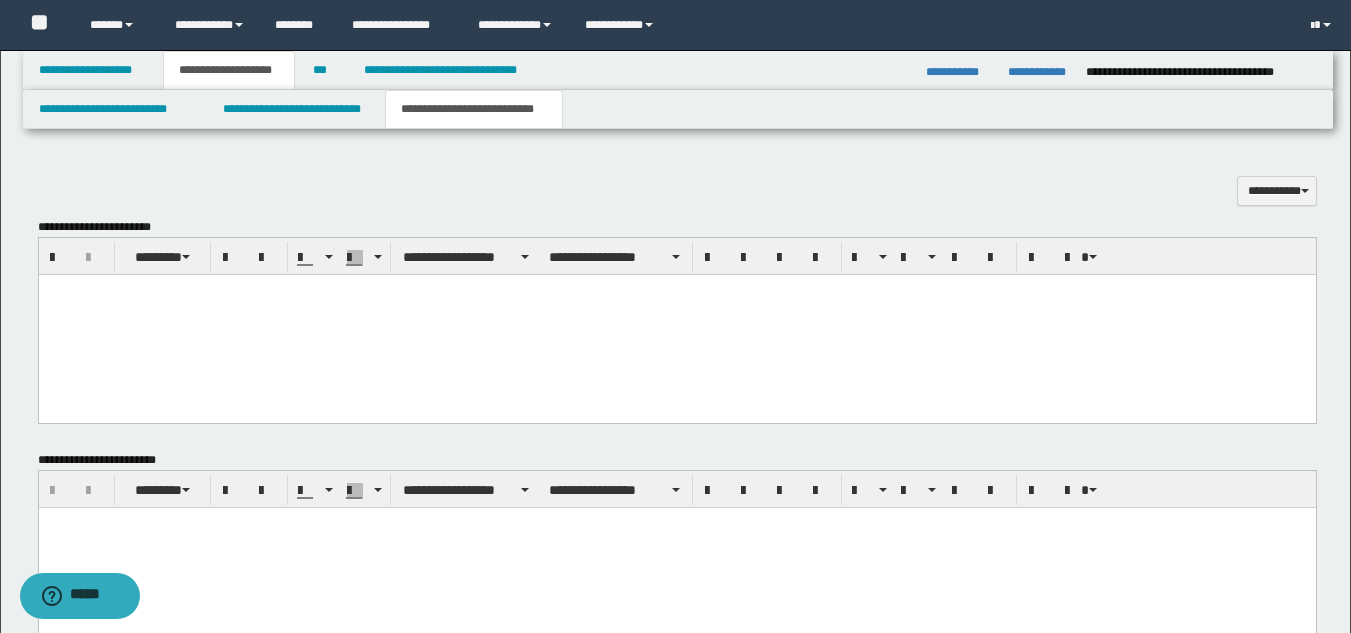 paste 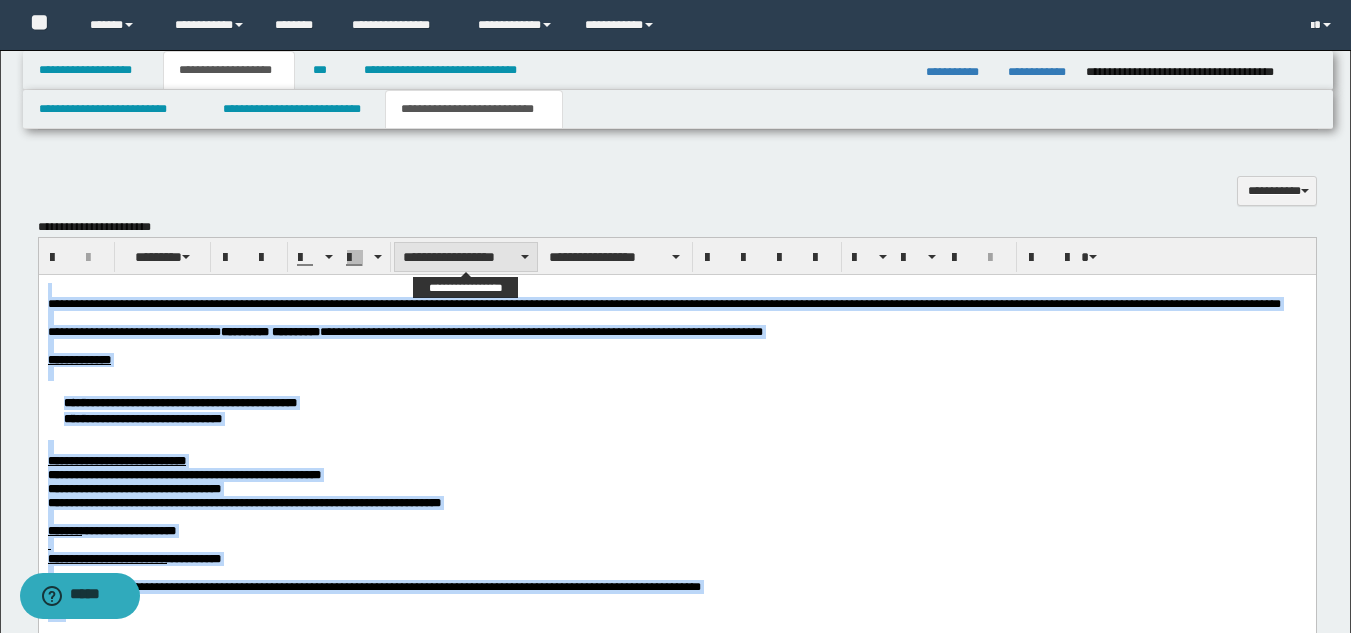 click on "**********" at bounding box center (466, 257) 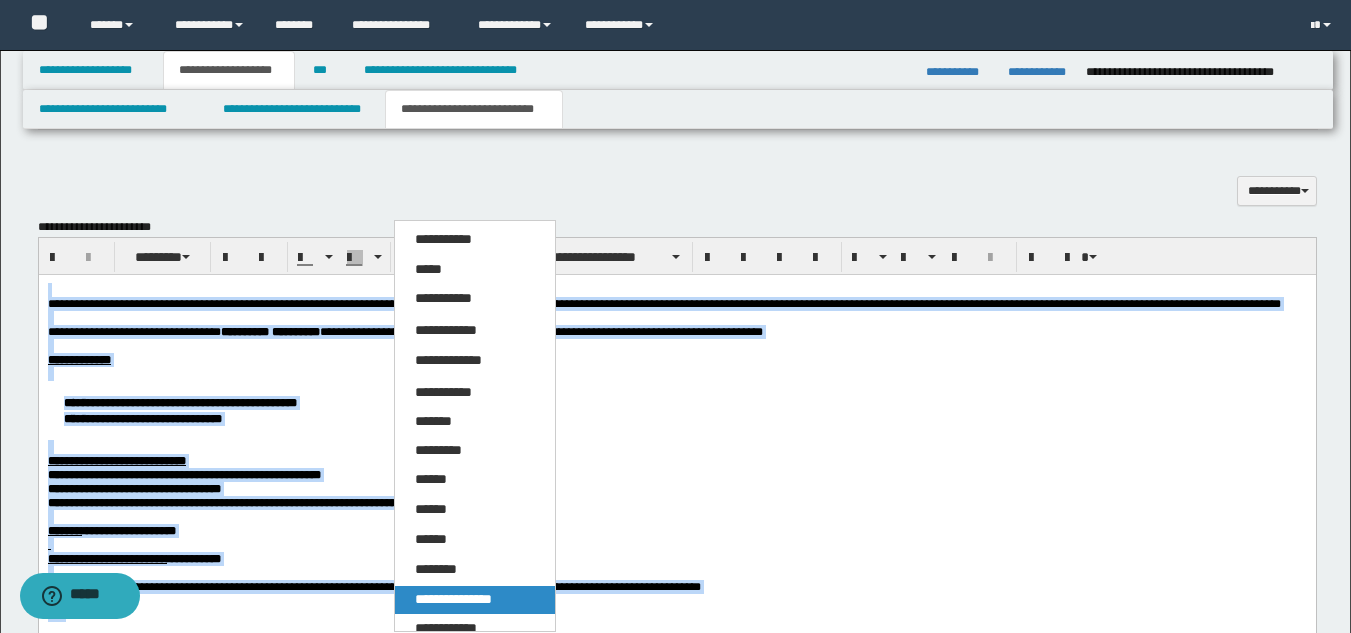 click on "**********" at bounding box center [475, 600] 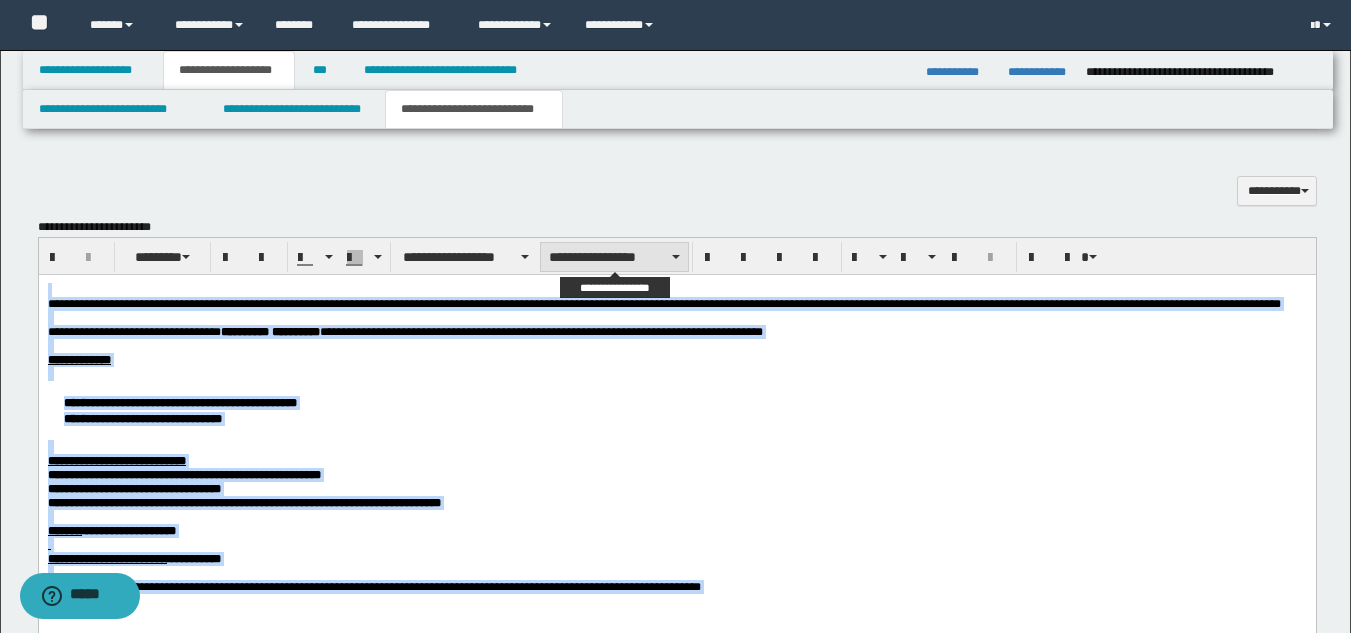 click on "**********" at bounding box center (614, 257) 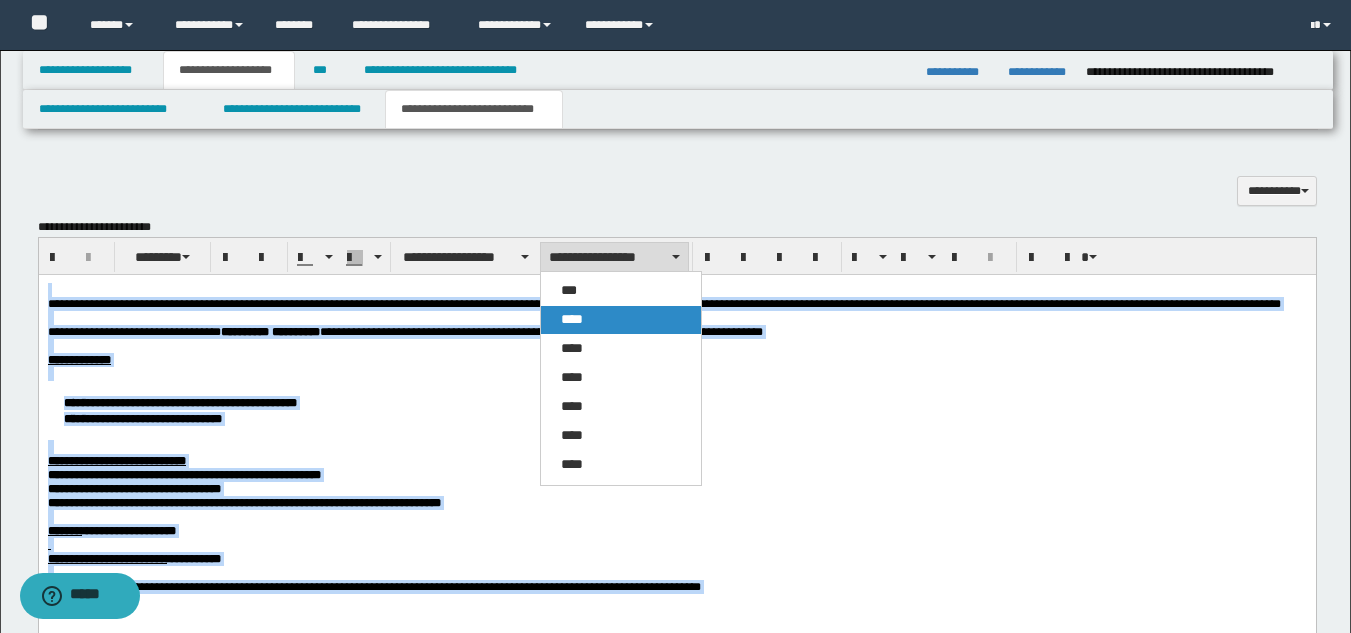 drag, startPoint x: 592, startPoint y: 327, endPoint x: 523, endPoint y: 43, distance: 292.26187 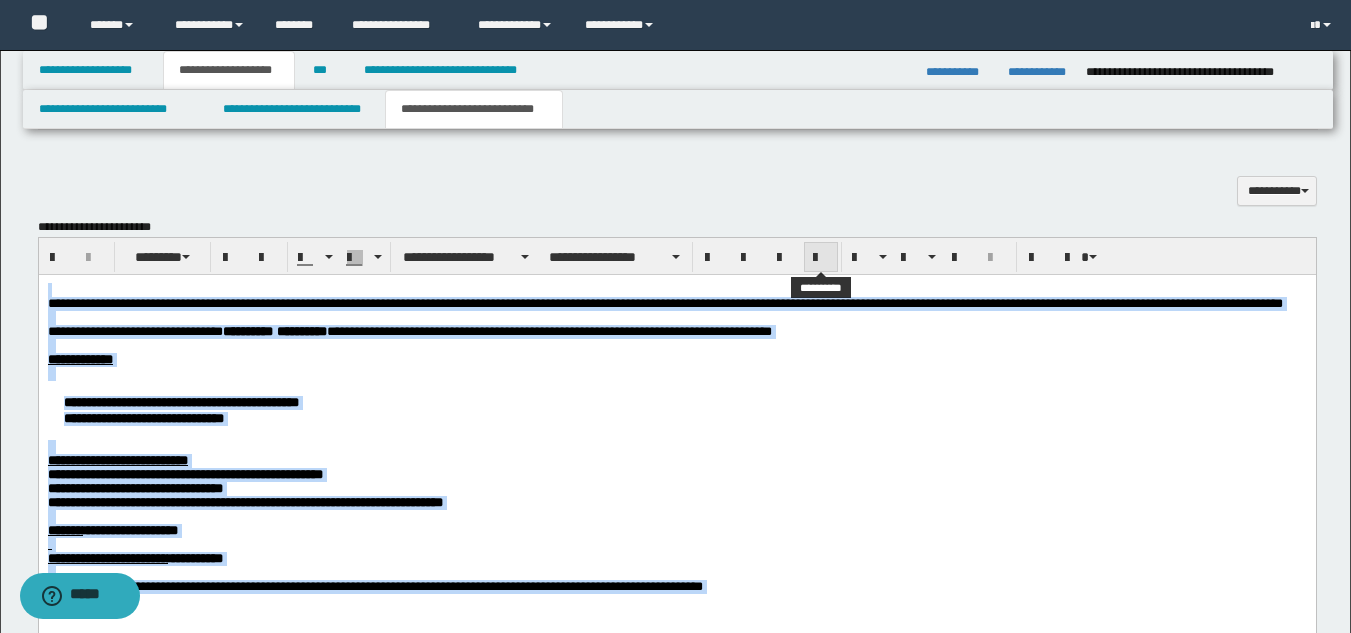 click at bounding box center [821, 258] 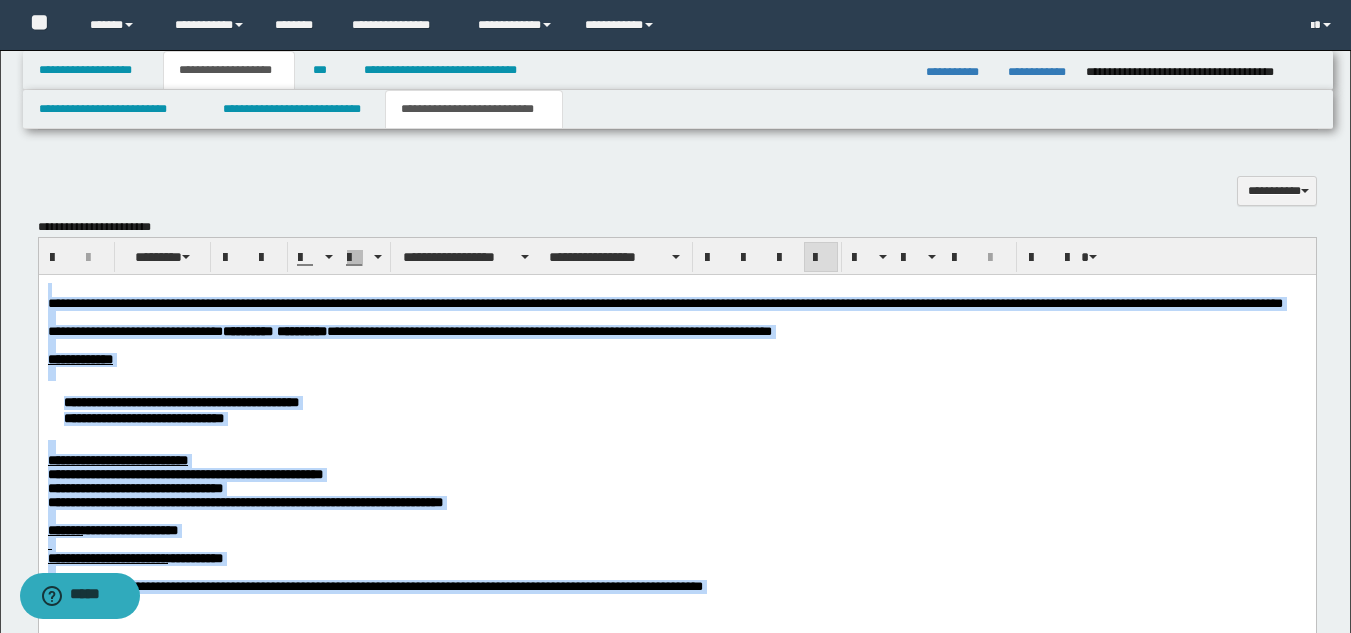 click at bounding box center [676, 373] 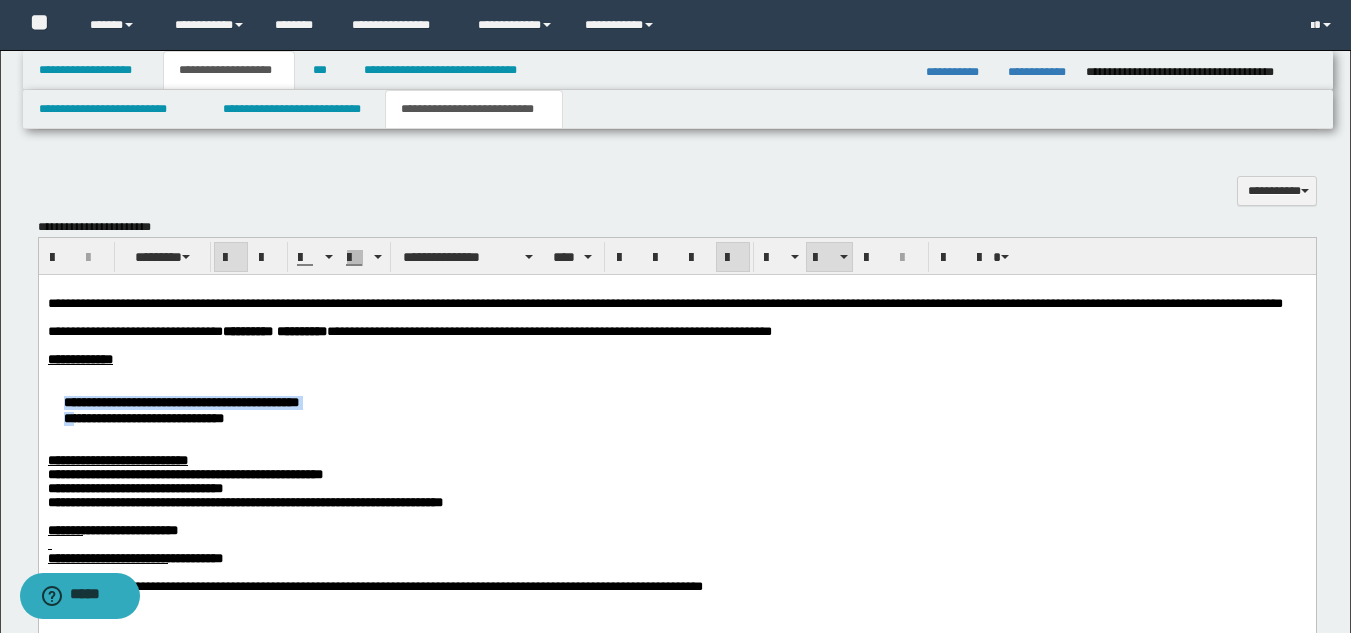 drag, startPoint x: 52, startPoint y: 427, endPoint x: 145, endPoint y: 430, distance: 93.04838 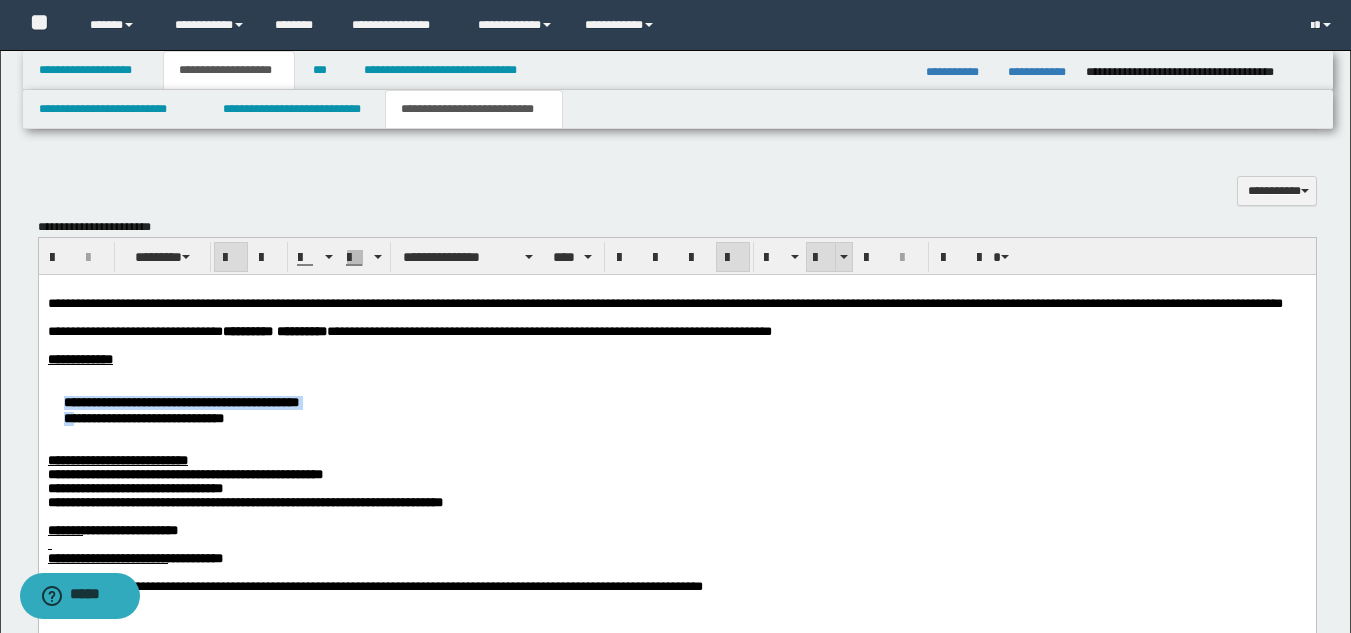 click at bounding box center (821, 258) 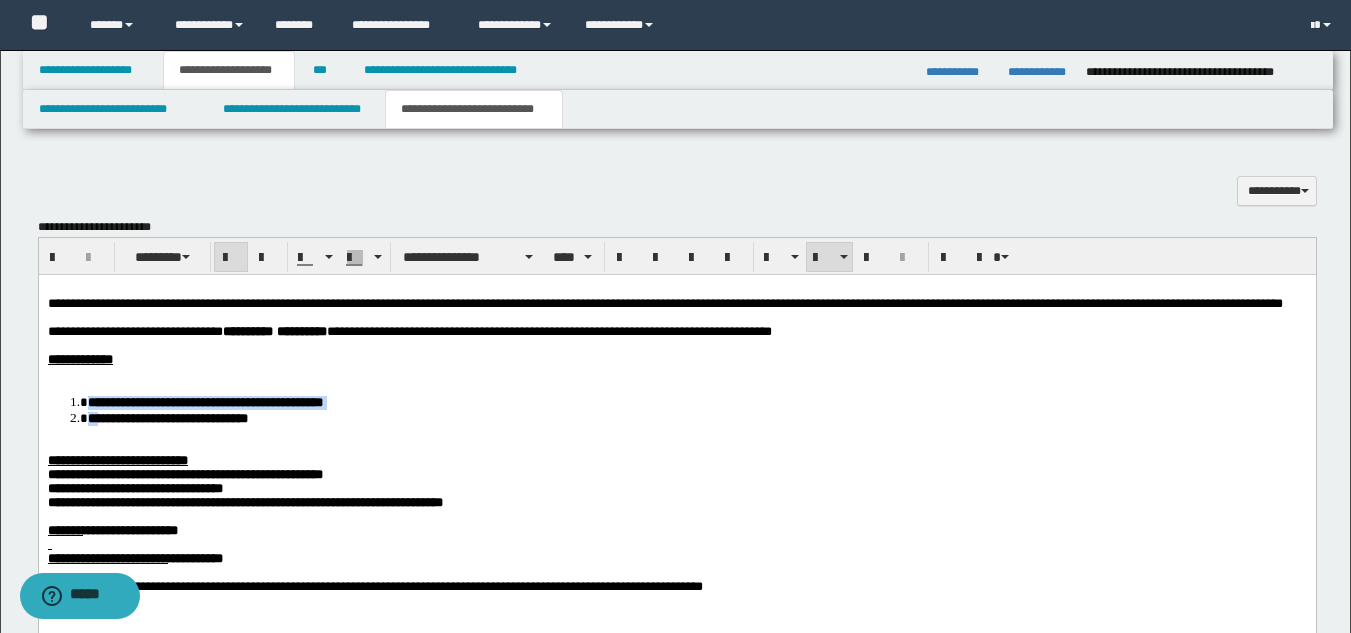 click on "**********" at bounding box center (676, 476) 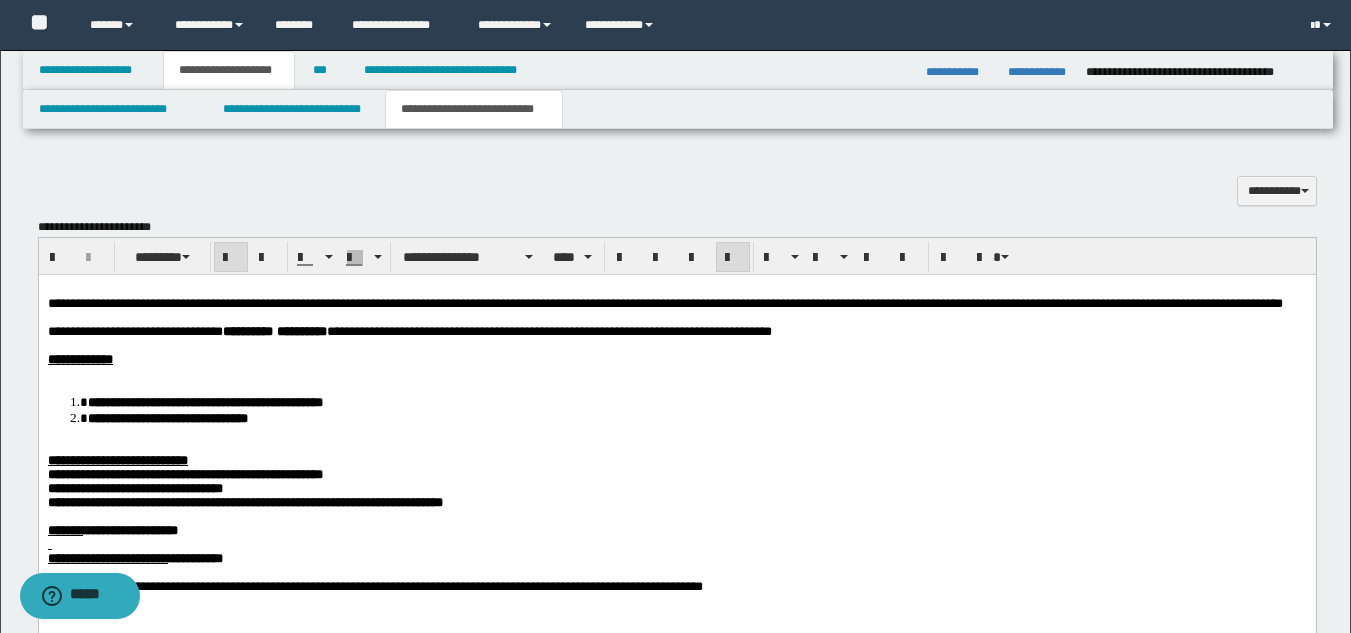 click at bounding box center [676, 373] 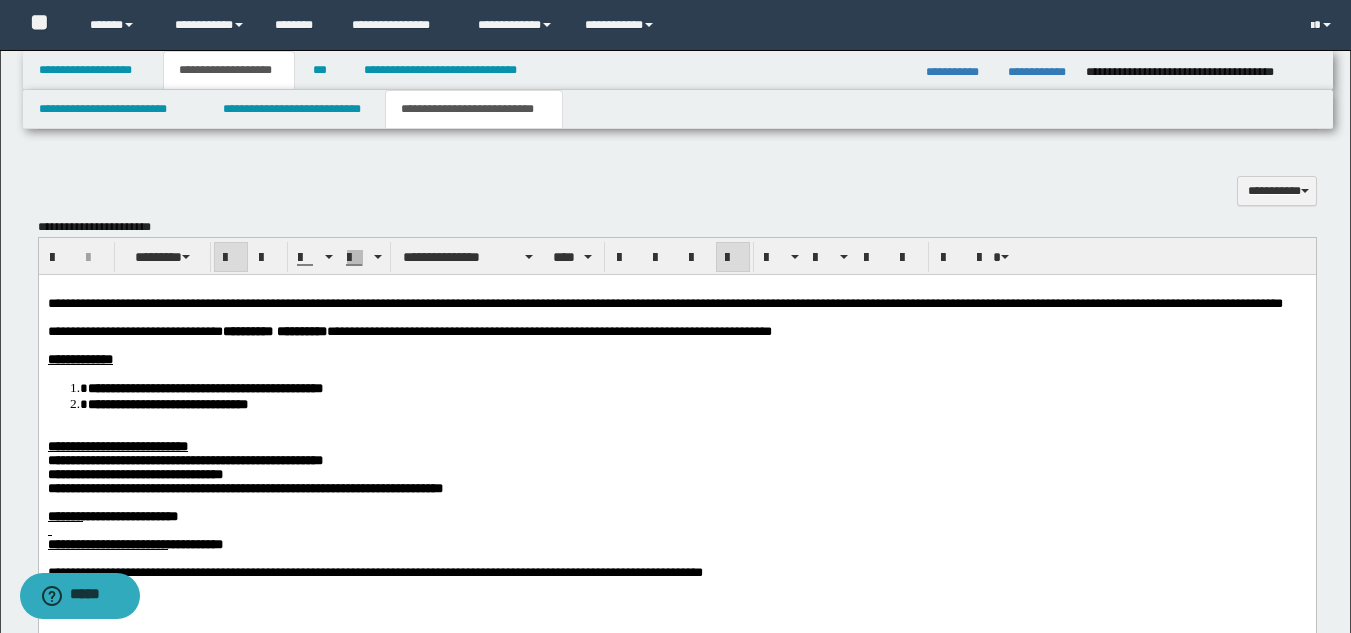 click on "**********" at bounding box center (676, 469) 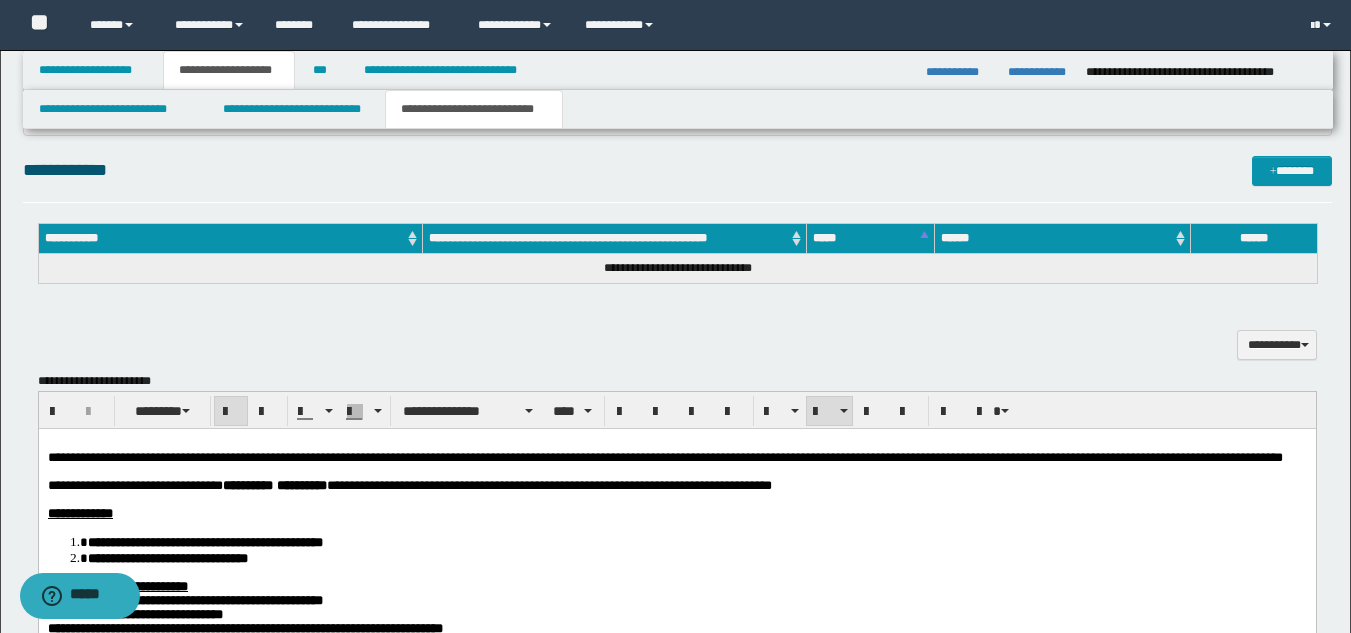 scroll, scrollTop: 714, scrollLeft: 0, axis: vertical 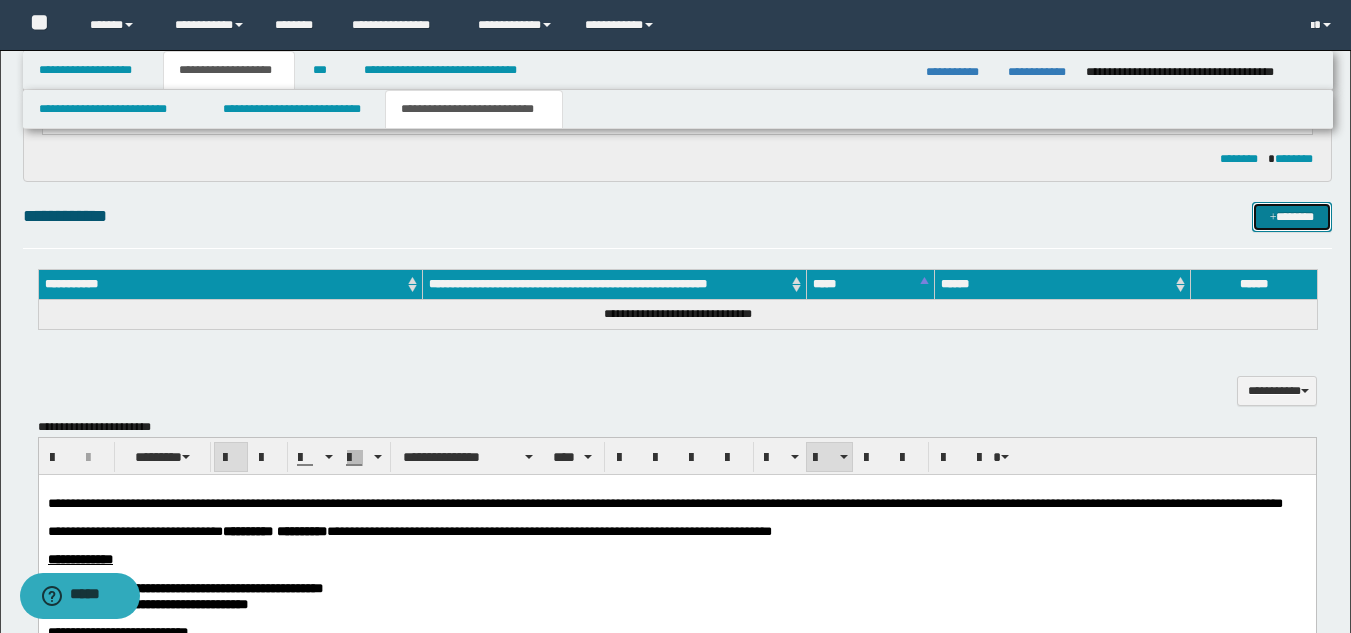 click on "*******" at bounding box center (1292, 217) 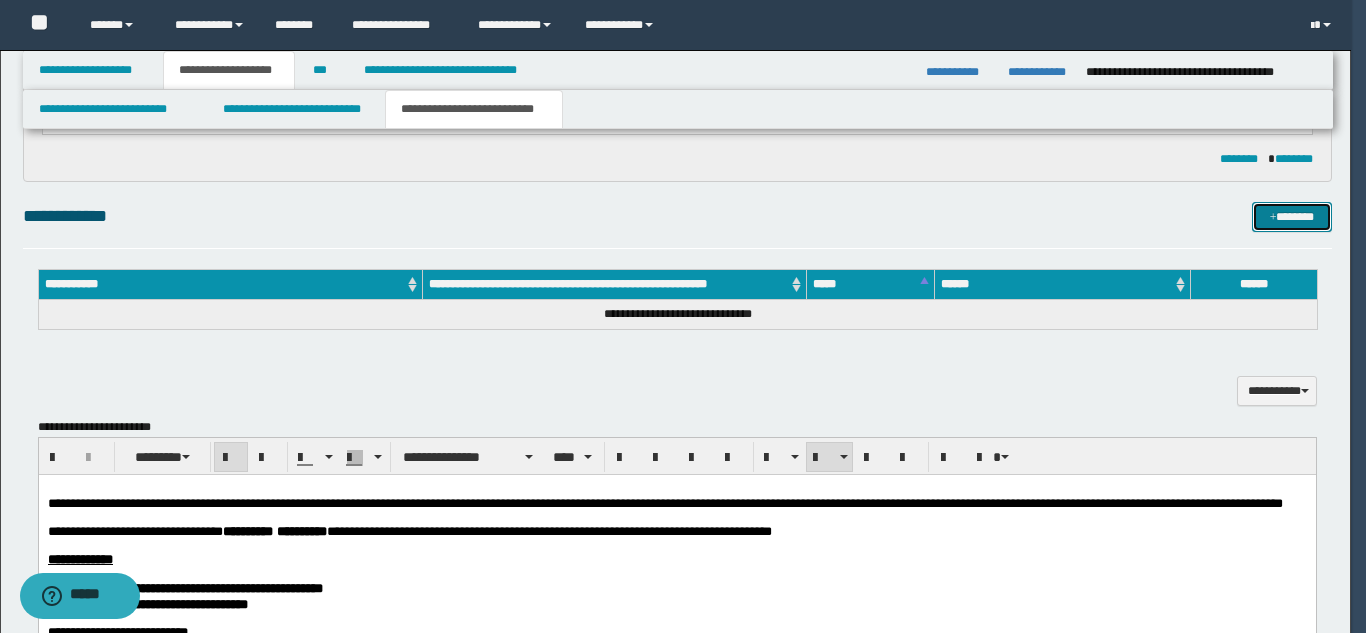 type 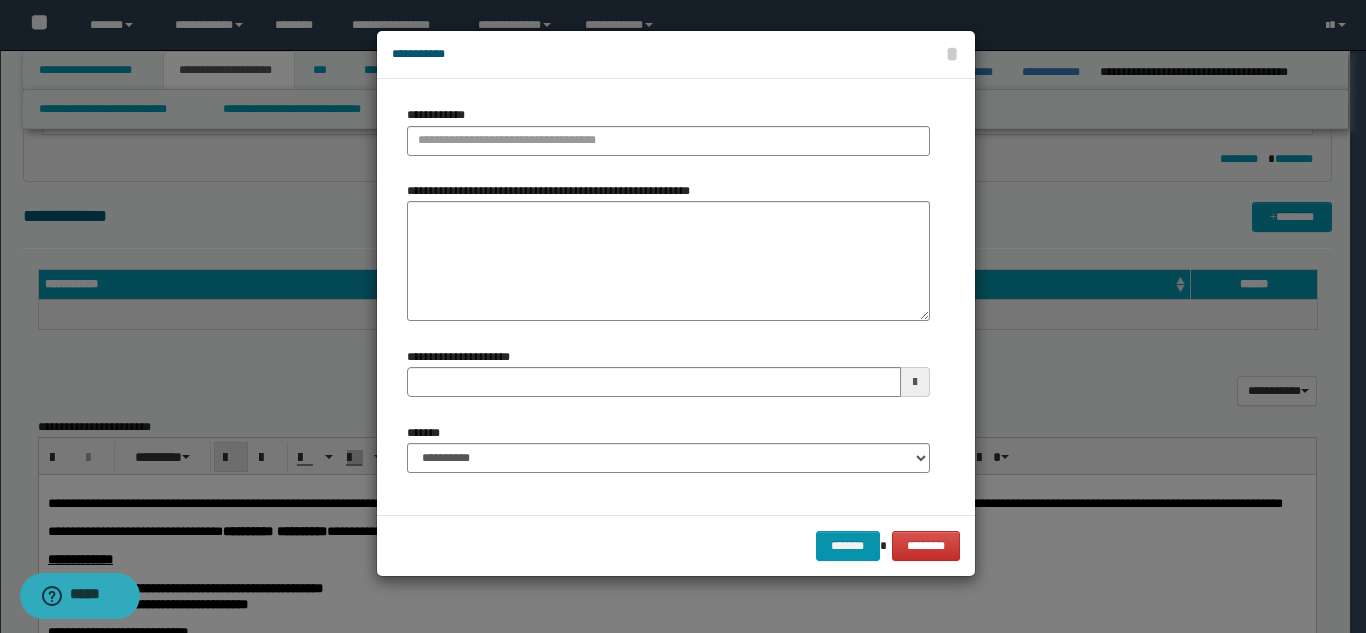 type 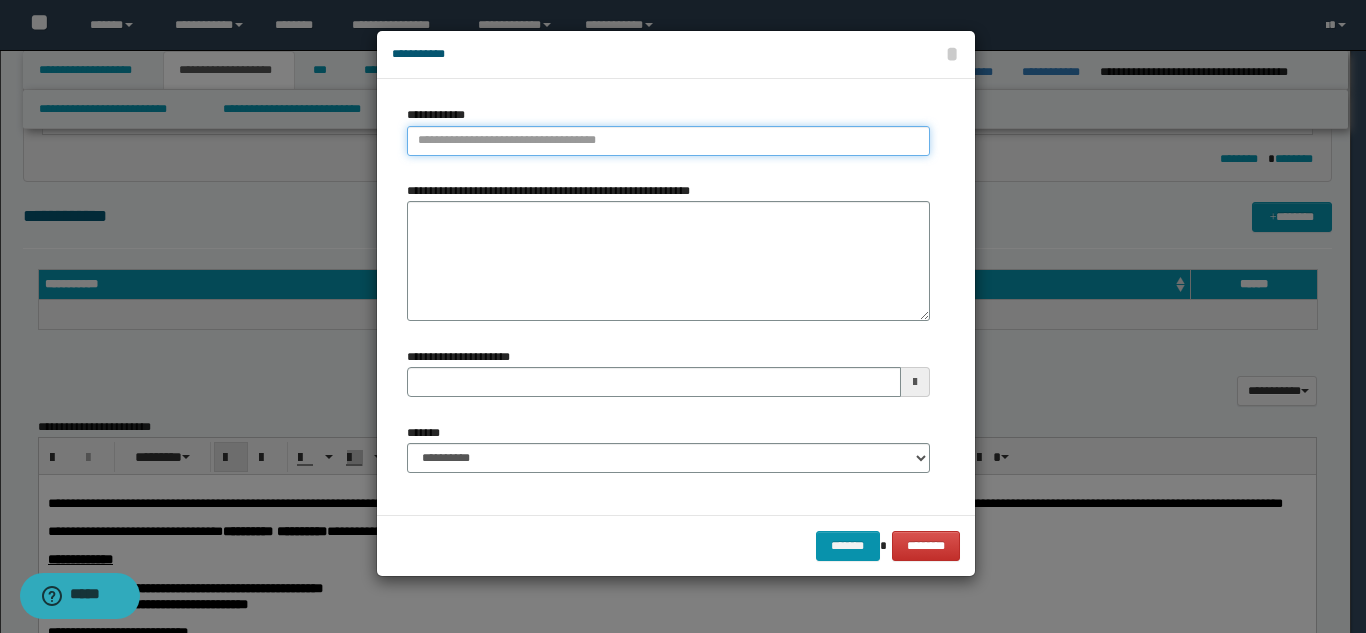 click on "**********" at bounding box center [668, 141] 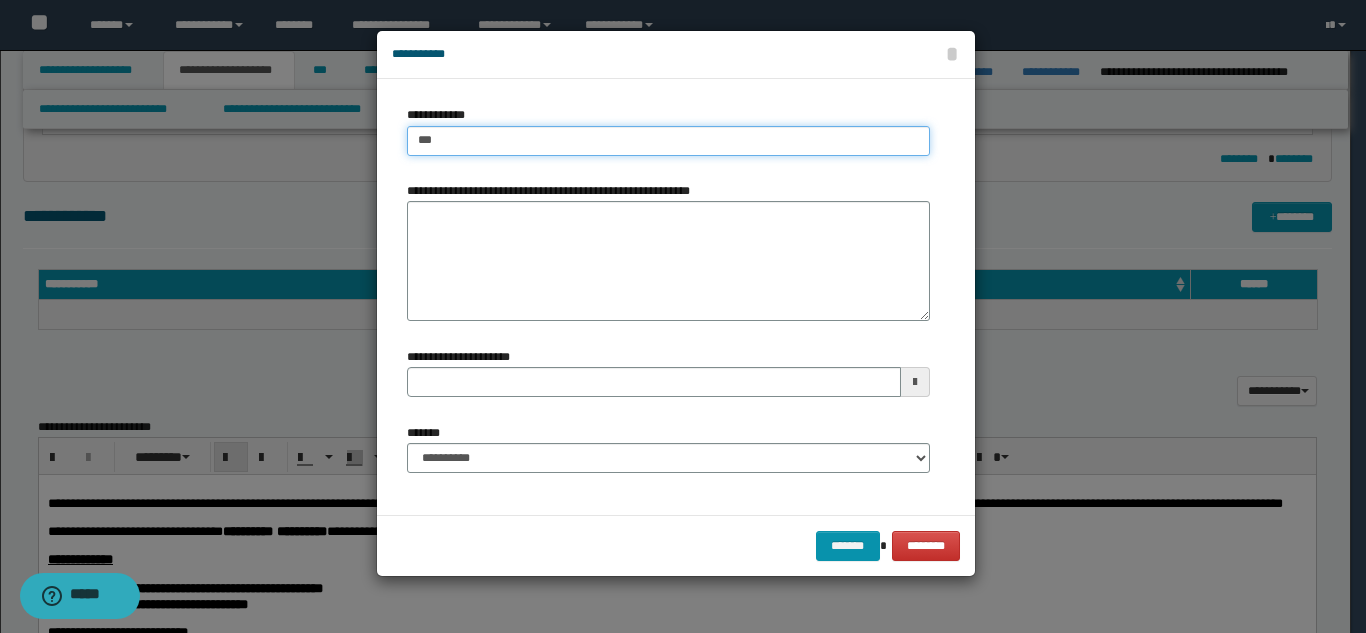 type on "****" 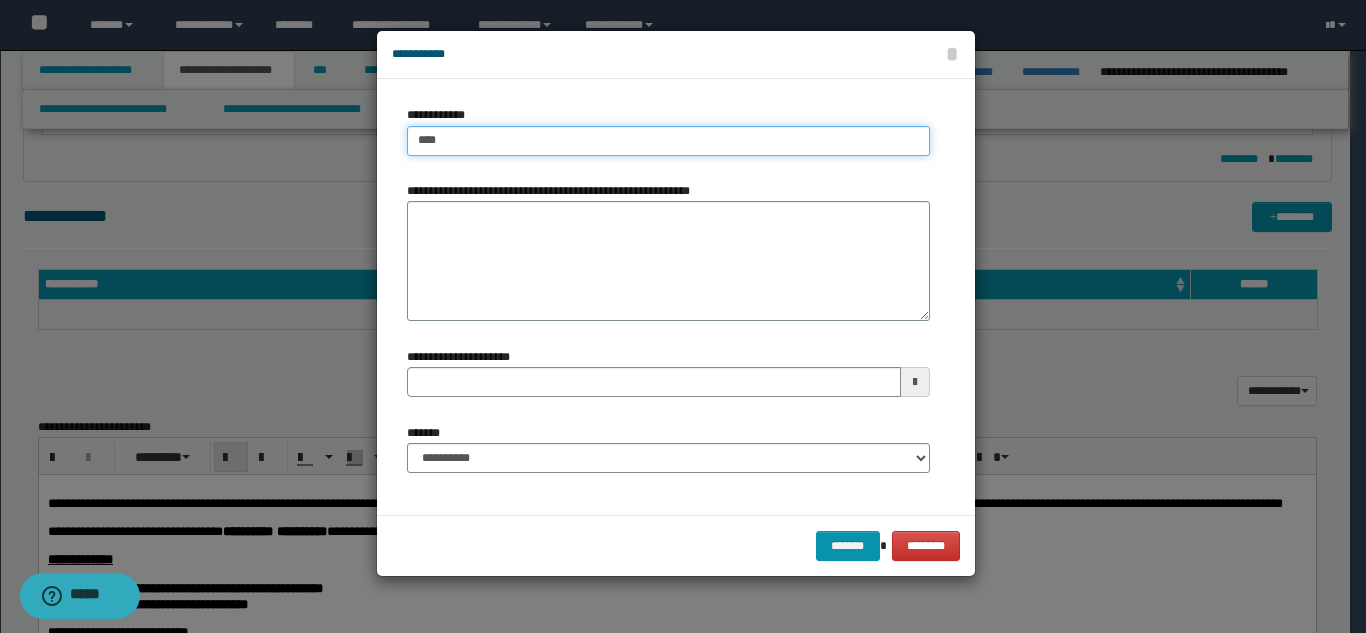 type on "****" 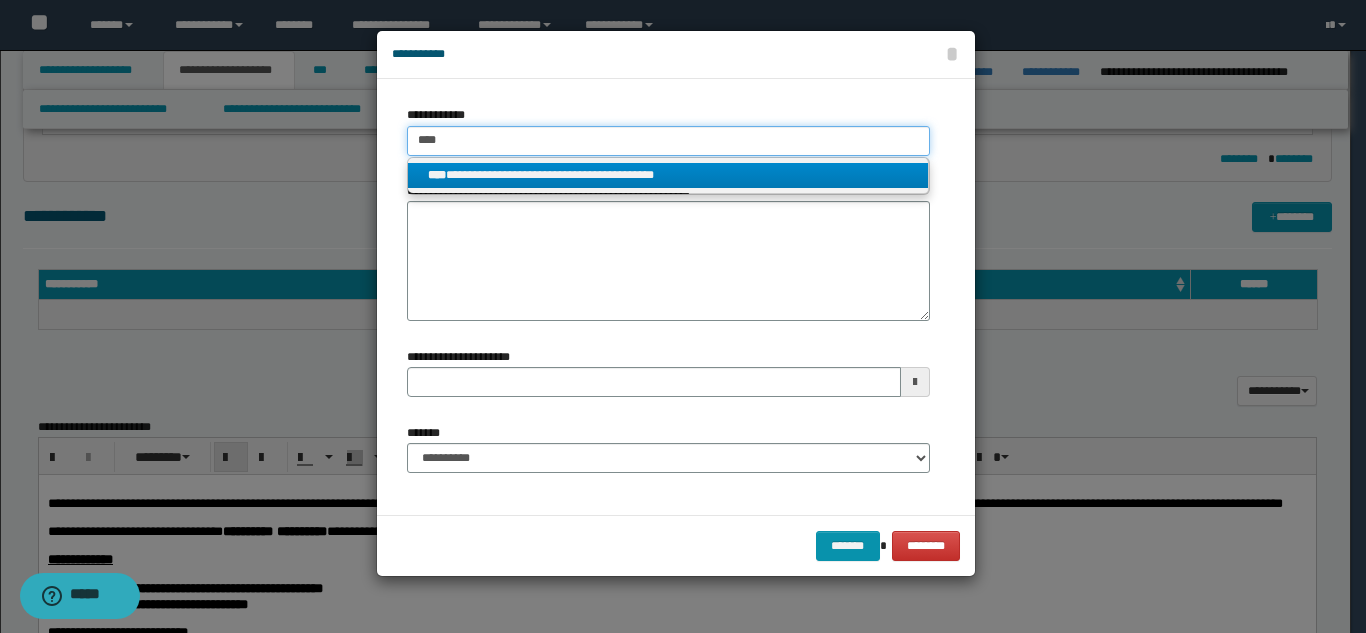type on "****" 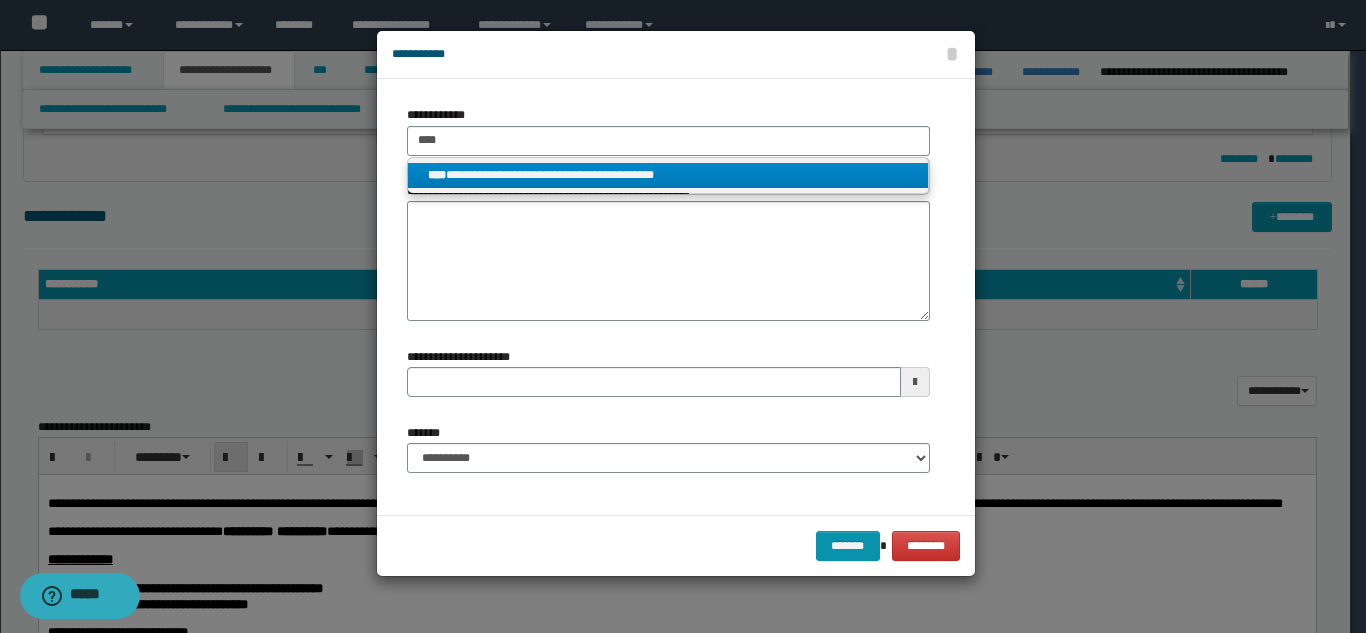 click on "**********" at bounding box center [668, 175] 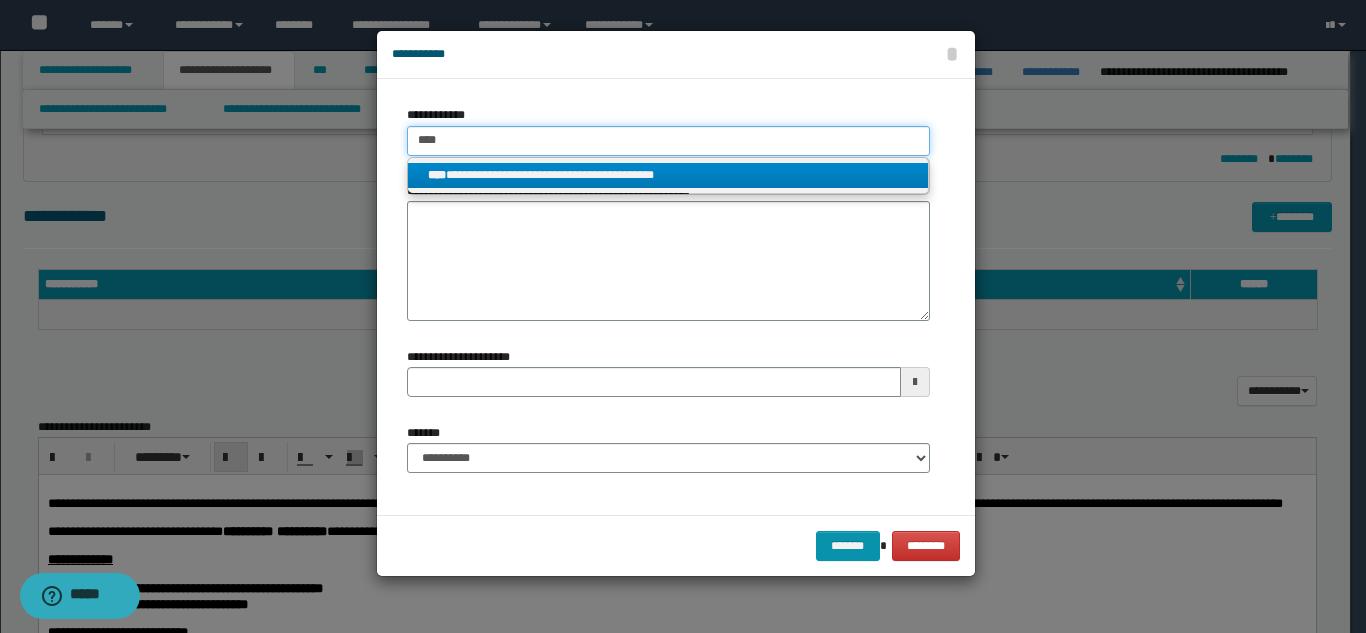 type 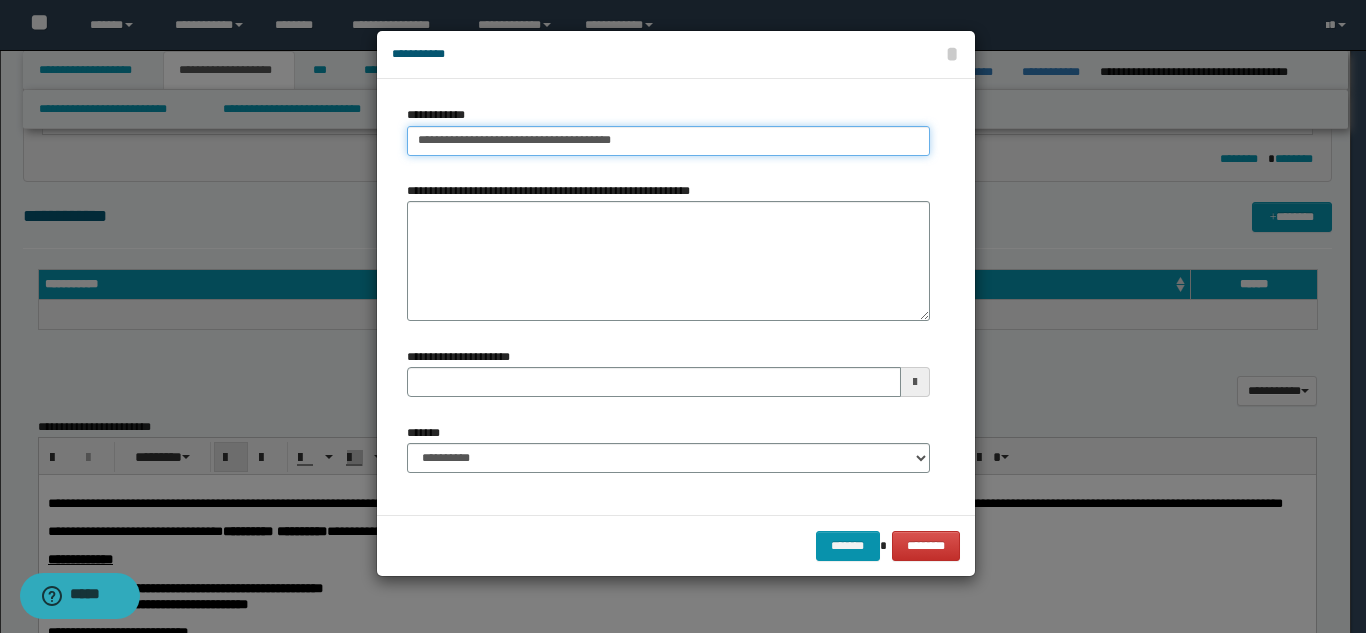 type 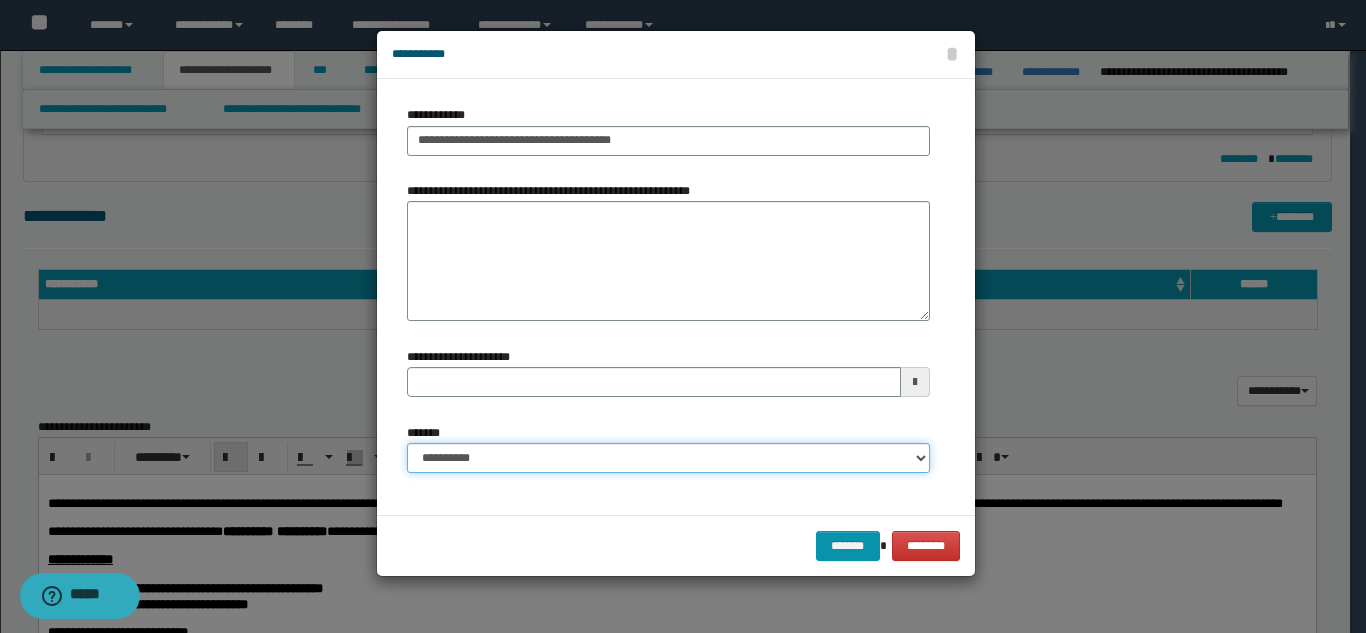 click on "**********" at bounding box center (668, 458) 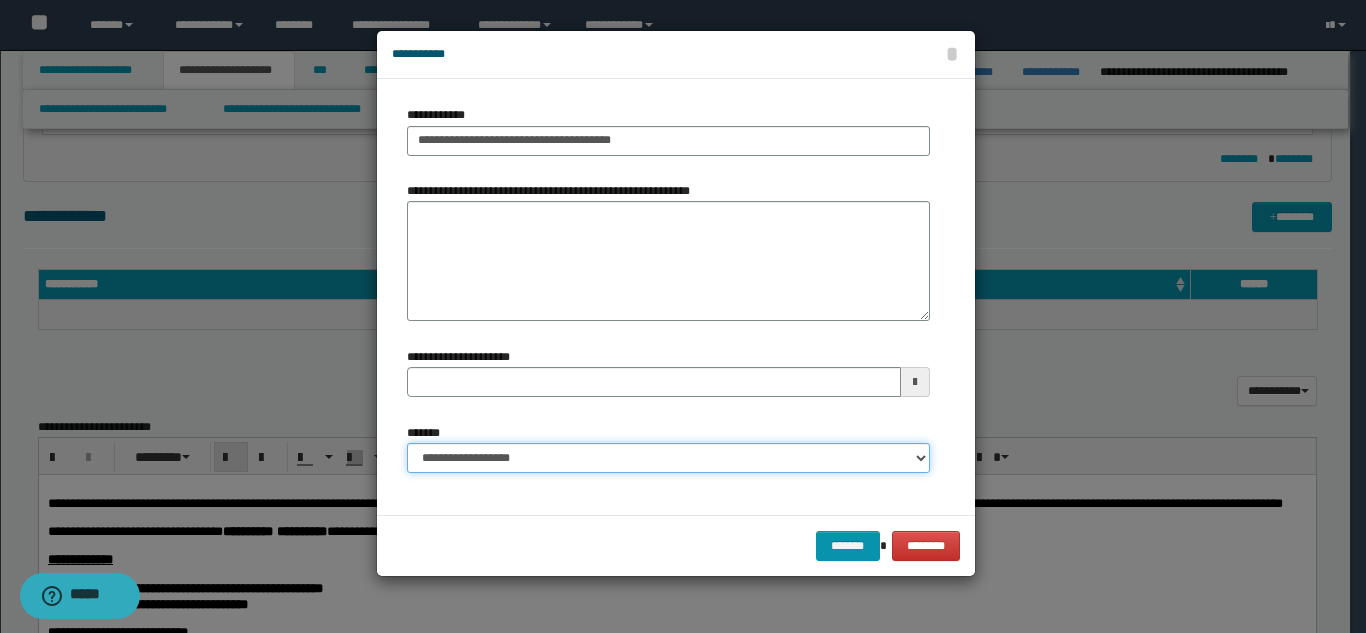 click on "**********" at bounding box center (668, 458) 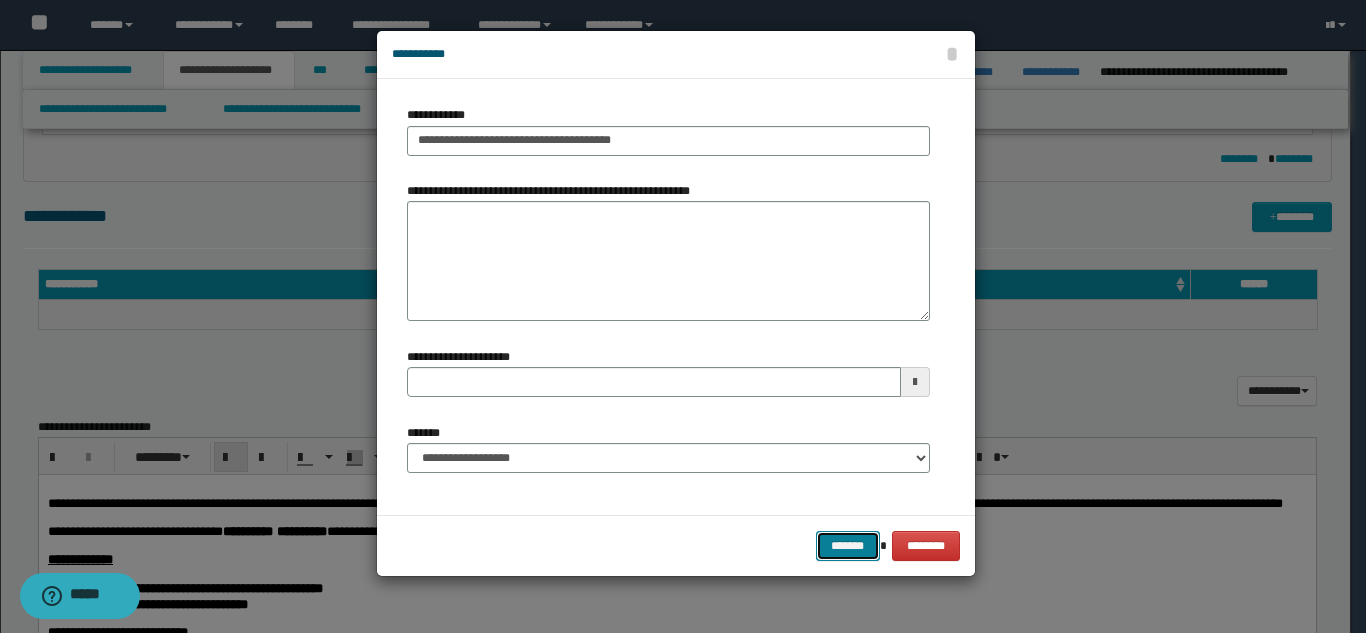 click on "*******" at bounding box center [848, 546] 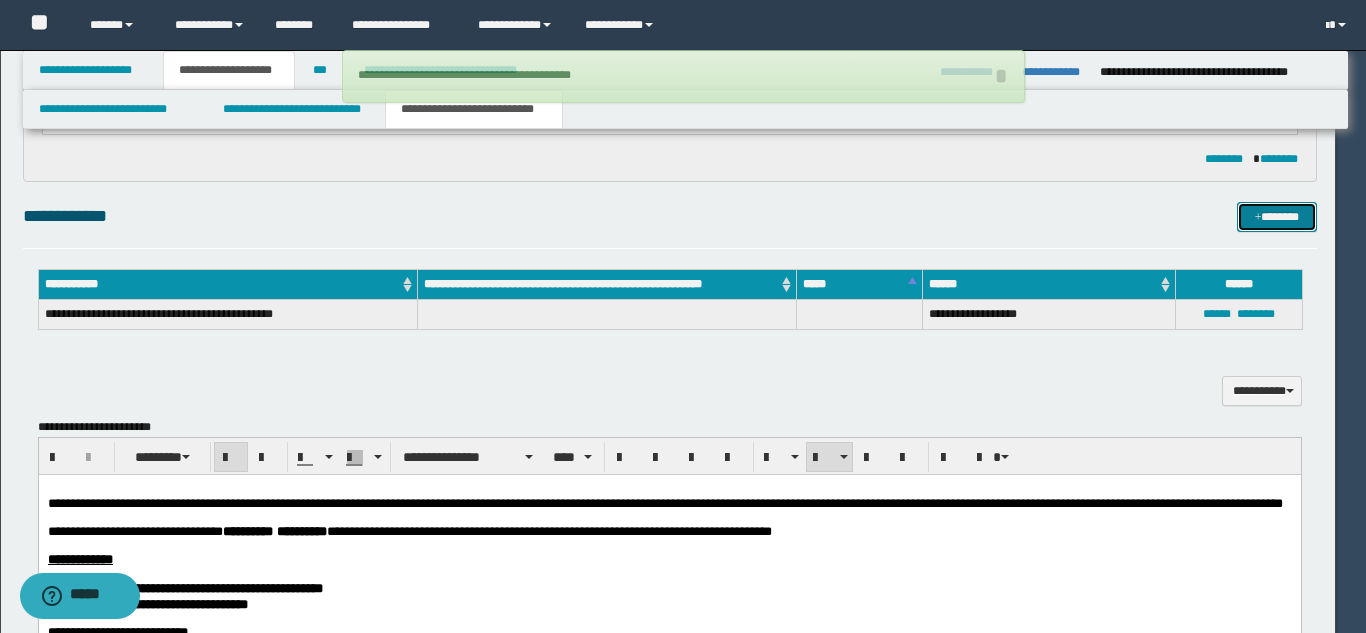 type 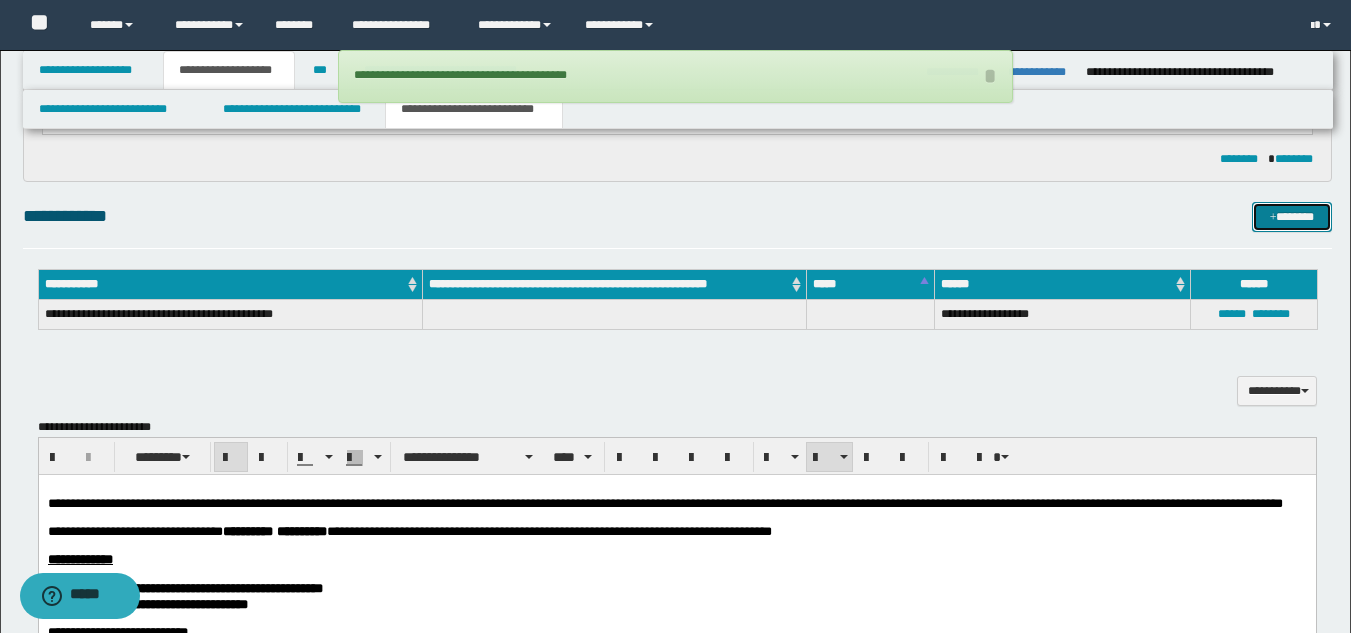 click on "*******" at bounding box center (1292, 217) 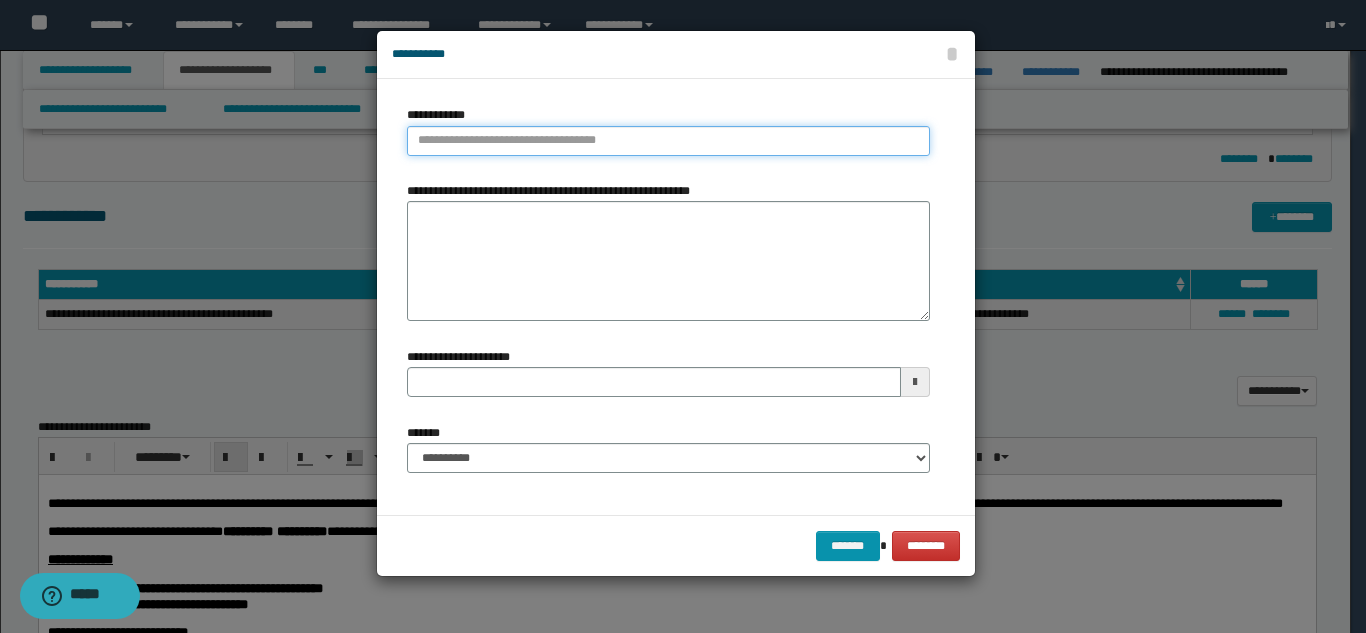 type on "**********" 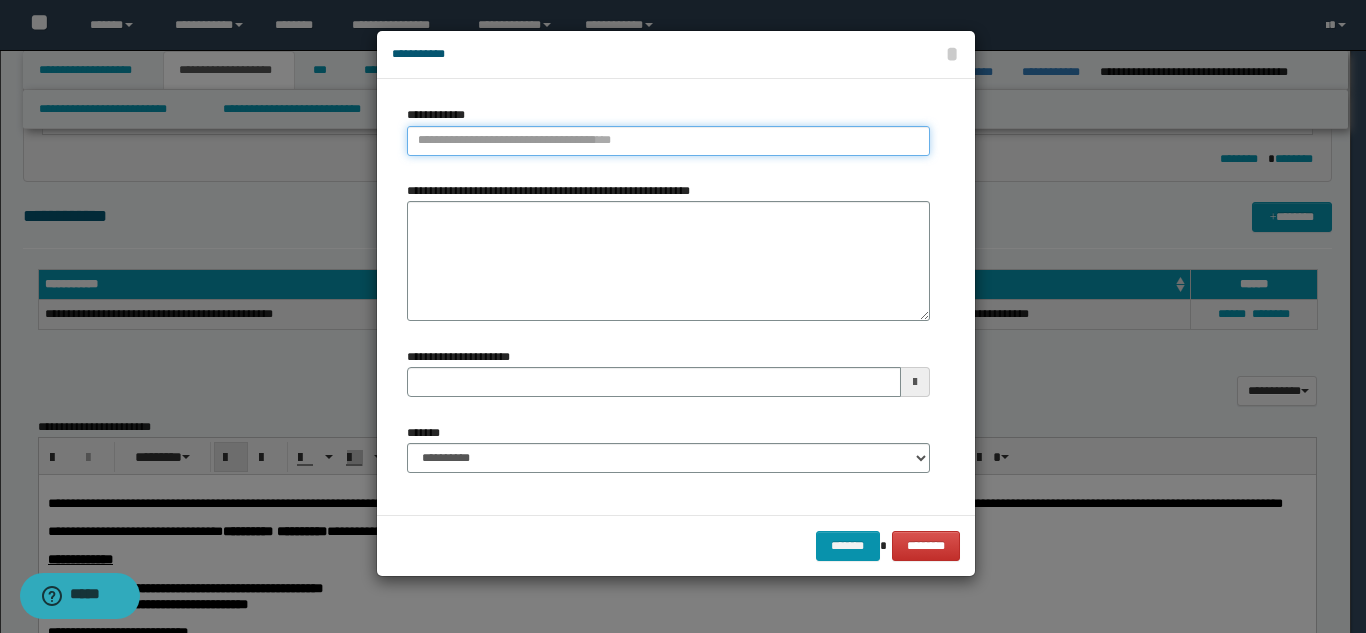 click on "**********" at bounding box center [668, 141] 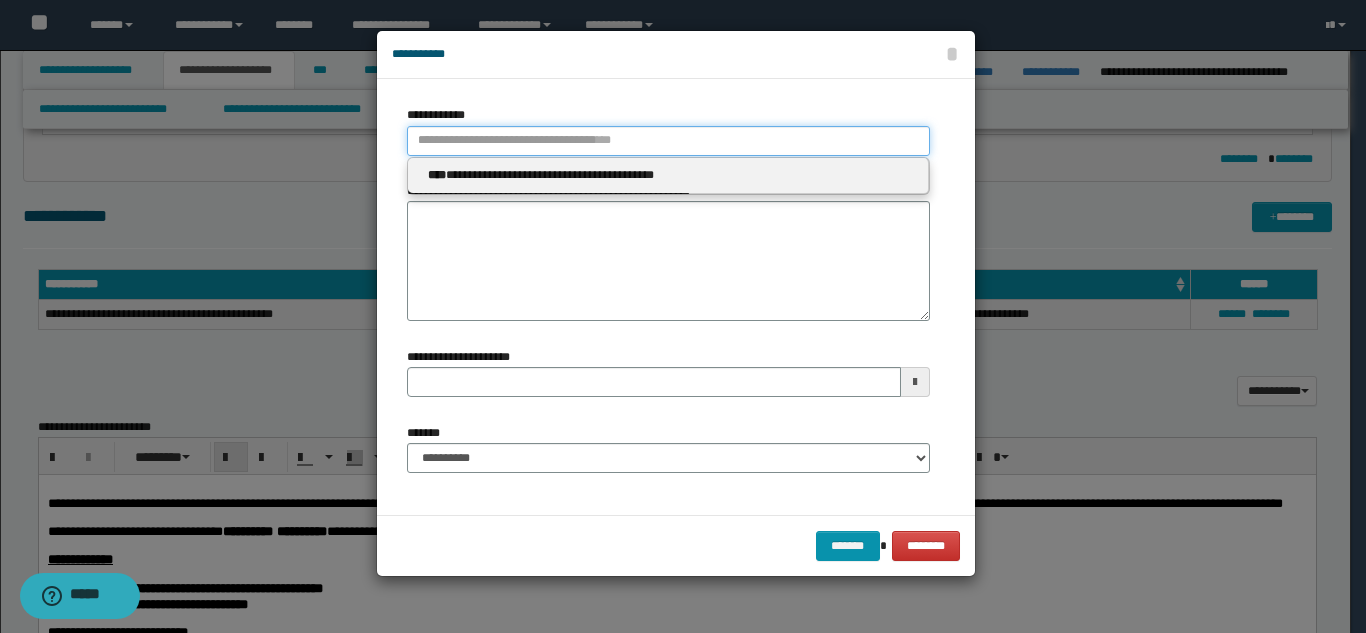 type 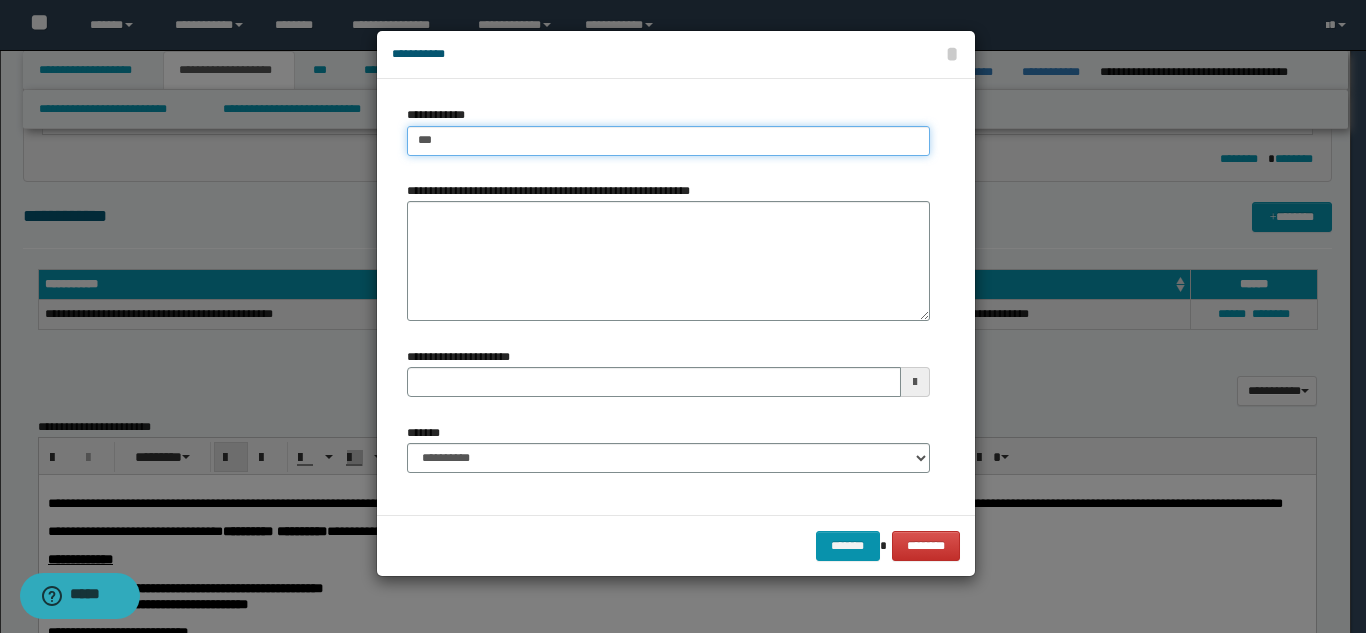 type on "****" 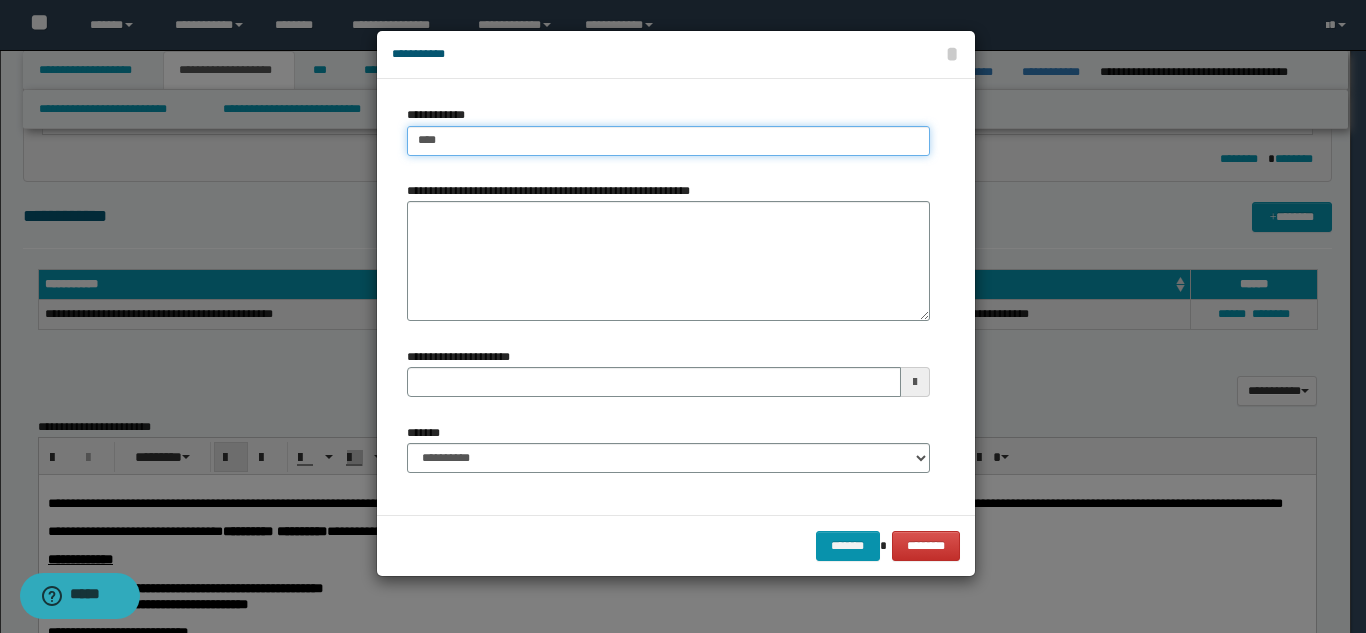 type on "****" 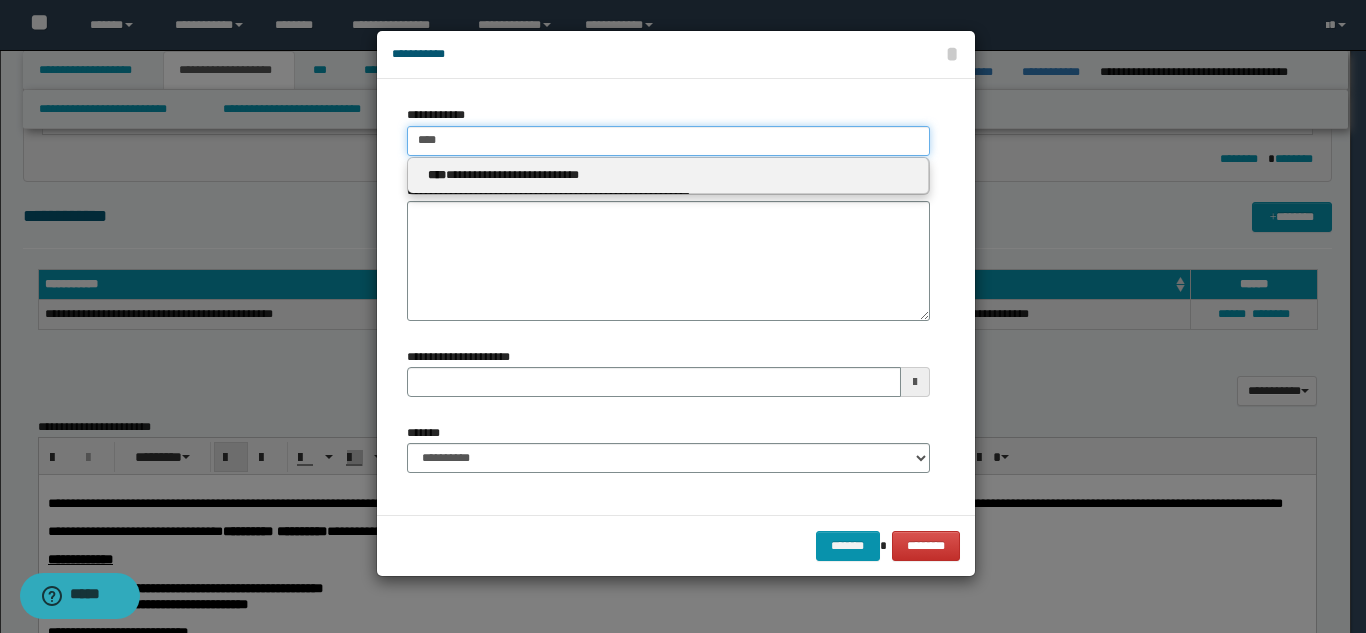 type on "****" 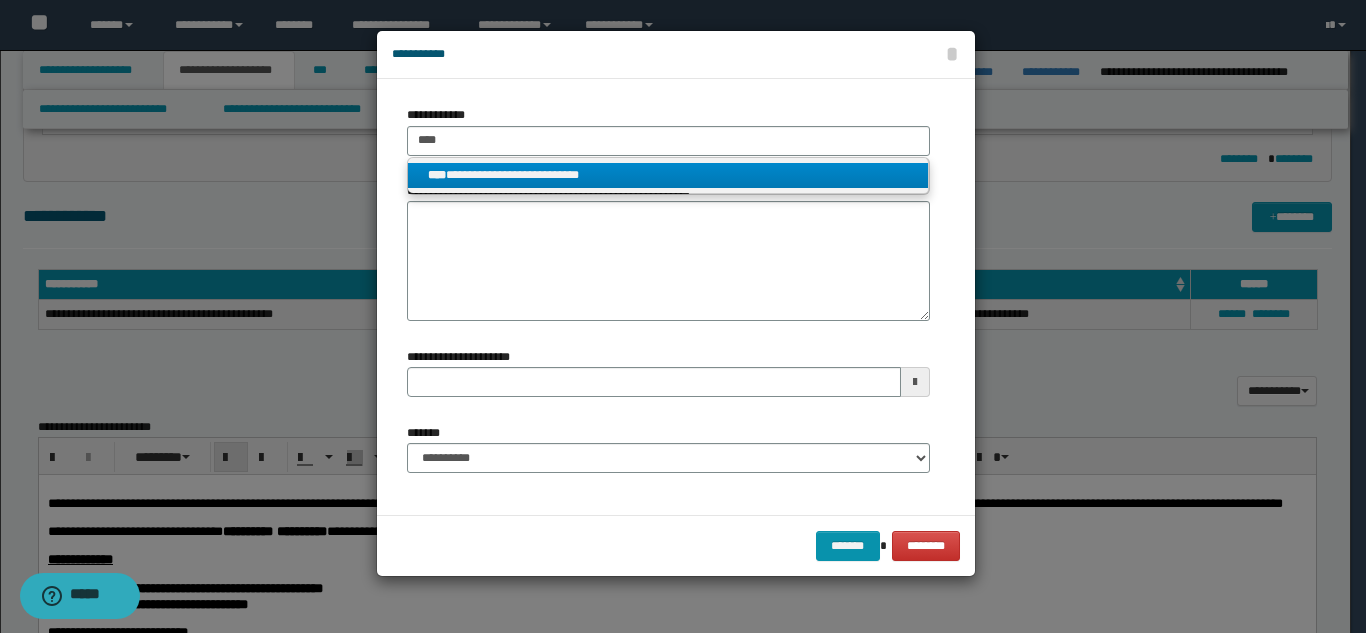 click on "**********" at bounding box center [668, 175] 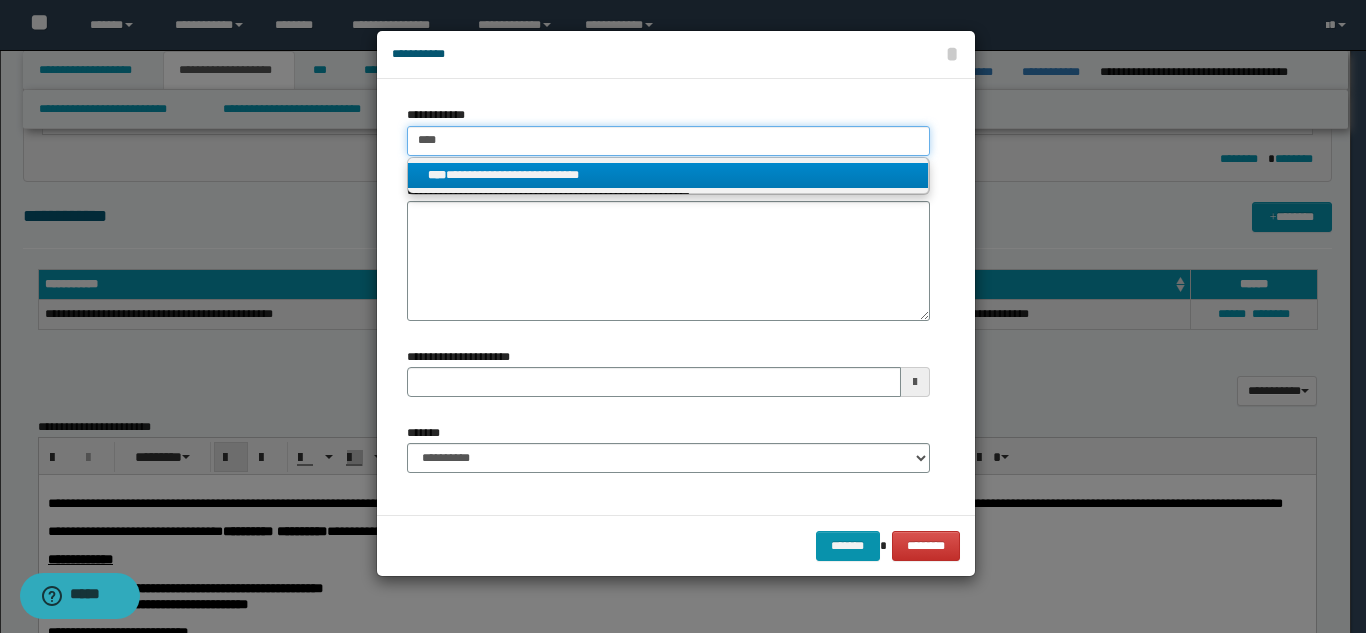 type 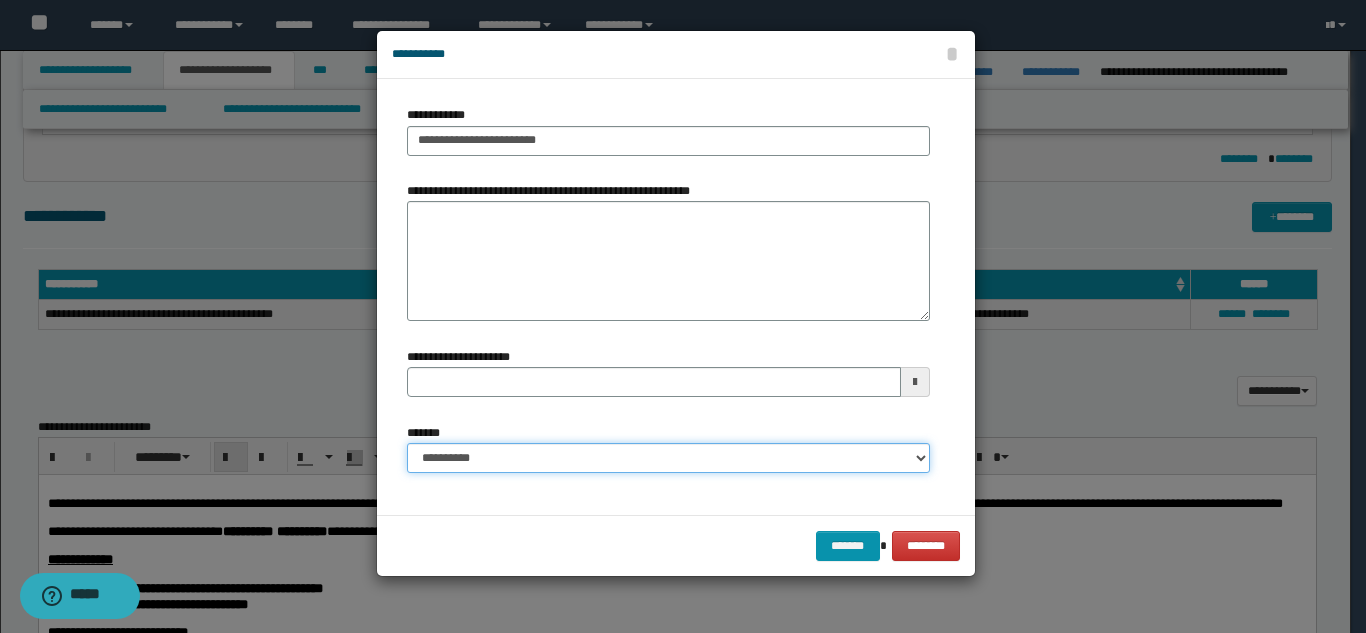 drag, startPoint x: 494, startPoint y: 464, endPoint x: 496, endPoint y: 453, distance: 11.18034 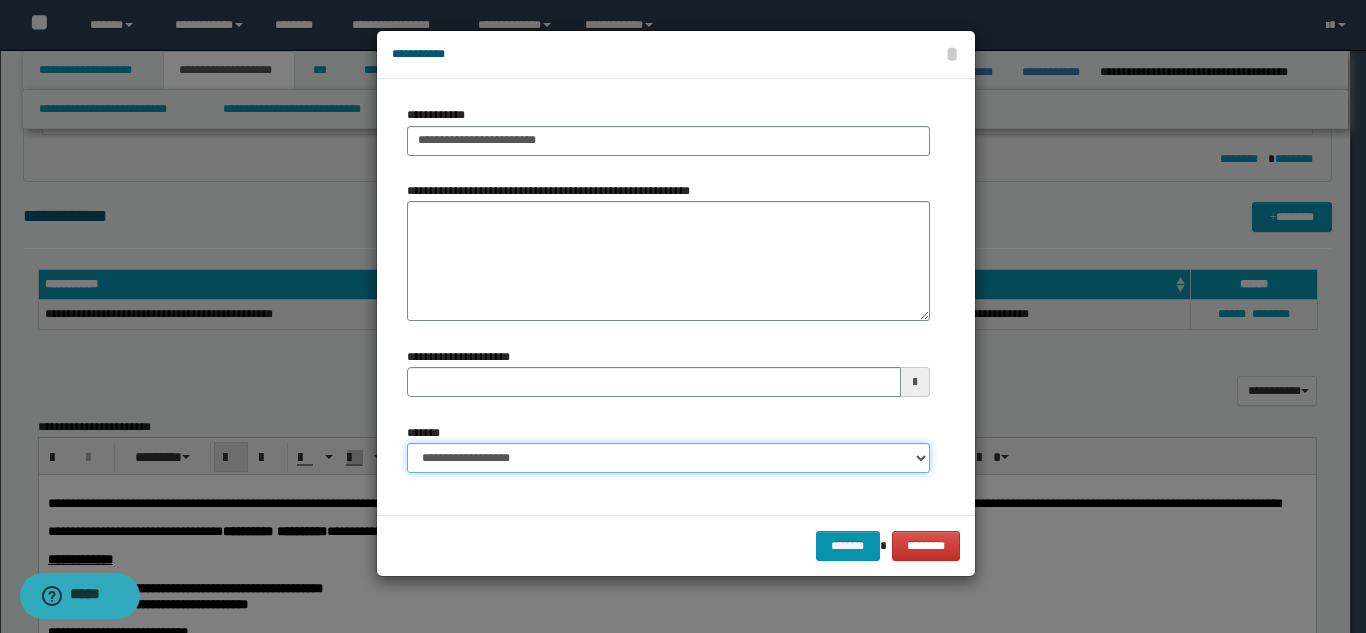 type 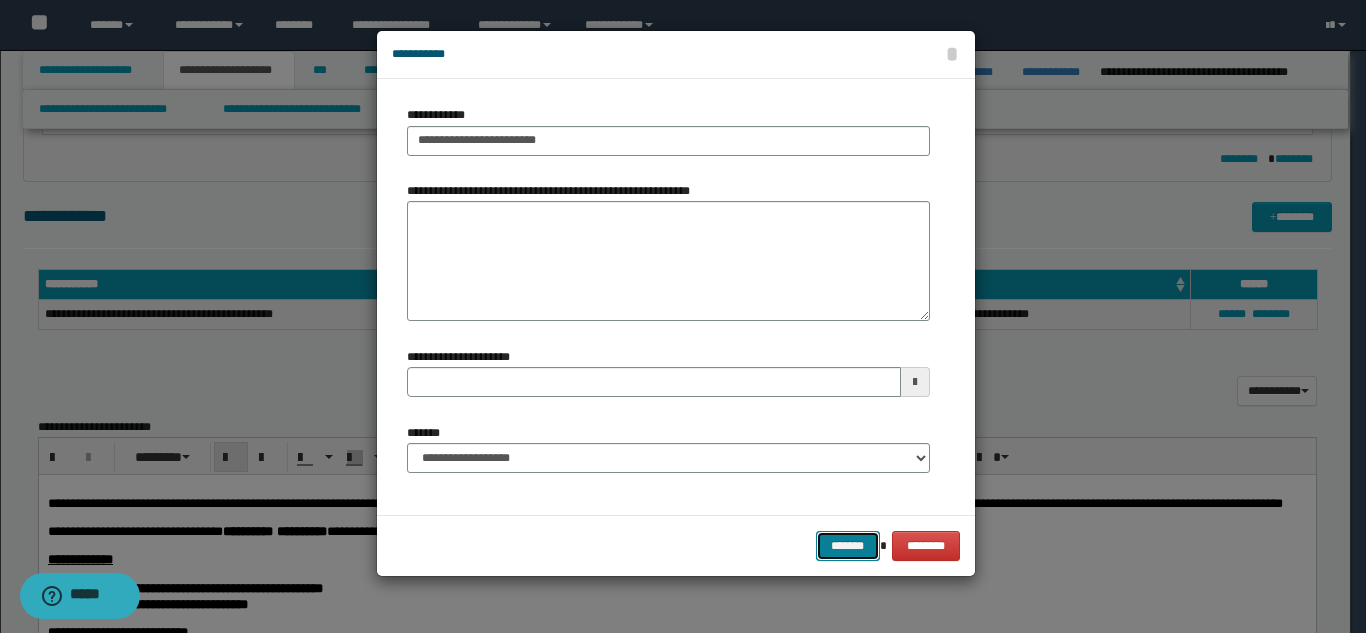 click on "*******" at bounding box center (848, 546) 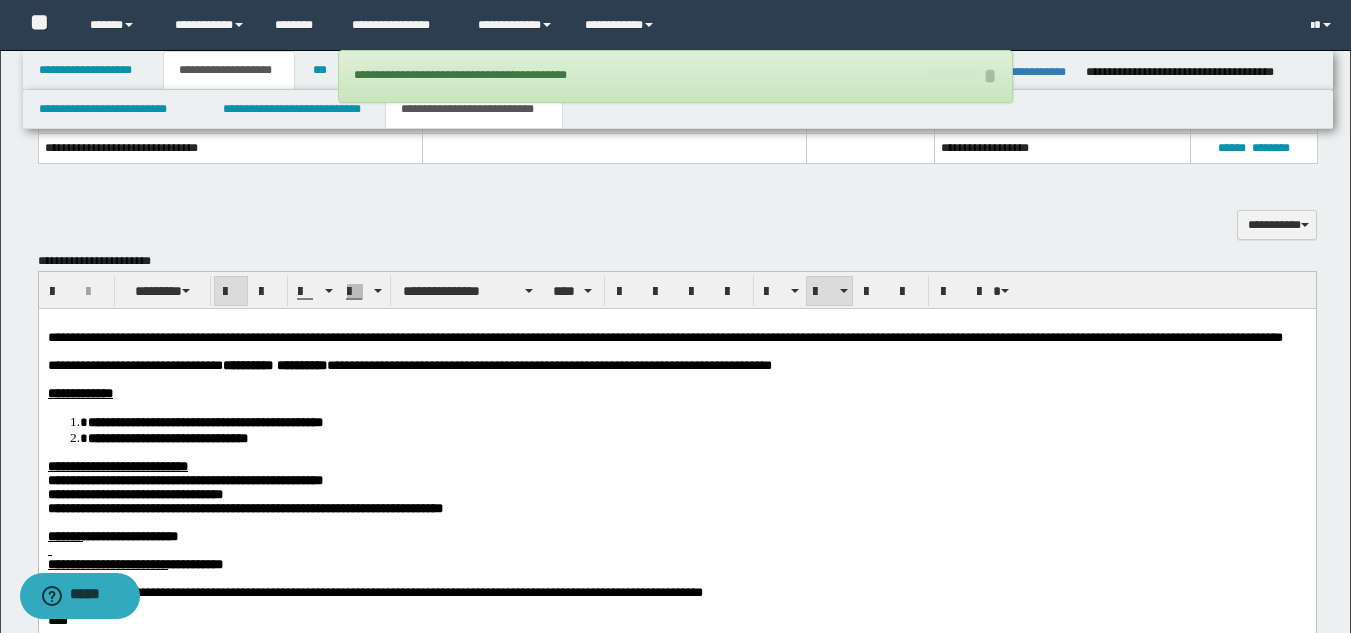 scroll, scrollTop: 914, scrollLeft: 0, axis: vertical 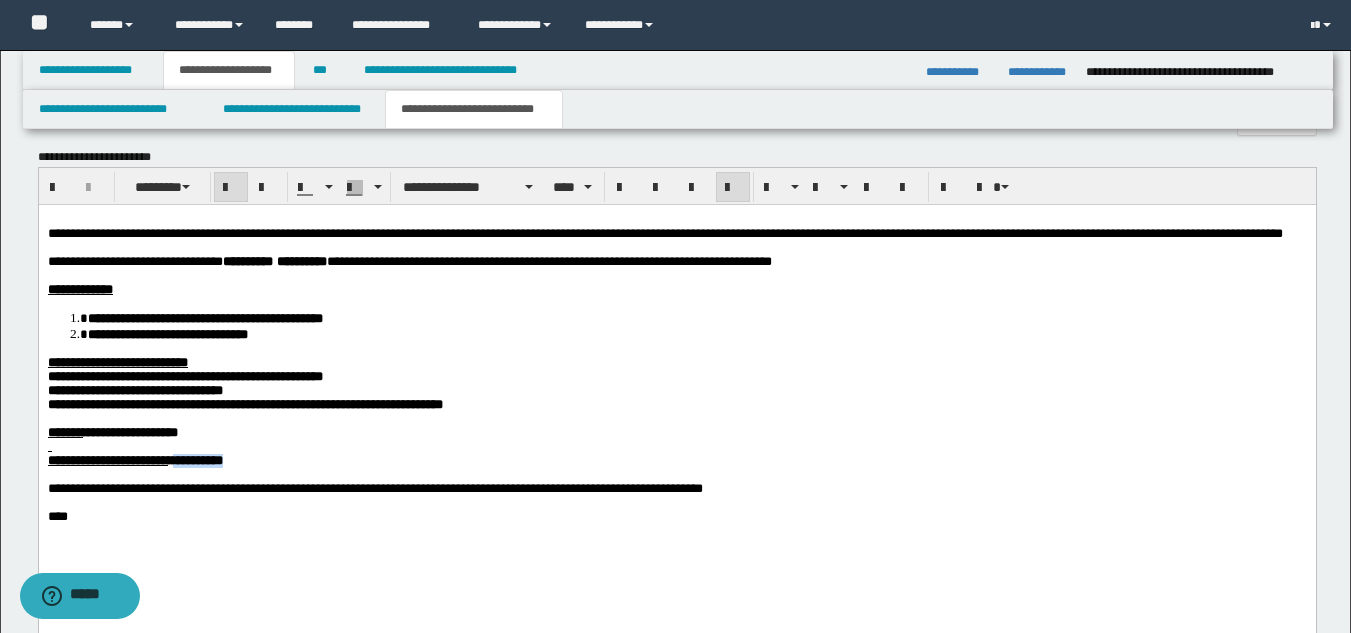 drag, startPoint x: 252, startPoint y: 502, endPoint x: 322, endPoint y: 504, distance: 70.028564 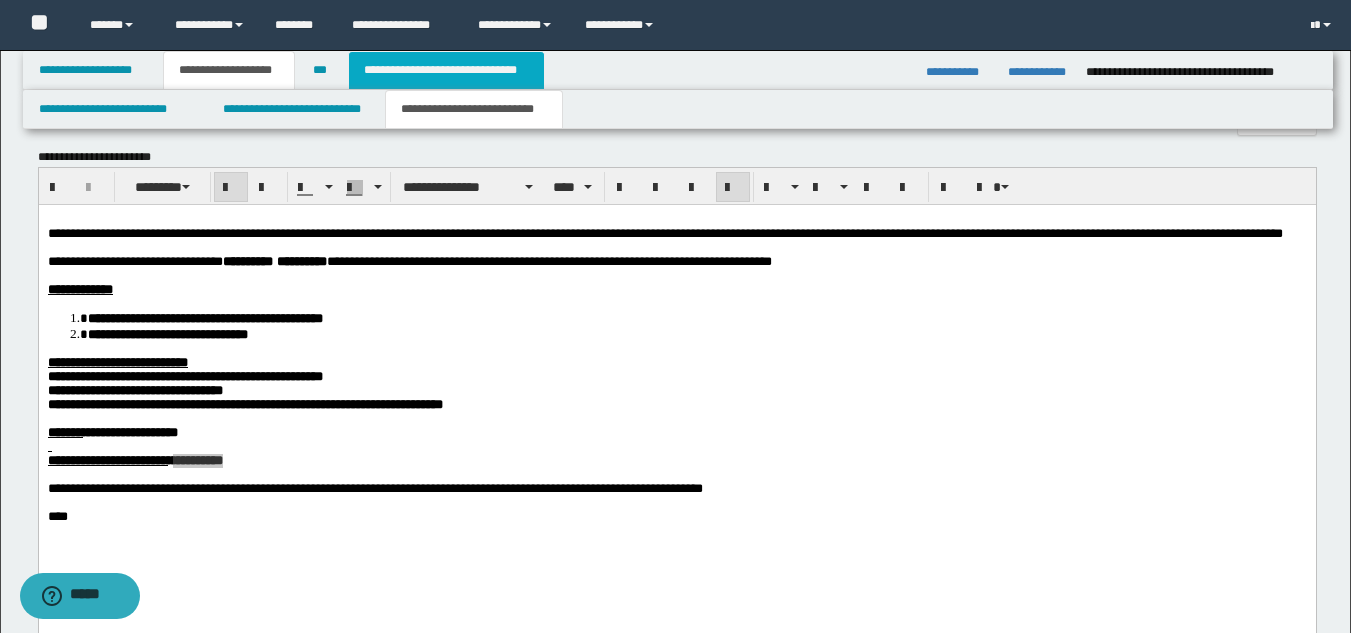click on "**********" at bounding box center (446, 70) 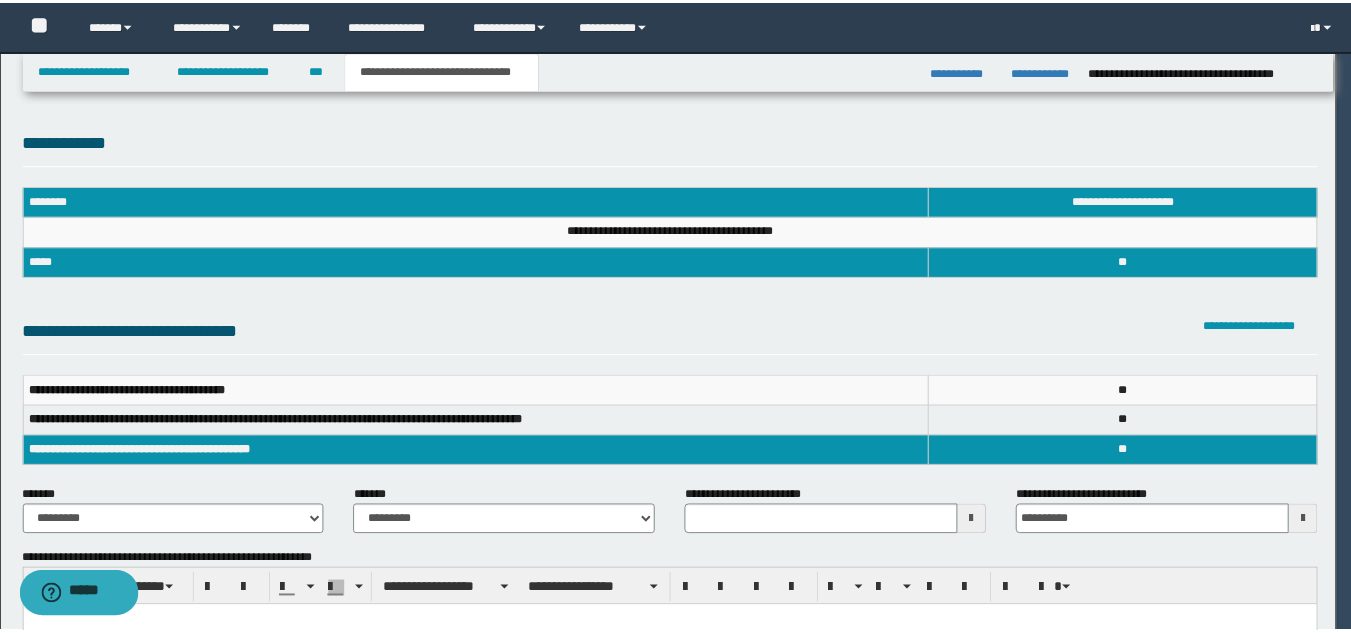 scroll, scrollTop: 0, scrollLeft: 0, axis: both 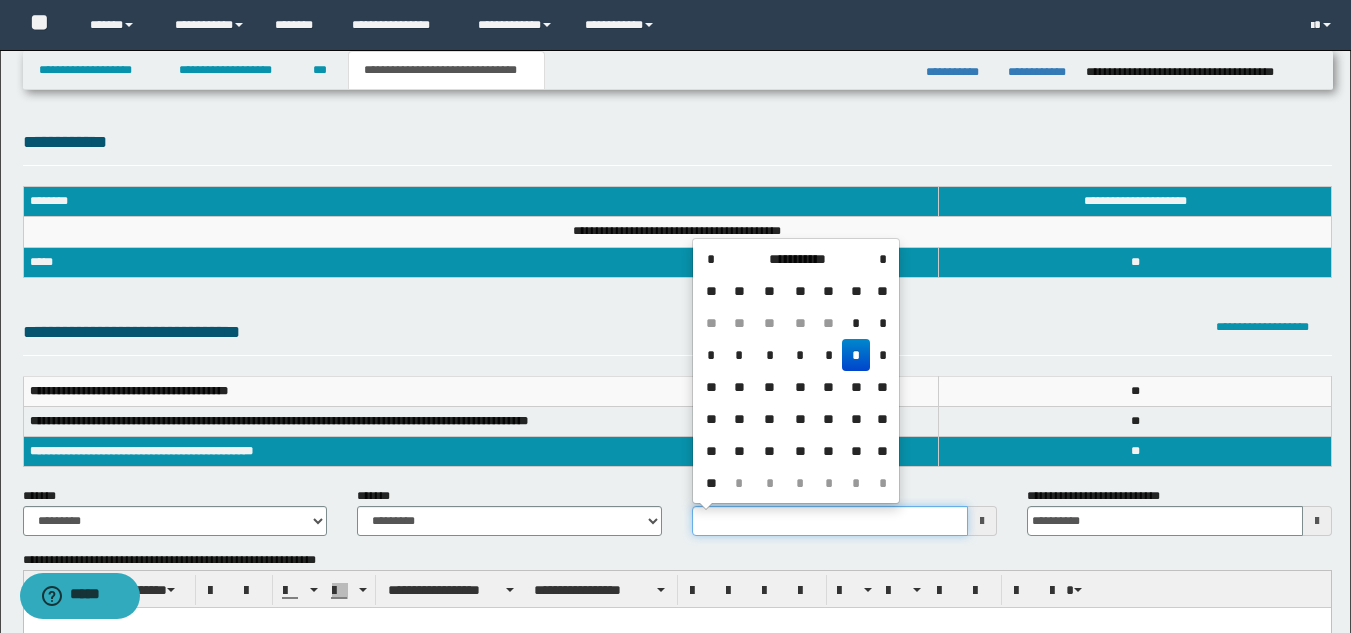 click on "**********" at bounding box center (830, 521) 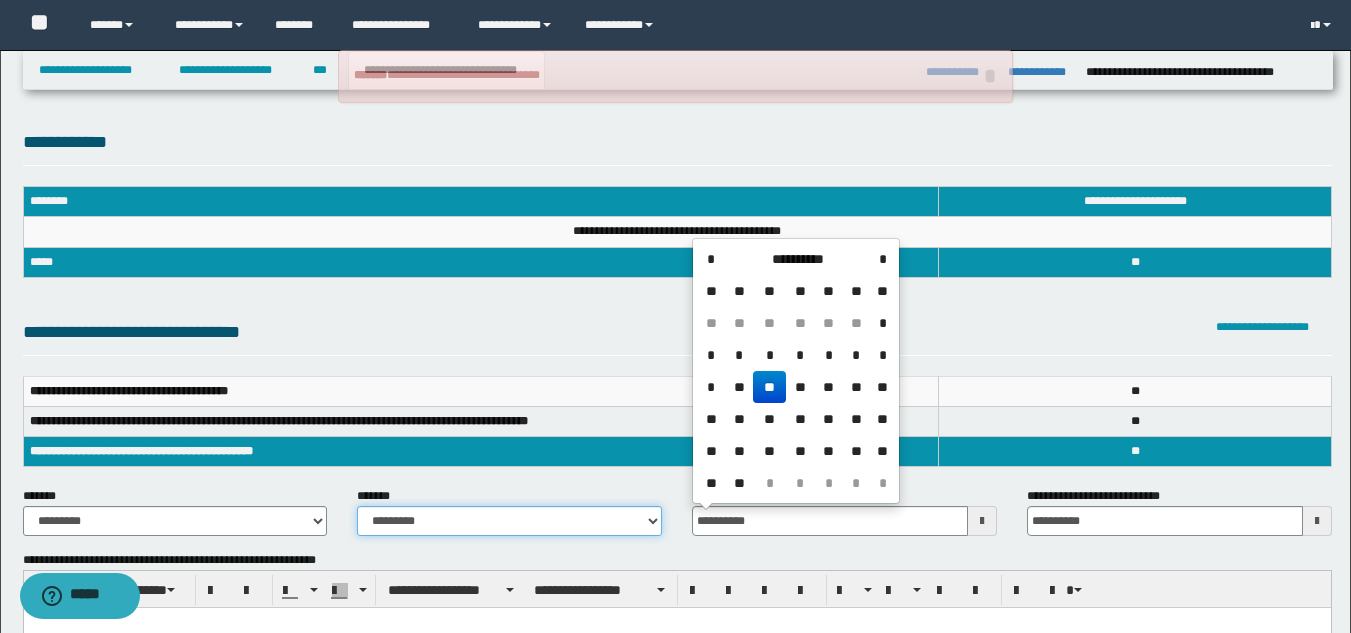 type on "**********" 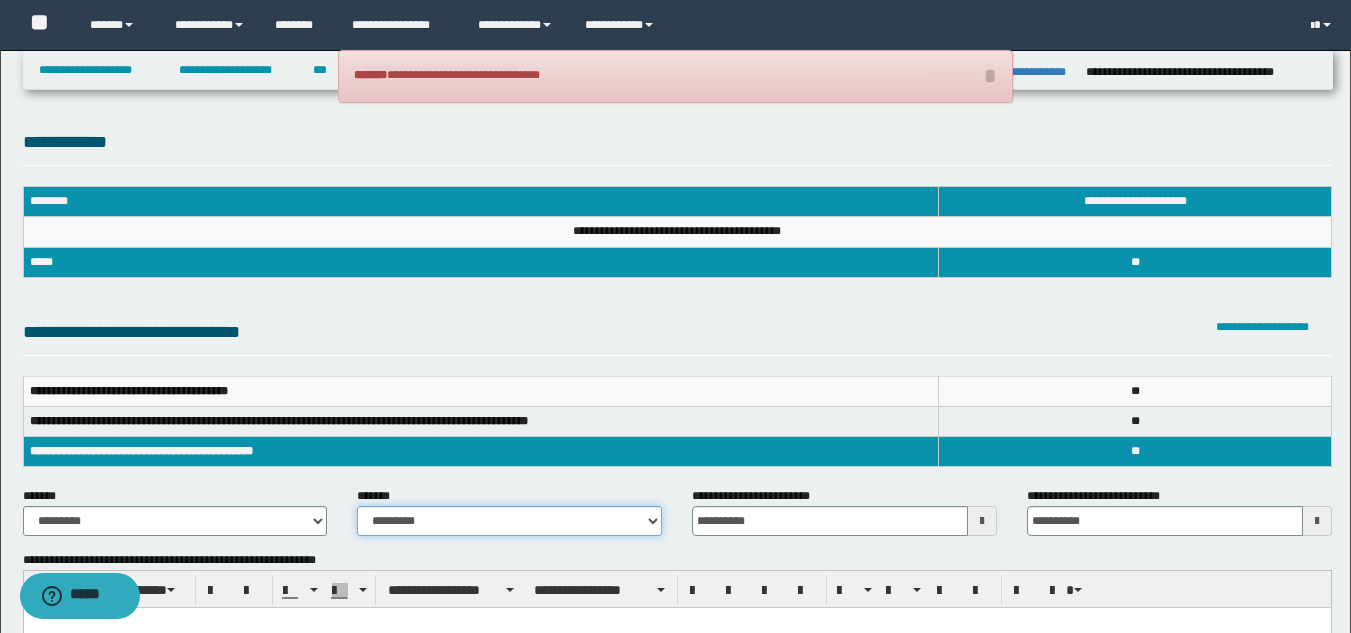 click on "**********" at bounding box center (509, 521) 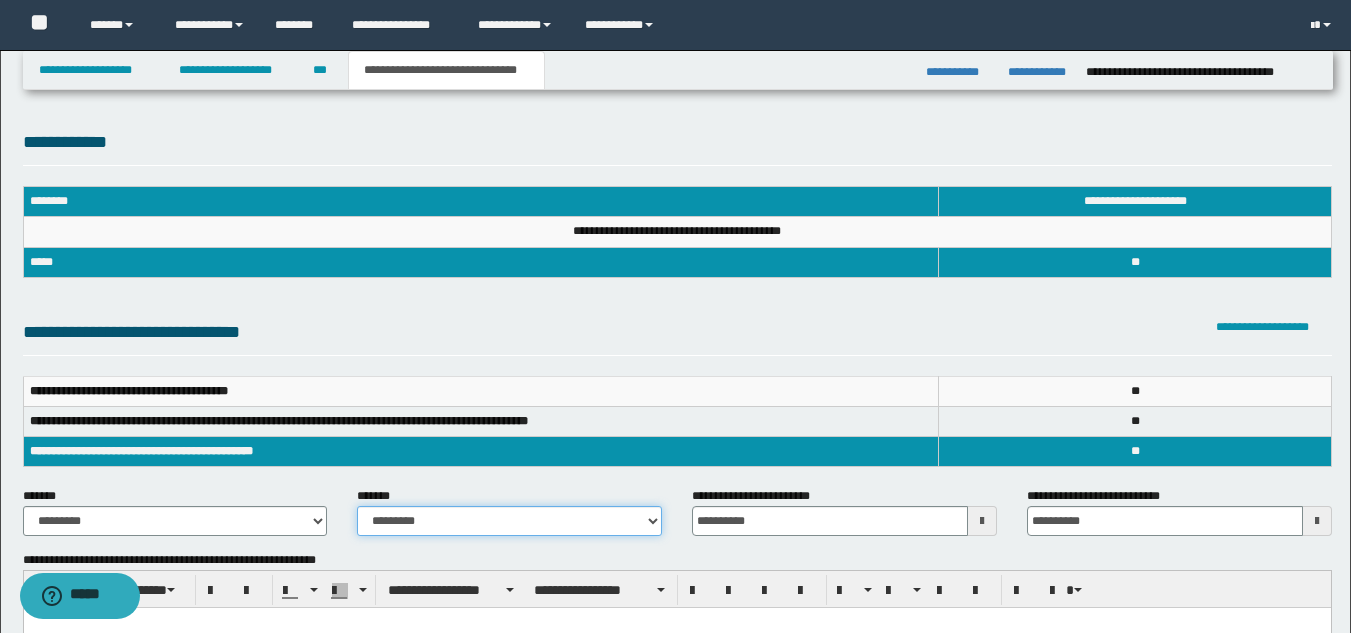 select on "*" 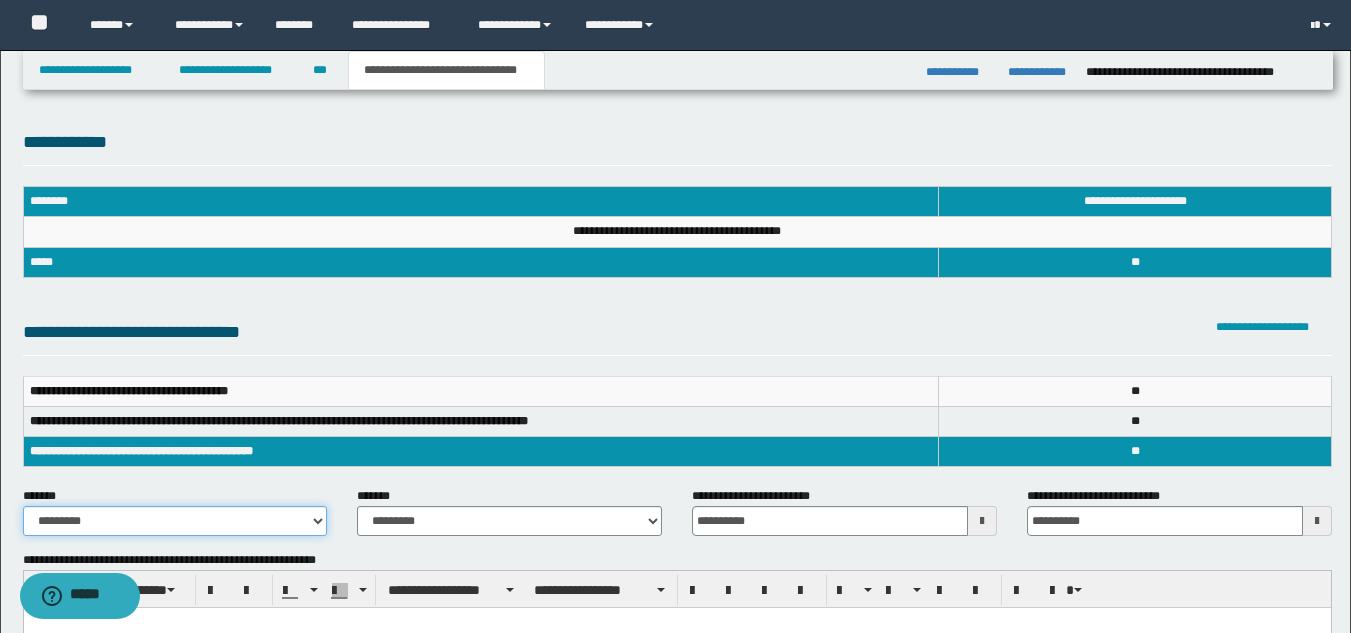 click on "**********" at bounding box center (175, 521) 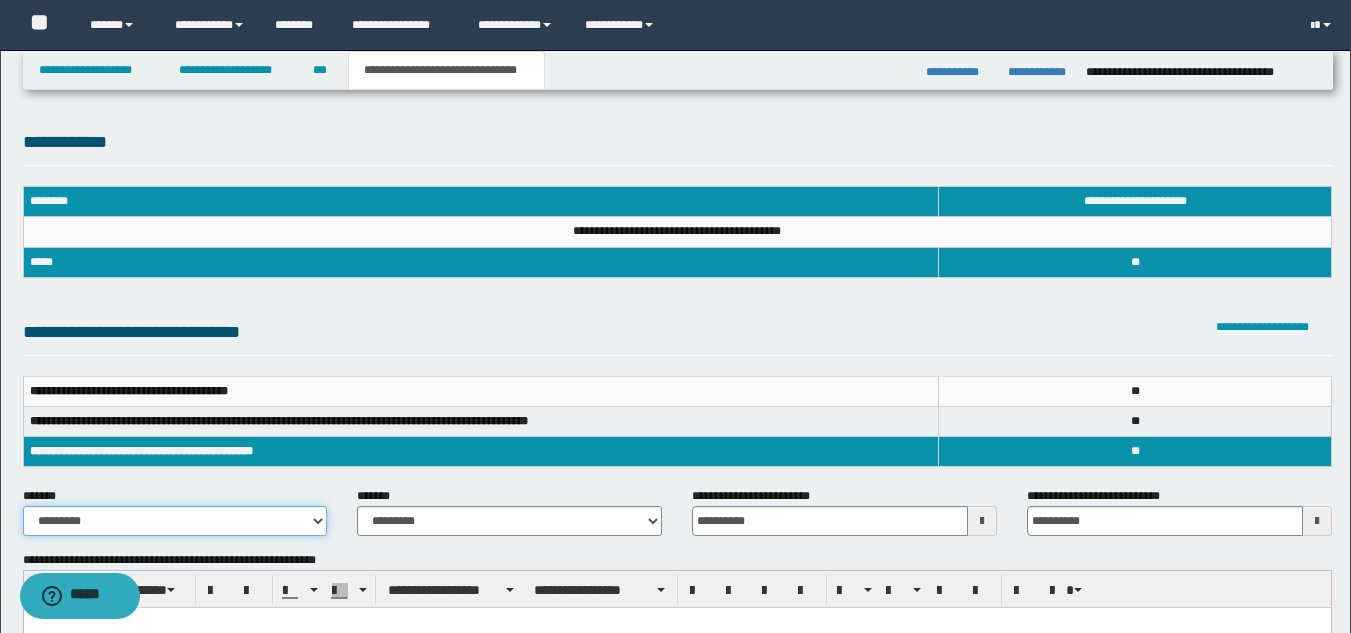 select on "*" 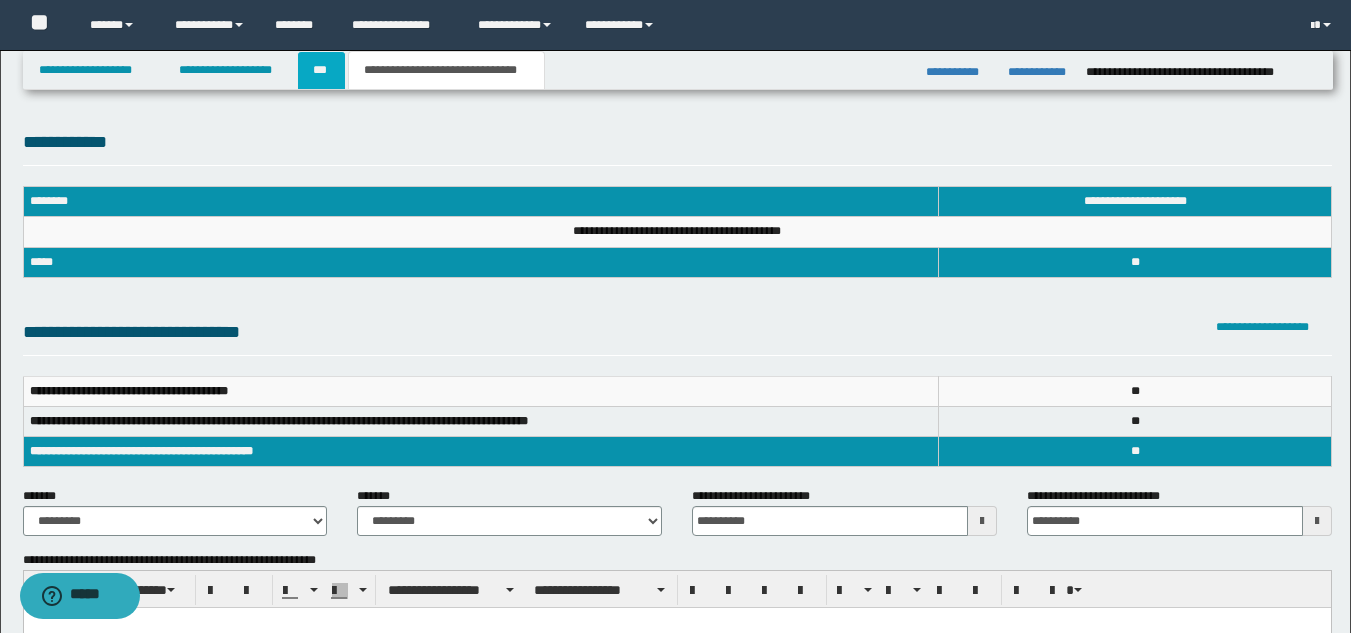 click on "***" at bounding box center [321, 70] 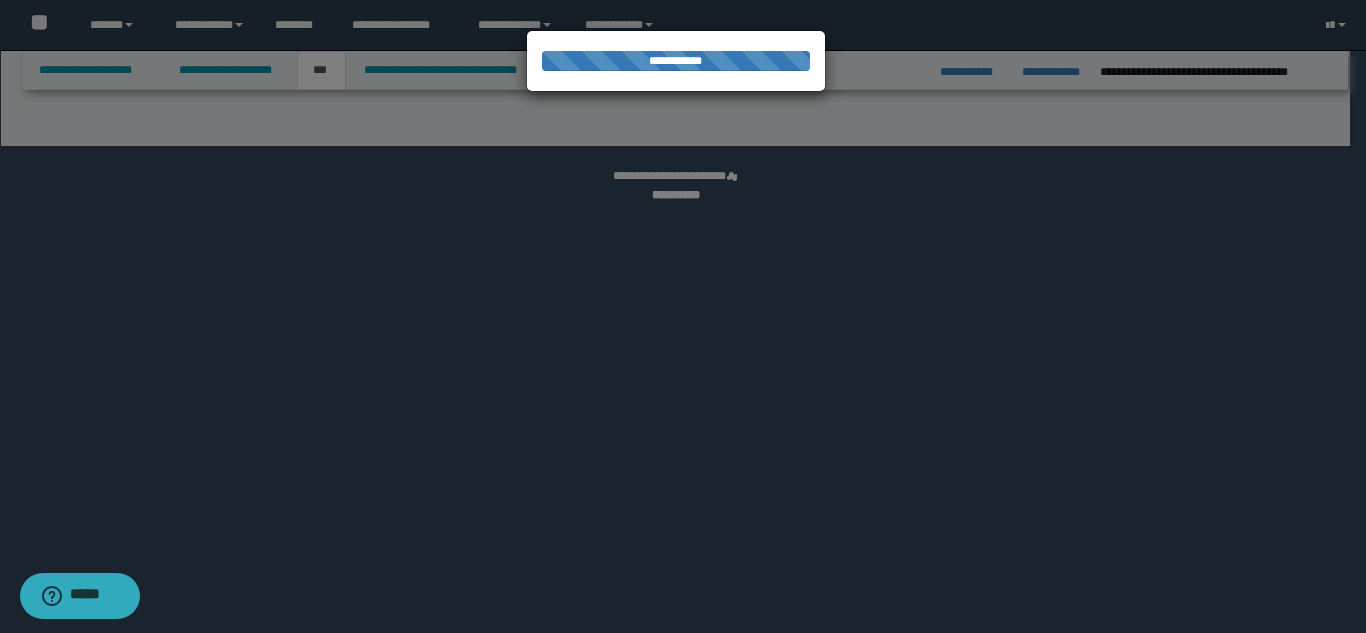 select on "***" 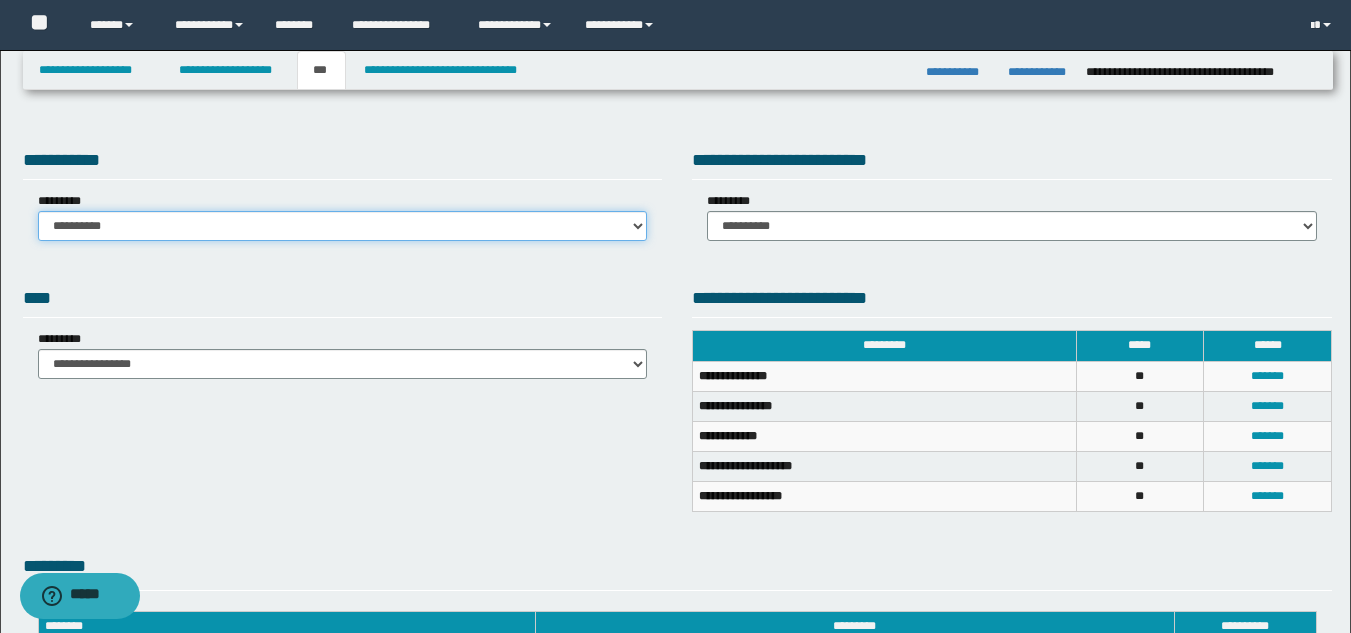 click on "**********" at bounding box center (343, 226) 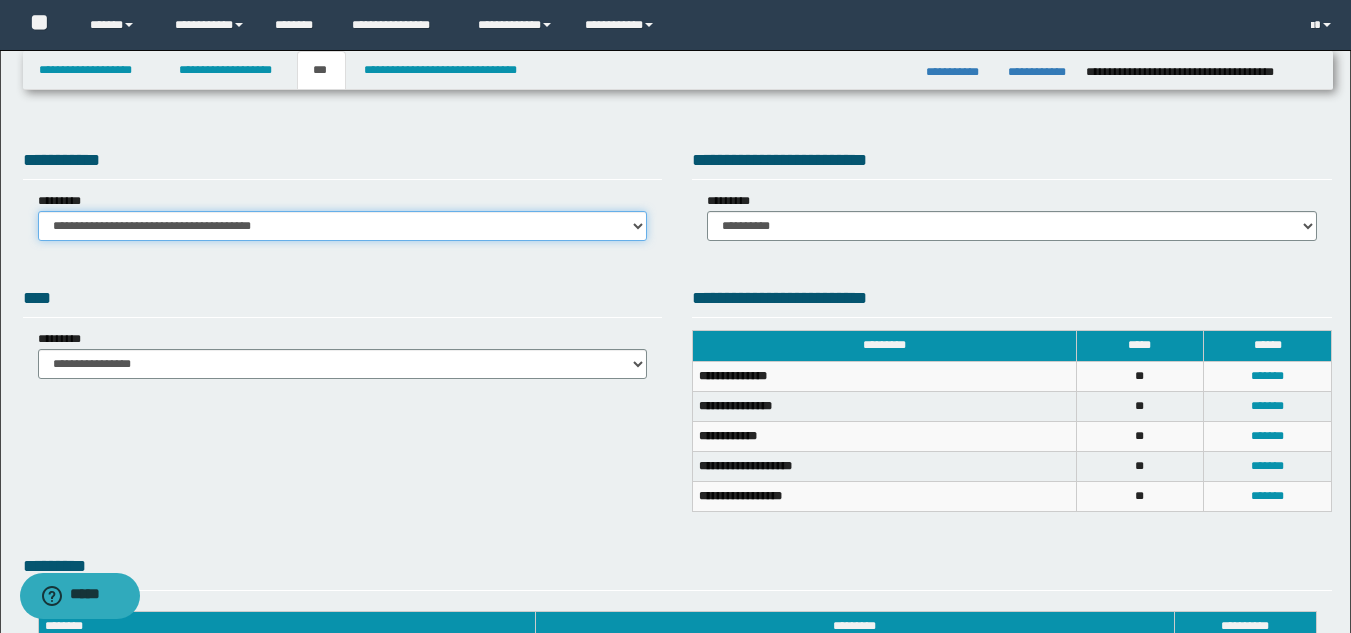 click on "**********" at bounding box center [343, 226] 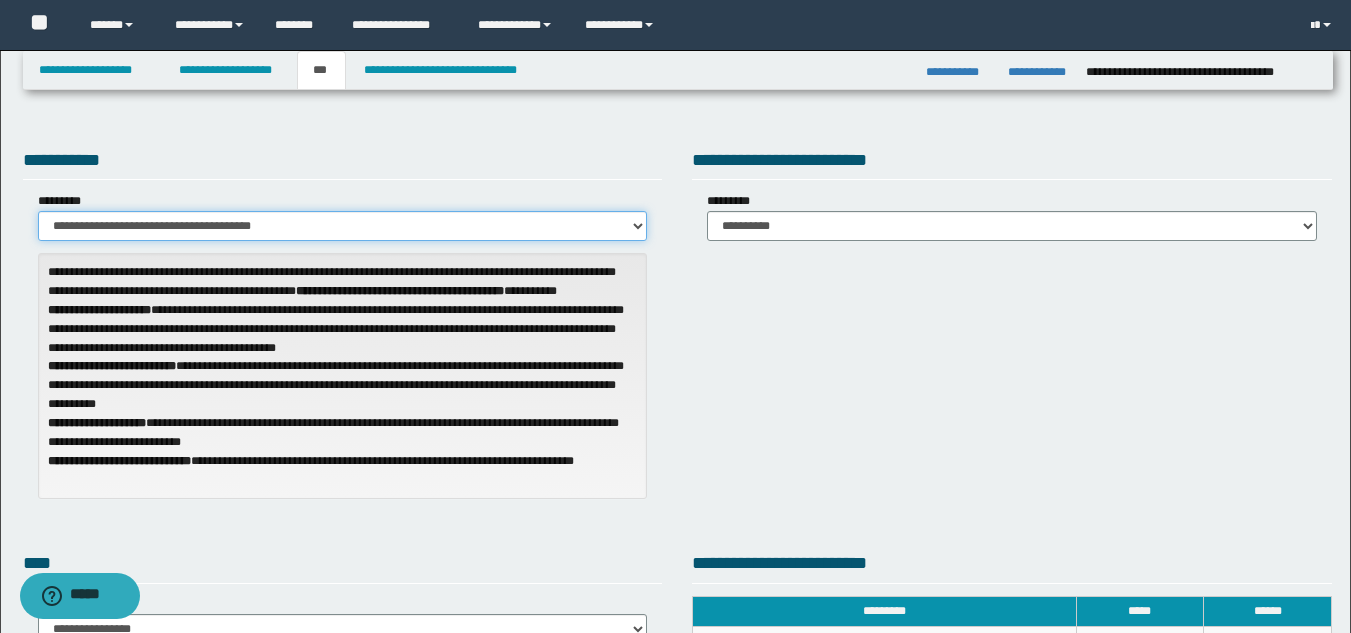 scroll, scrollTop: 500, scrollLeft: 0, axis: vertical 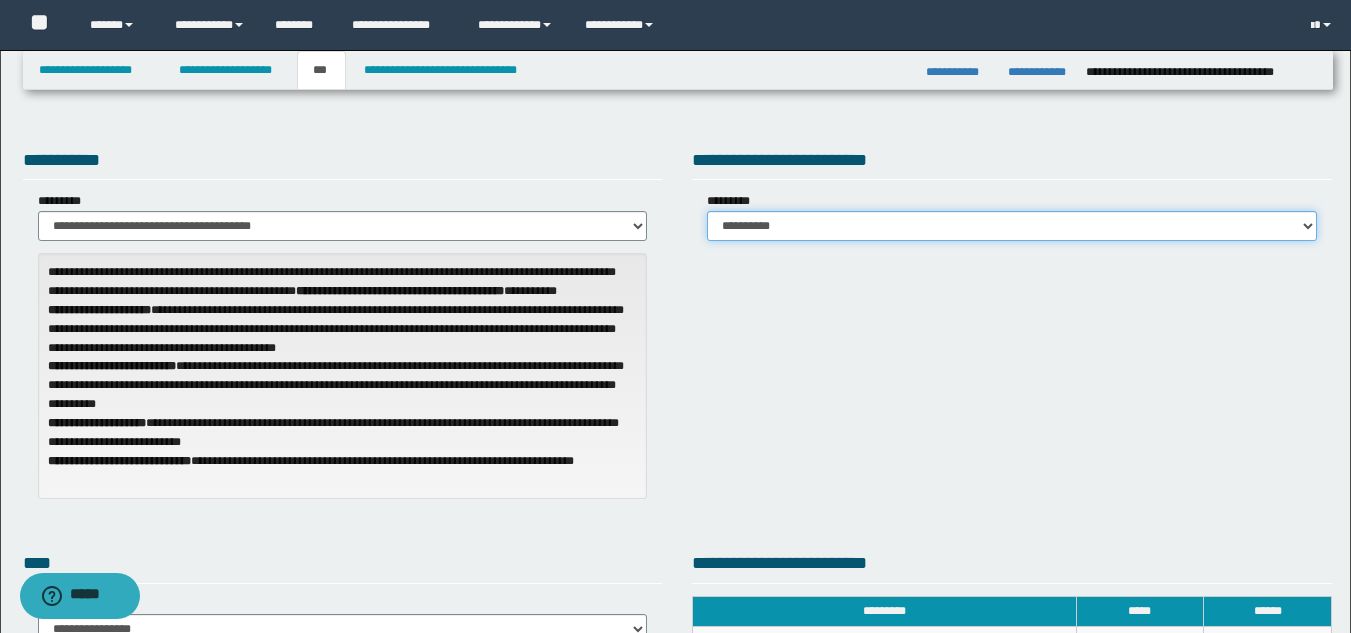 drag, startPoint x: 901, startPoint y: 227, endPoint x: 900, endPoint y: 237, distance: 10.049875 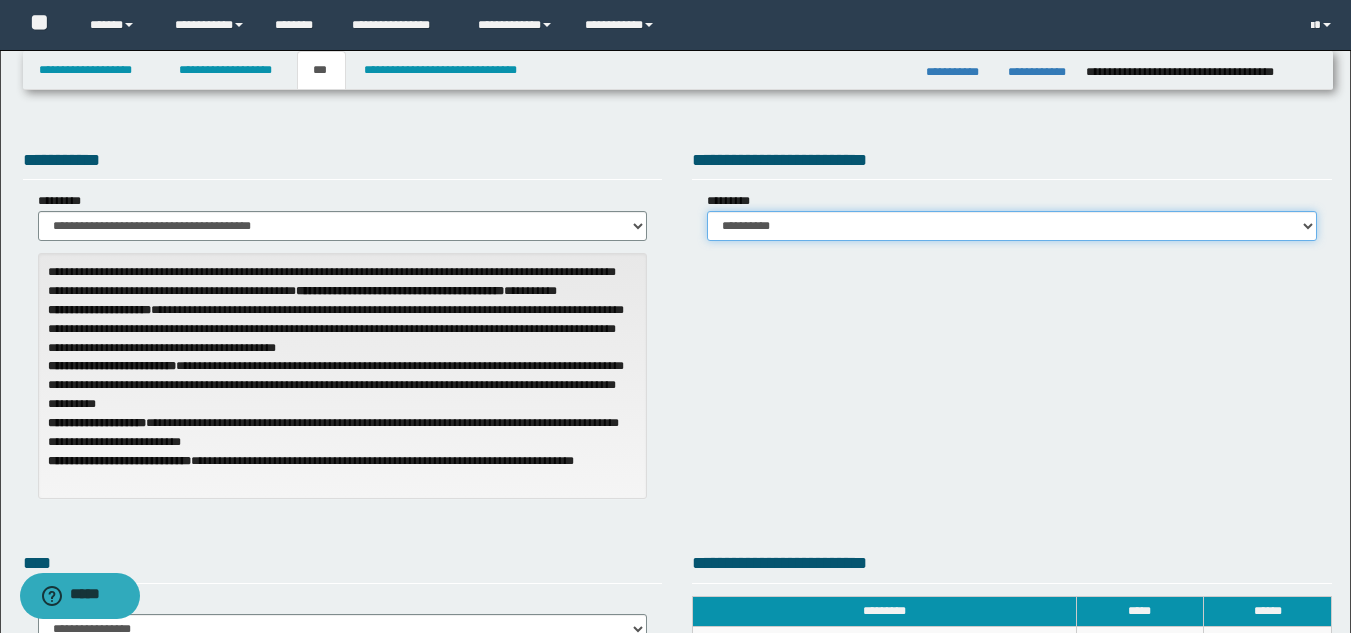 select on "*" 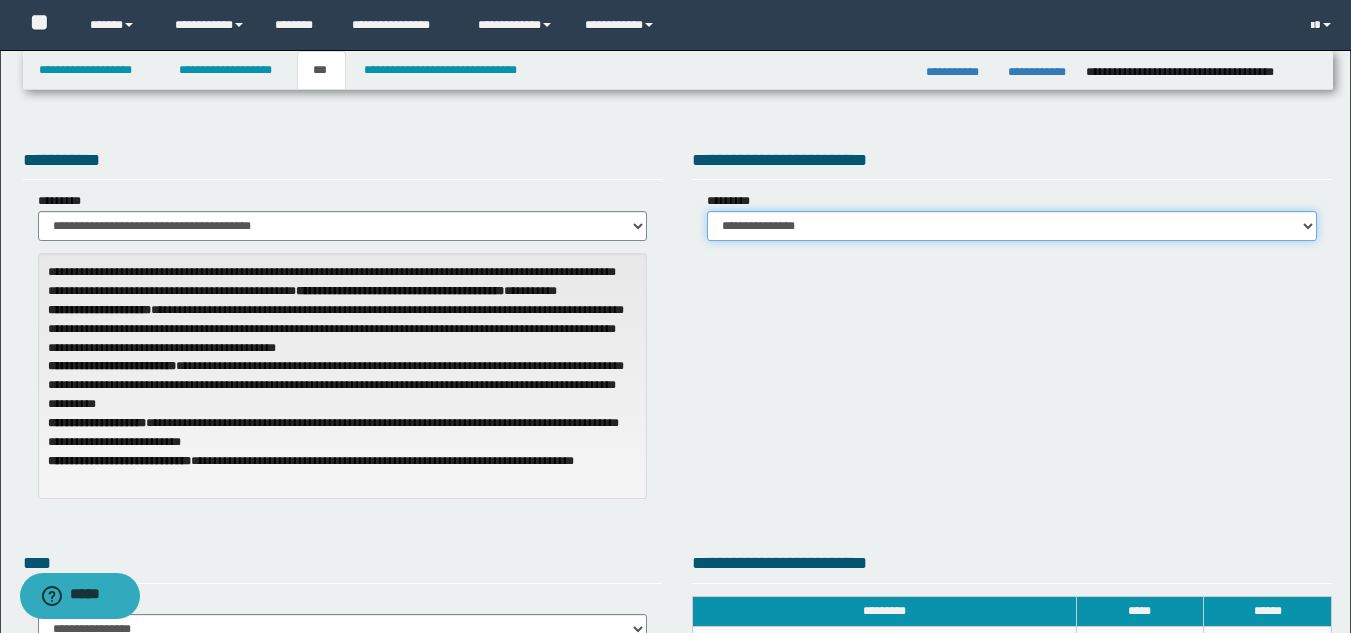 click on "**********" at bounding box center (1012, 226) 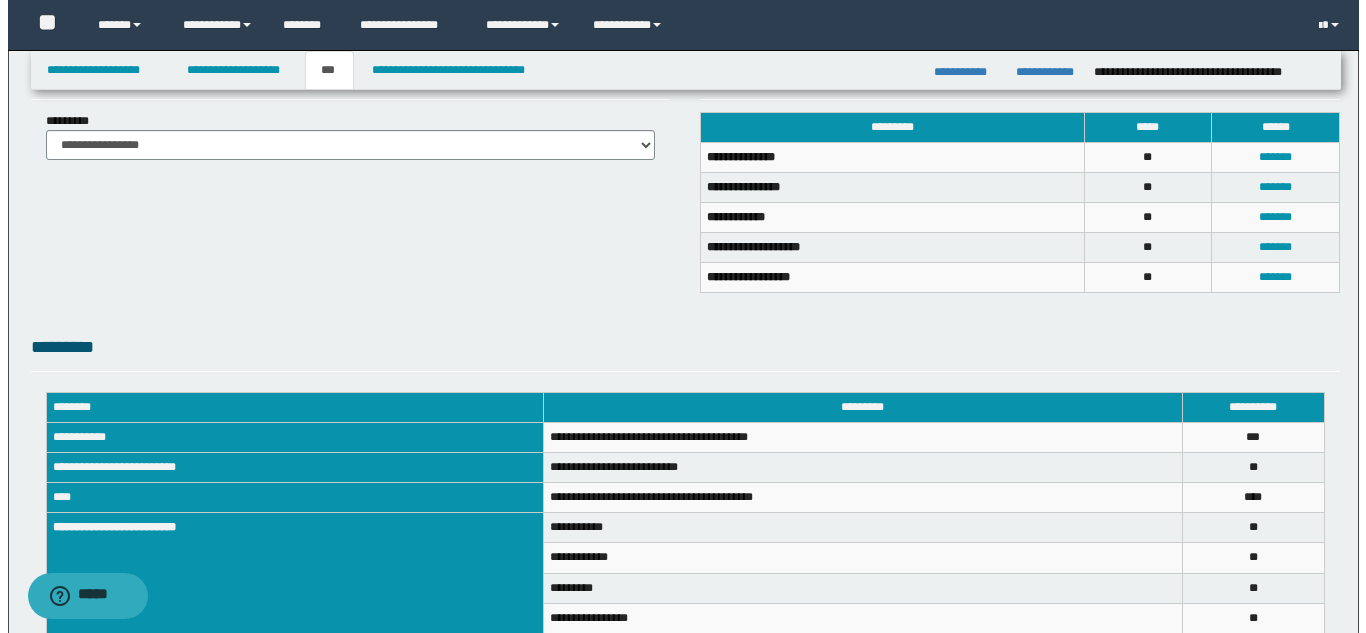 scroll, scrollTop: 469, scrollLeft: 0, axis: vertical 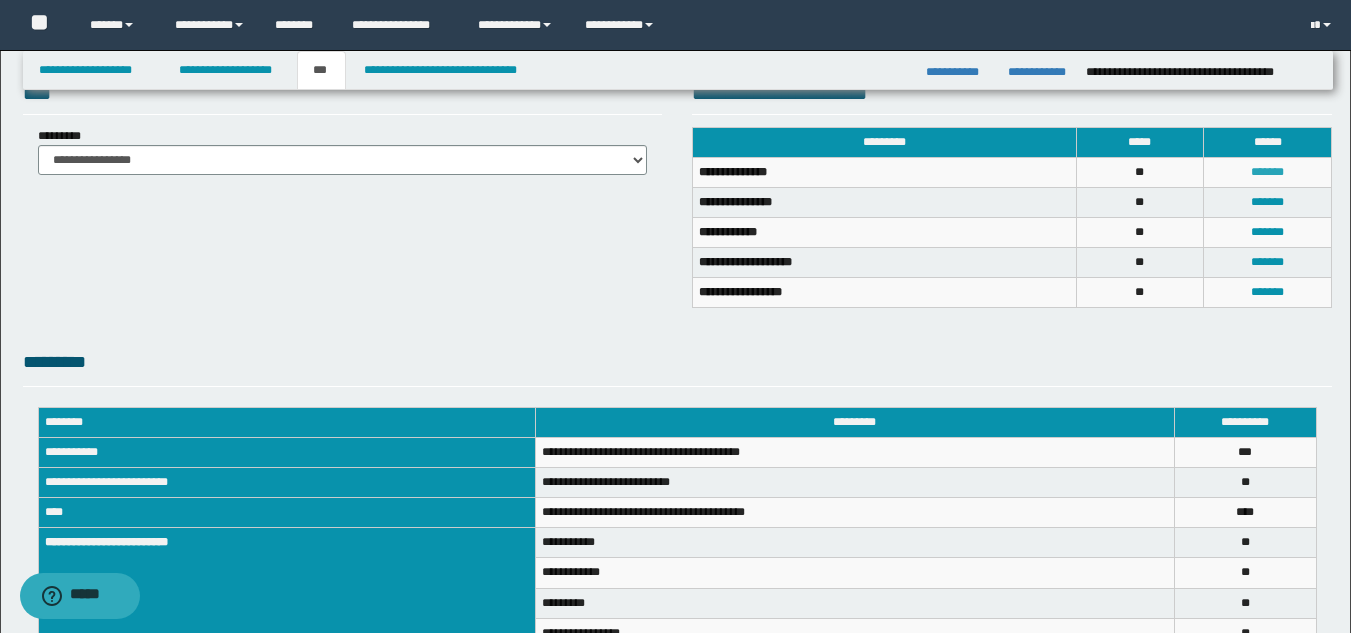 click on "*******" at bounding box center [1267, 172] 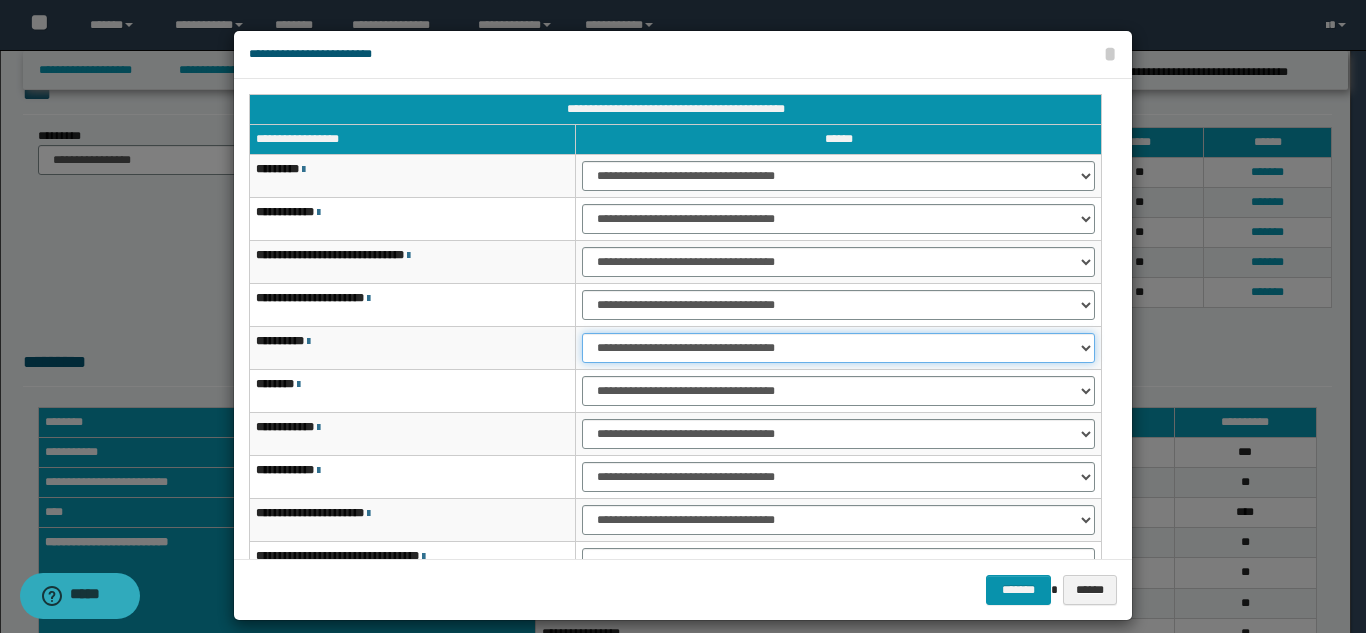 click on "**********" at bounding box center (838, 348) 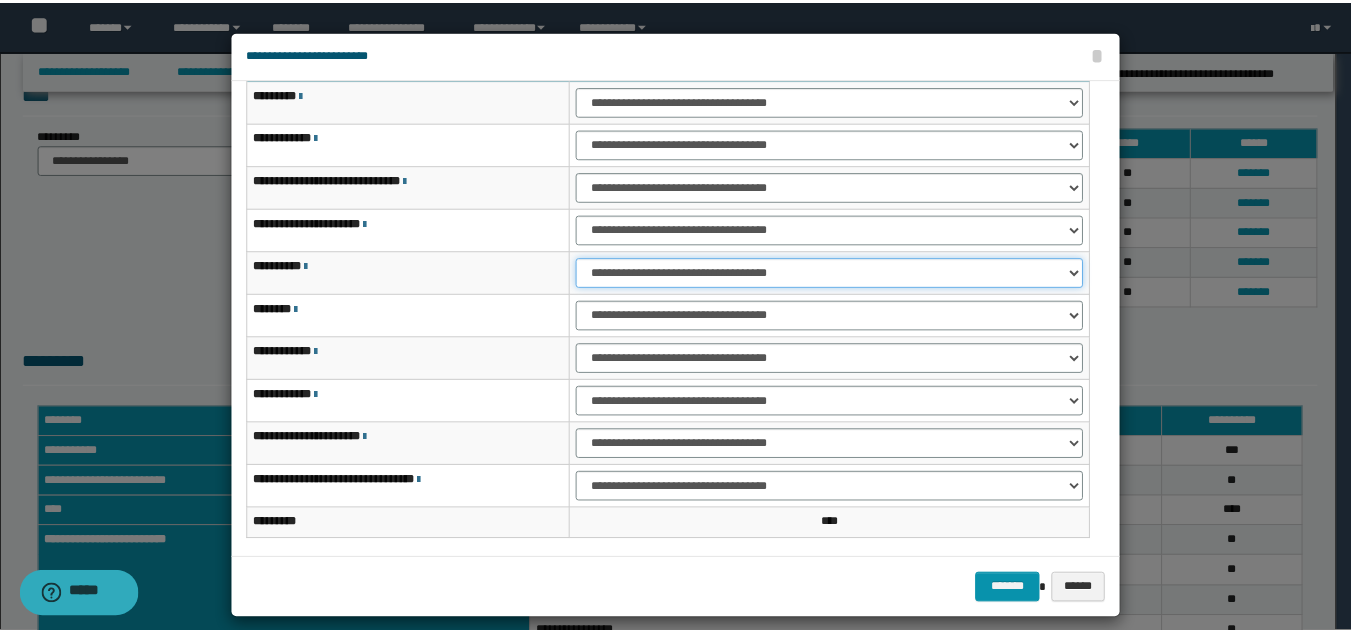 scroll, scrollTop: 121, scrollLeft: 0, axis: vertical 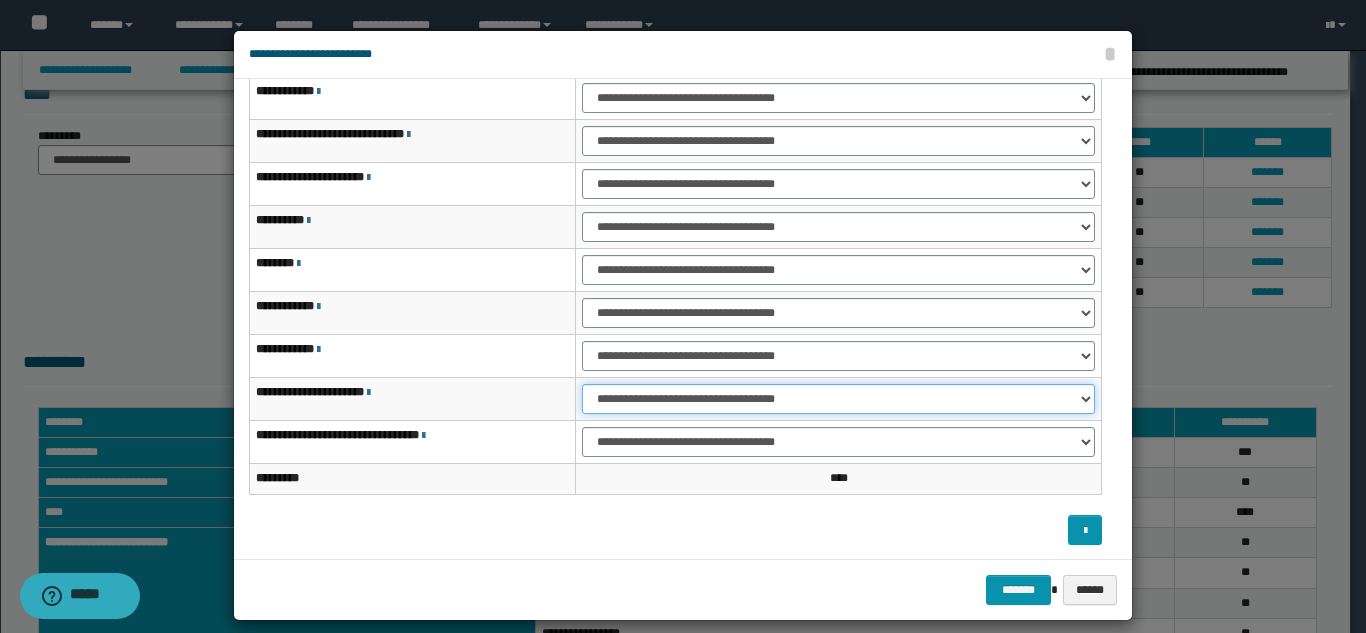 click on "**********" at bounding box center (838, 399) 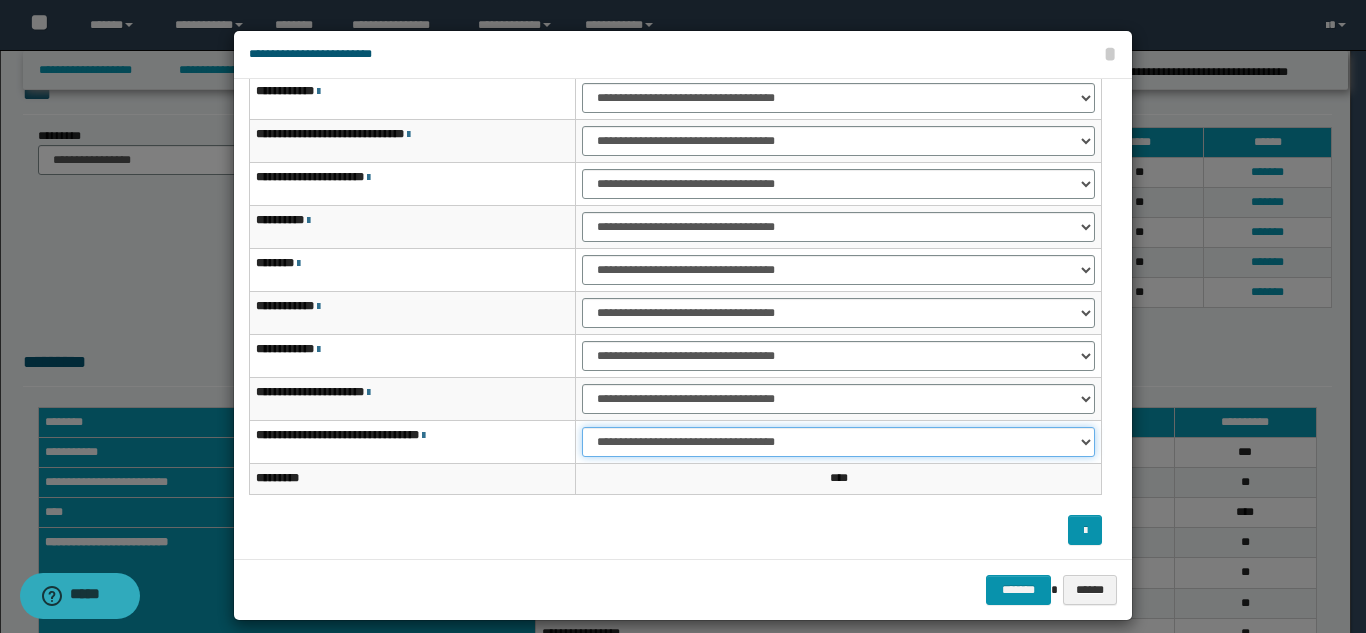 drag, startPoint x: 692, startPoint y: 442, endPoint x: 694, endPoint y: 455, distance: 13.152946 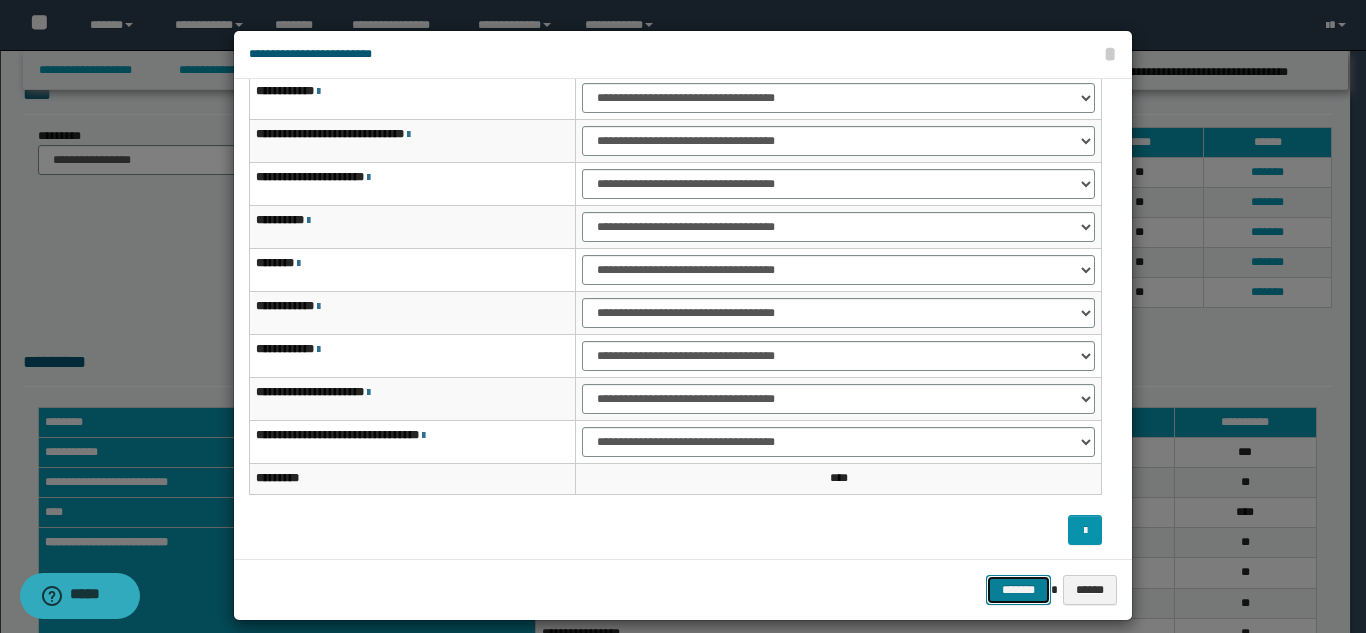 click on "*******" at bounding box center [1018, 590] 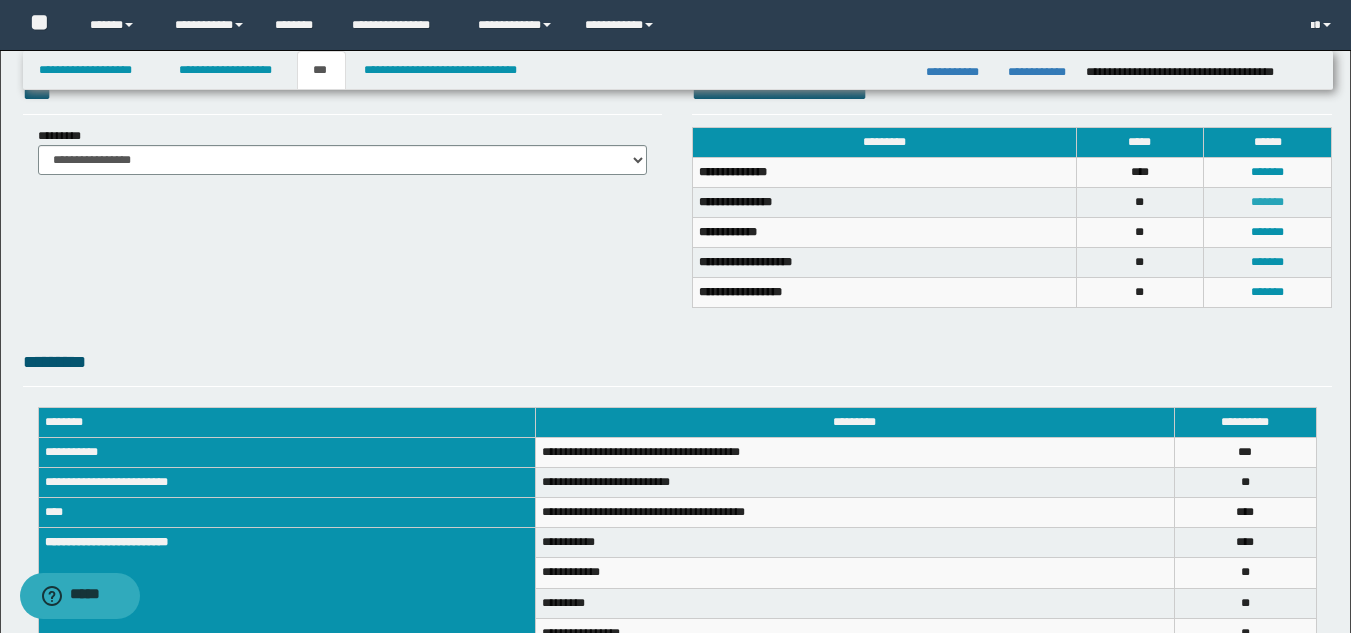 click on "*******" at bounding box center (1267, 202) 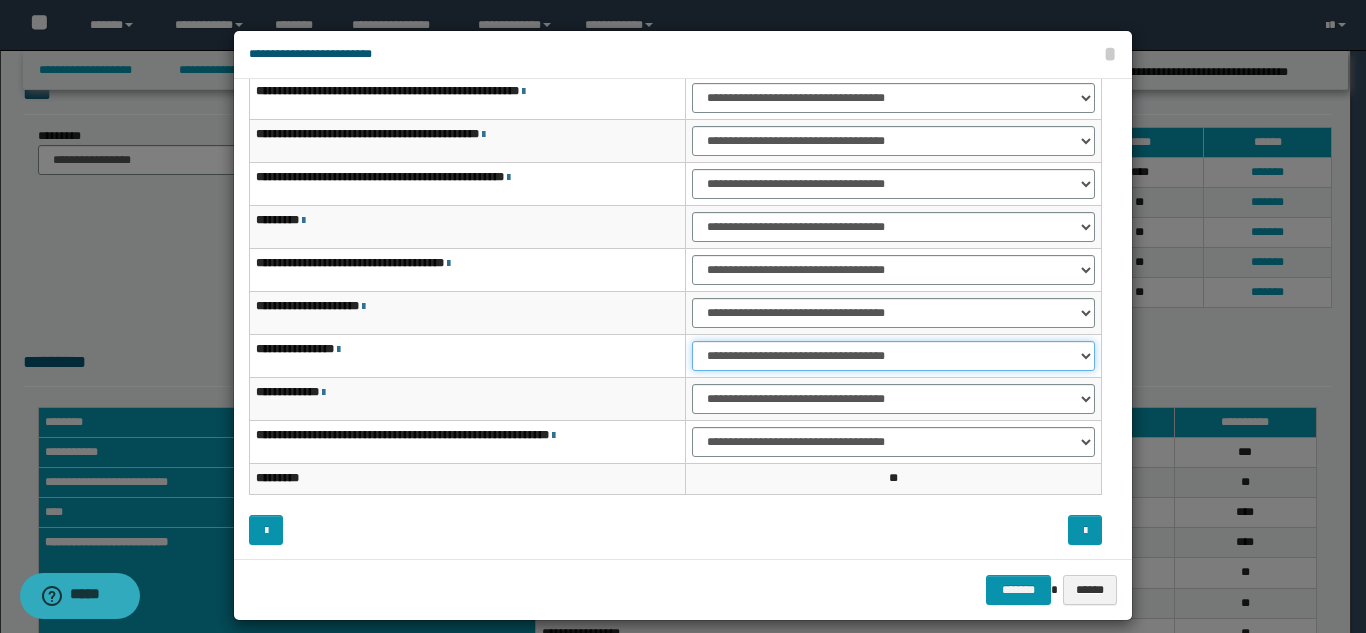 drag, startPoint x: 721, startPoint y: 350, endPoint x: 729, endPoint y: 367, distance: 18.788294 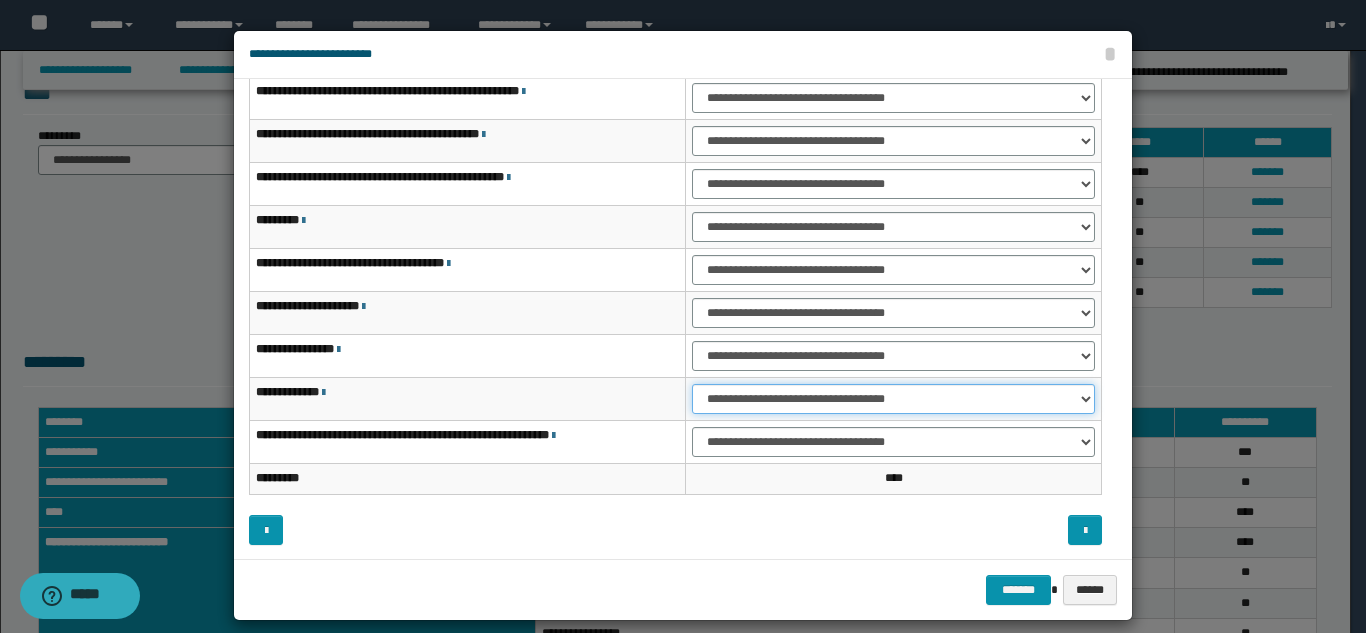 drag, startPoint x: 741, startPoint y: 400, endPoint x: 748, endPoint y: 410, distance: 12.206555 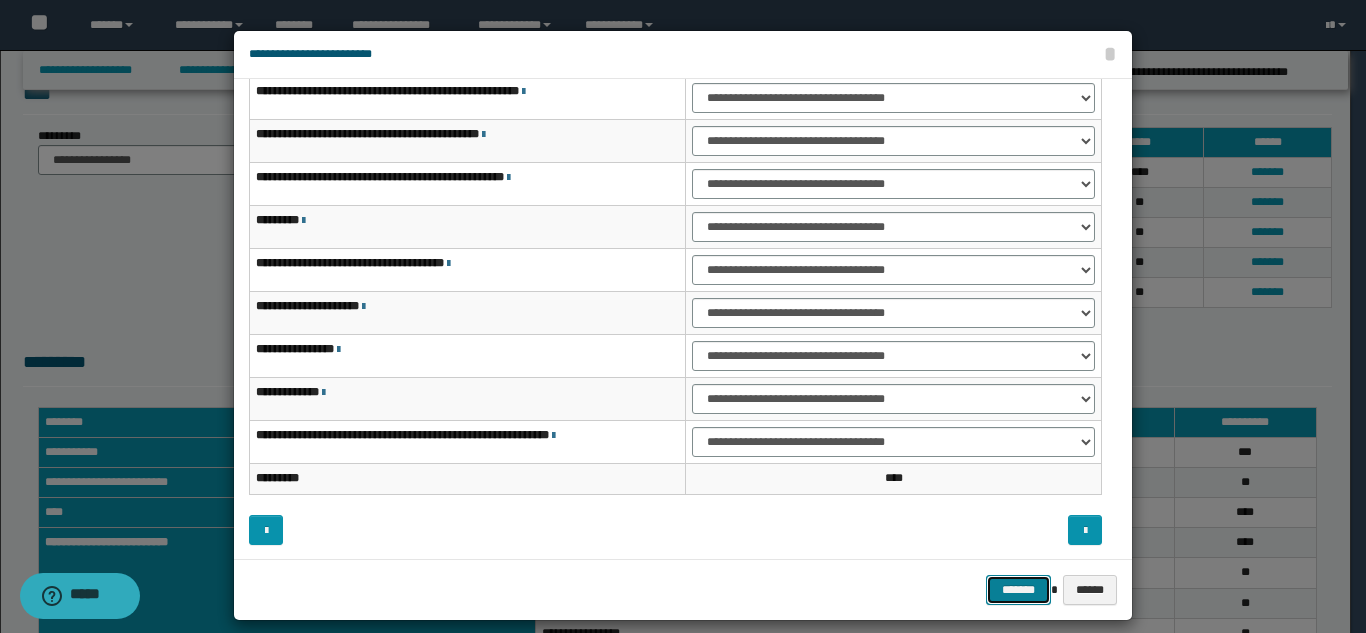 click on "*******" at bounding box center (1018, 590) 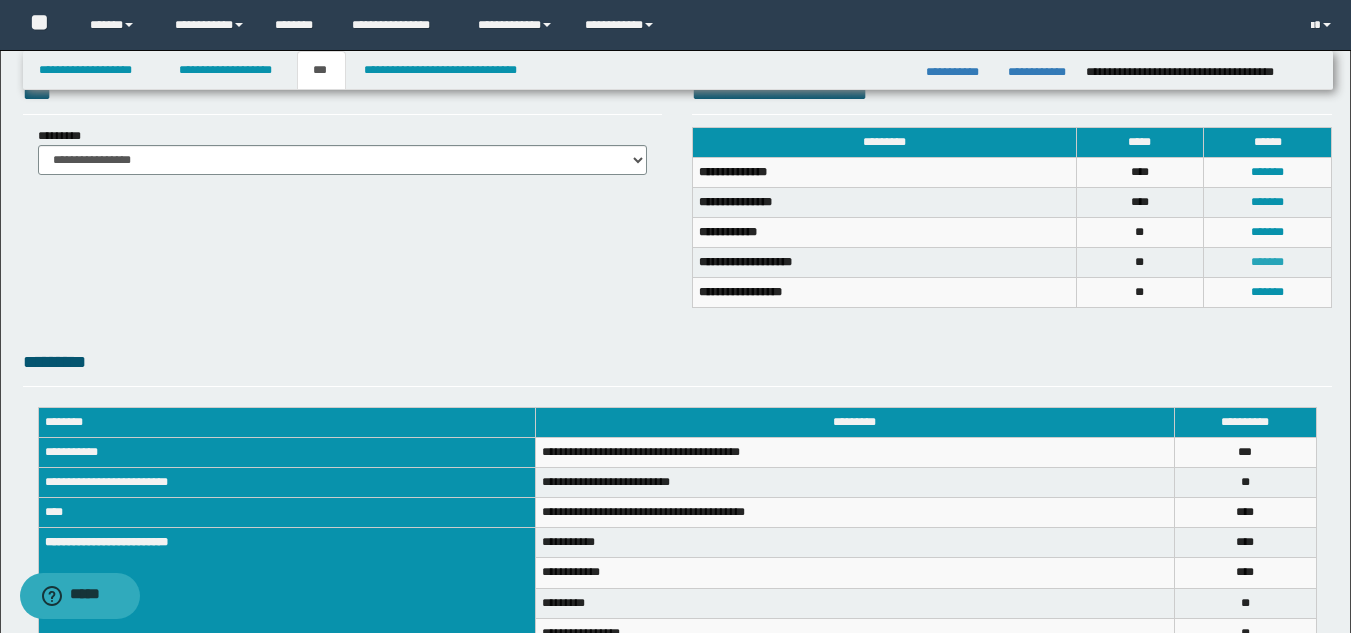 click on "*******" at bounding box center (1267, 262) 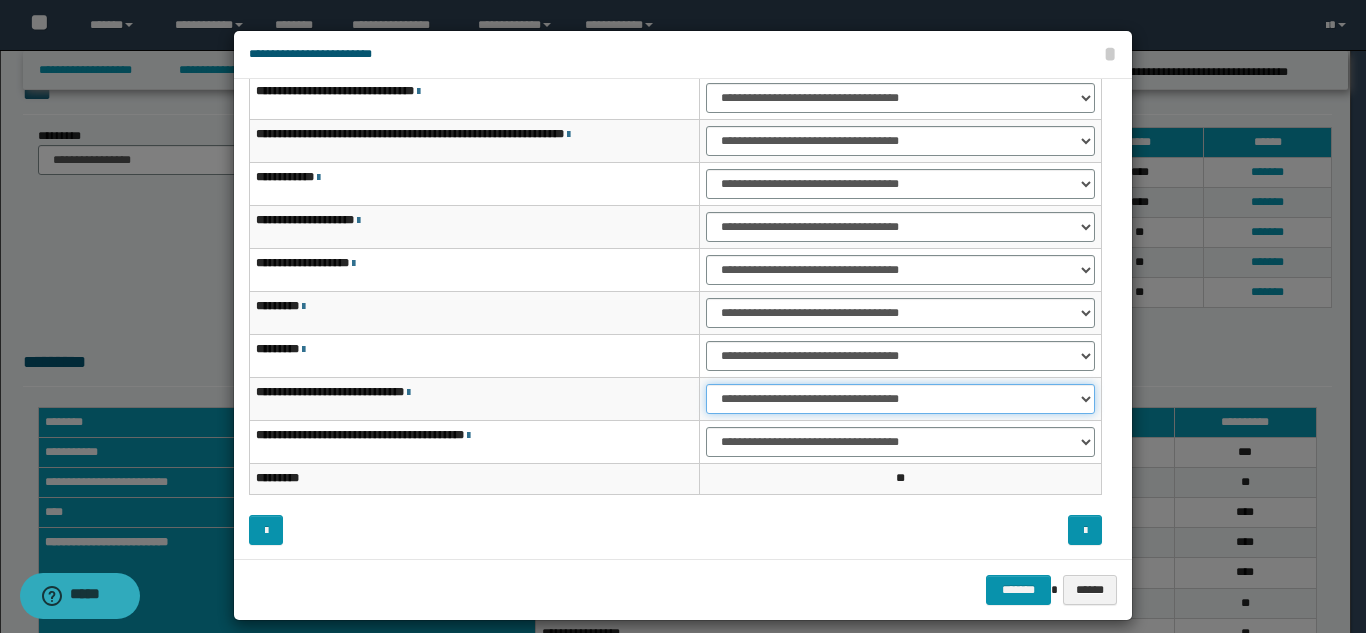 click on "**********" at bounding box center (900, 399) 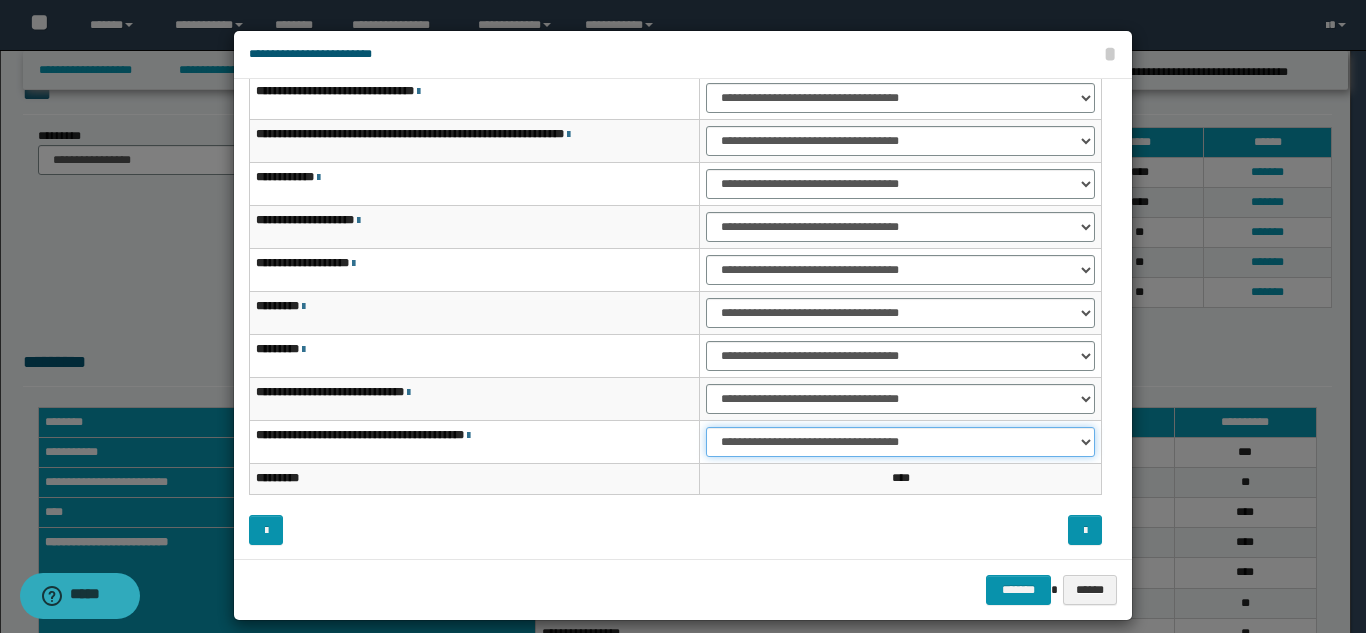 click on "**********" at bounding box center [900, 442] 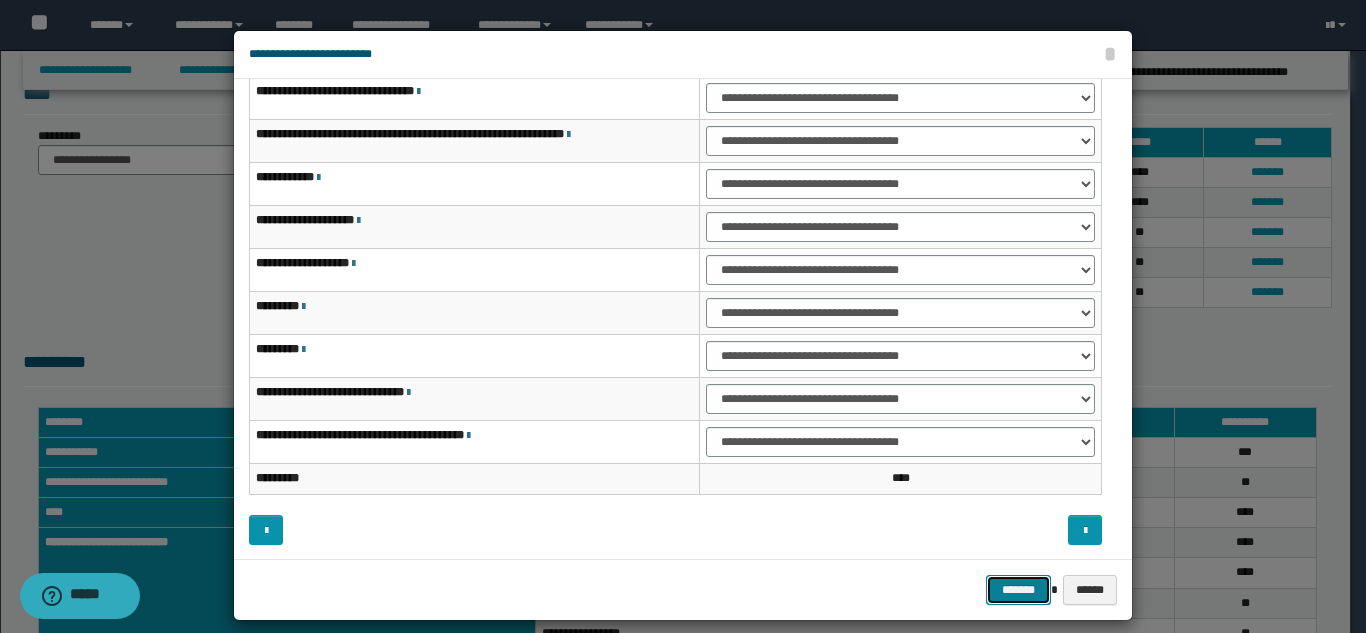click on "*******" at bounding box center [1018, 590] 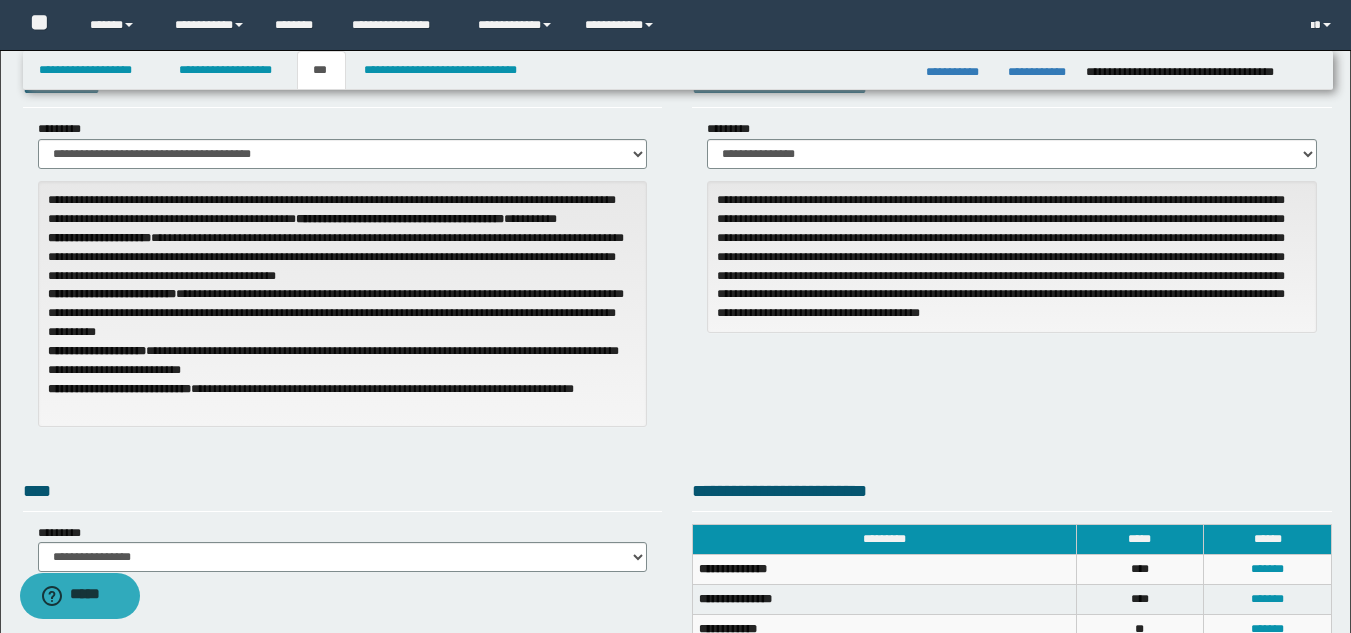 scroll, scrollTop: 0, scrollLeft: 0, axis: both 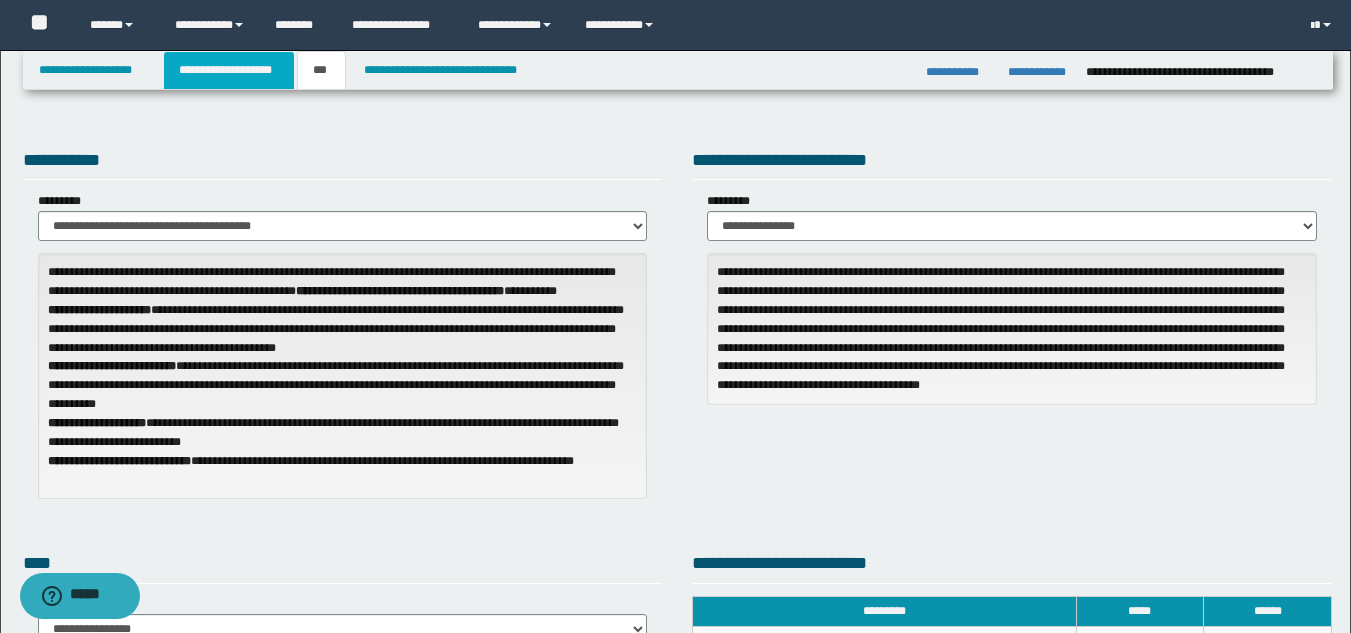 click on "**********" at bounding box center (229, 70) 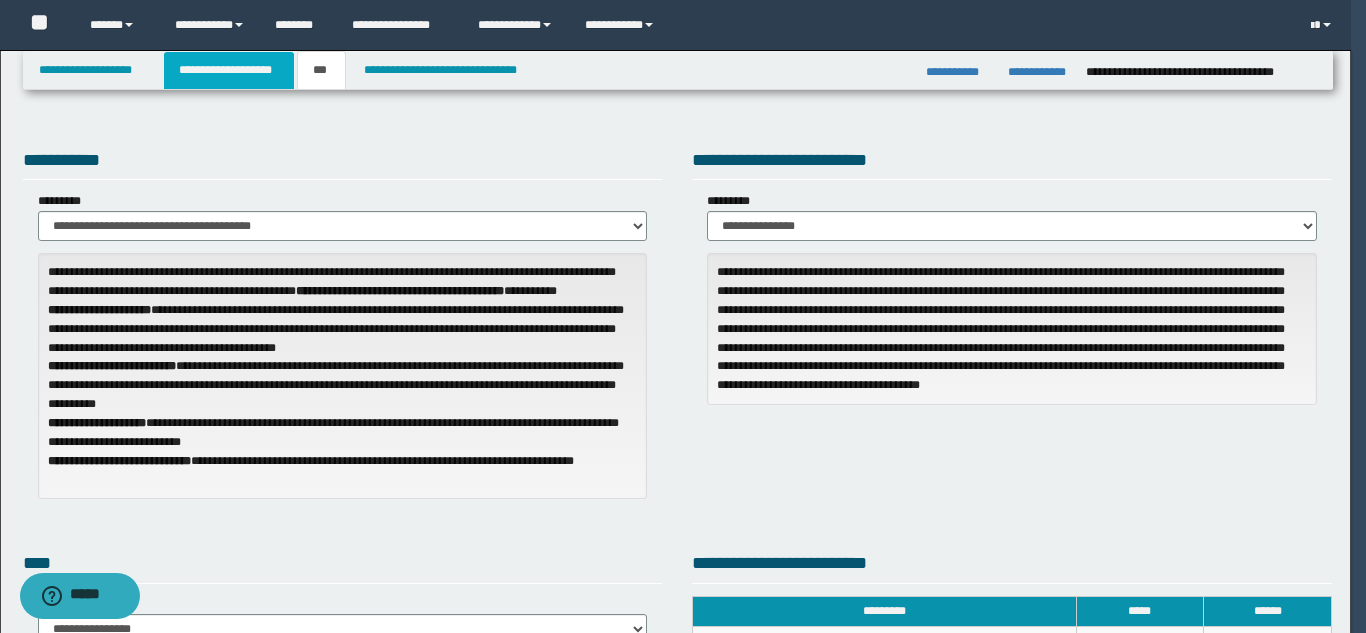 type 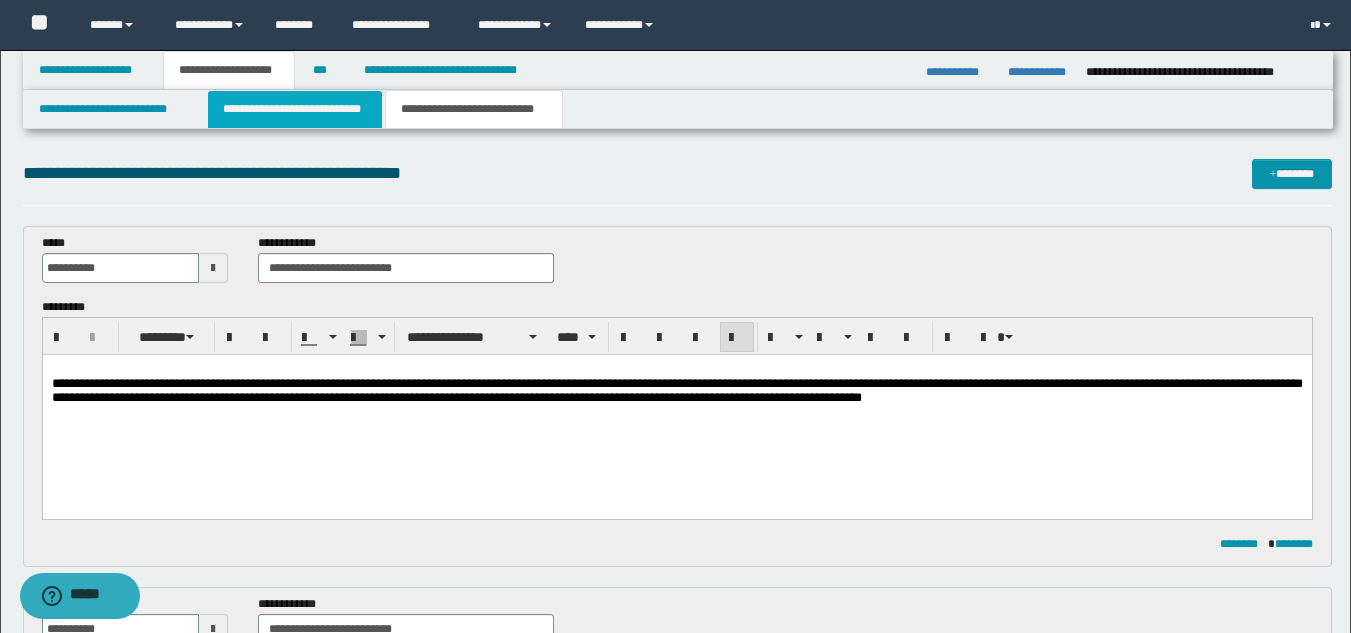 click on "**********" at bounding box center [295, 109] 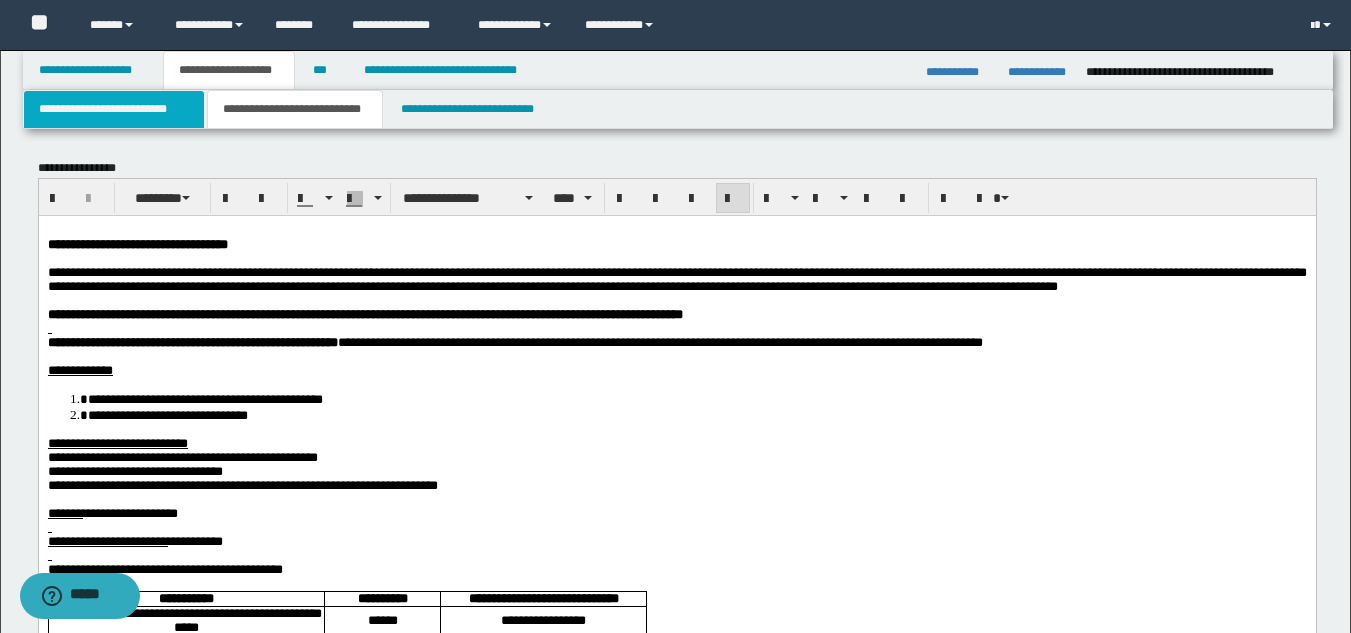 click on "**********" at bounding box center (114, 109) 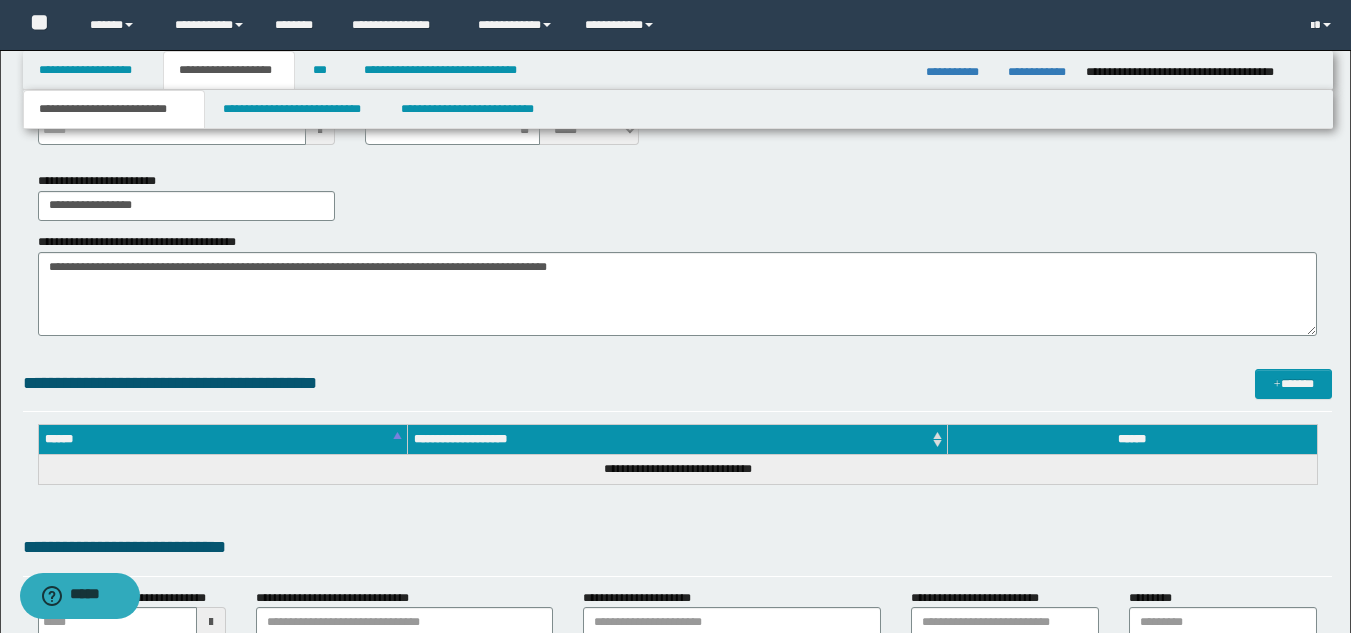 scroll, scrollTop: 400, scrollLeft: 0, axis: vertical 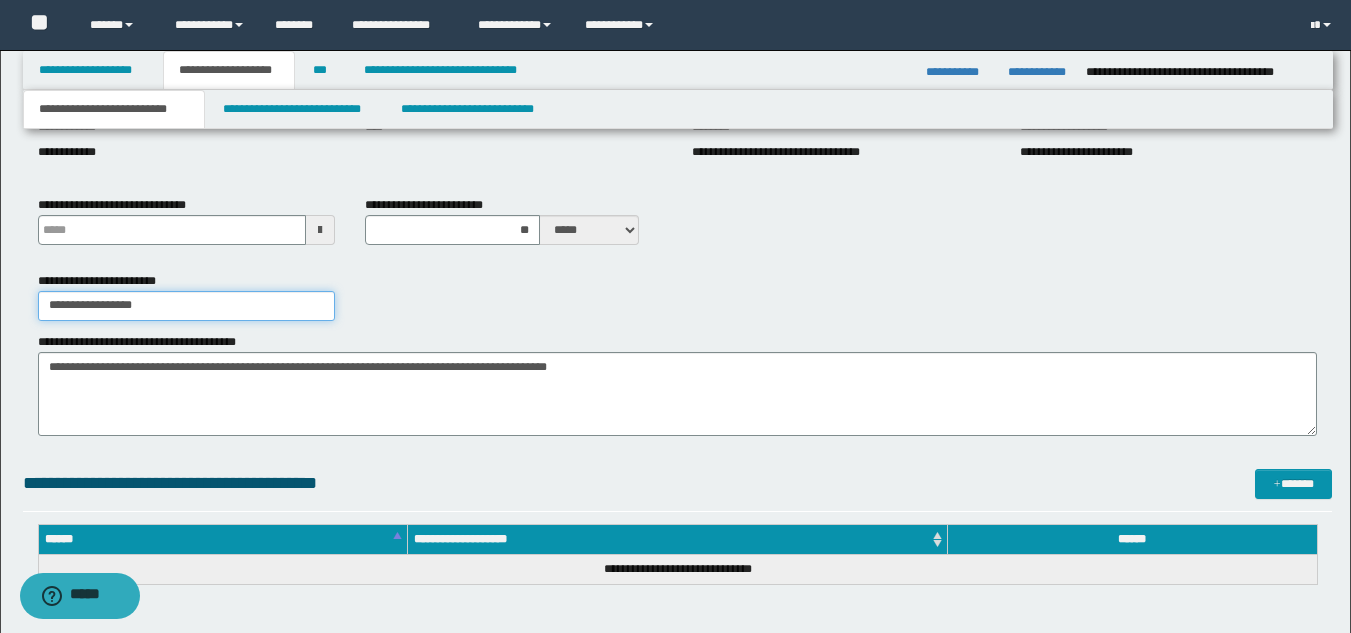 drag, startPoint x: 165, startPoint y: 303, endPoint x: 46, endPoint y: 309, distance: 119.15116 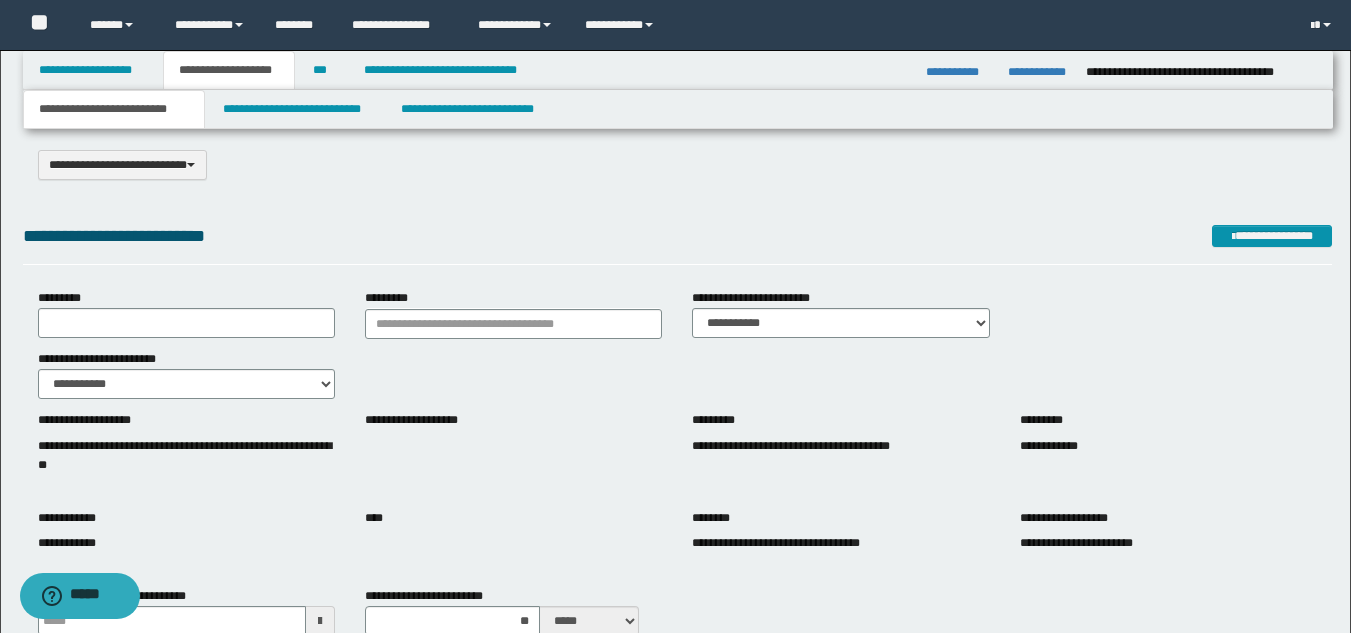 scroll, scrollTop: 0, scrollLeft: 0, axis: both 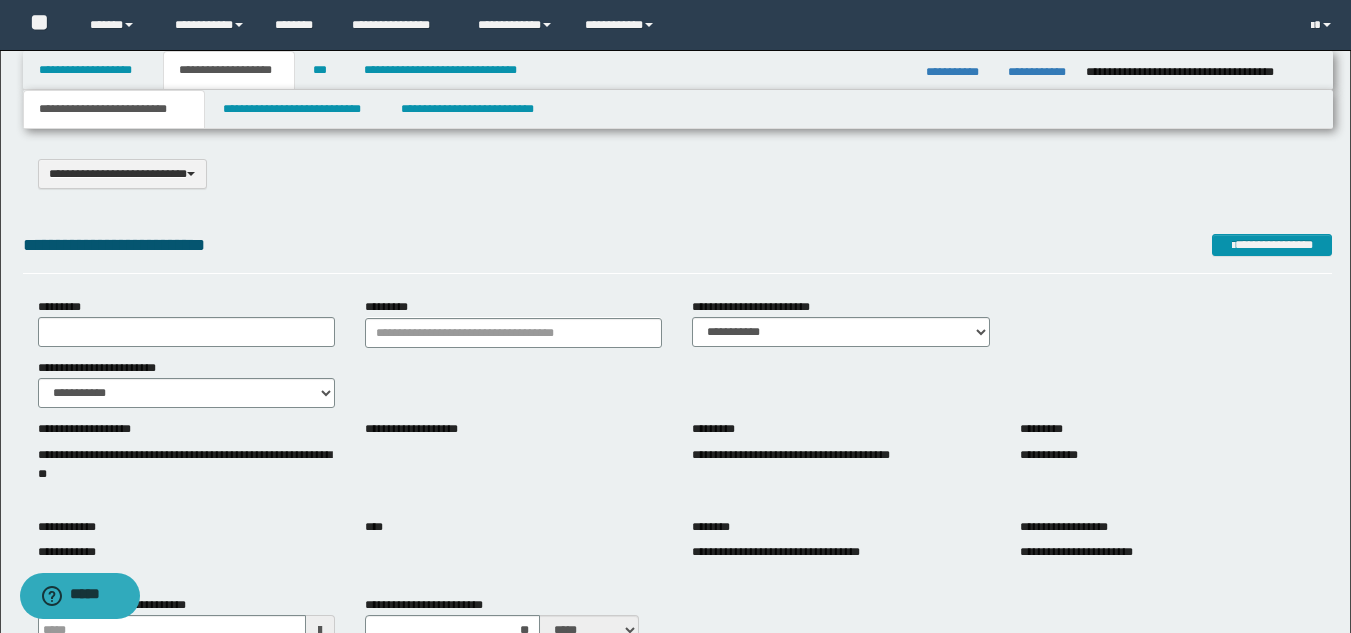click on "*********" at bounding box center [186, 322] 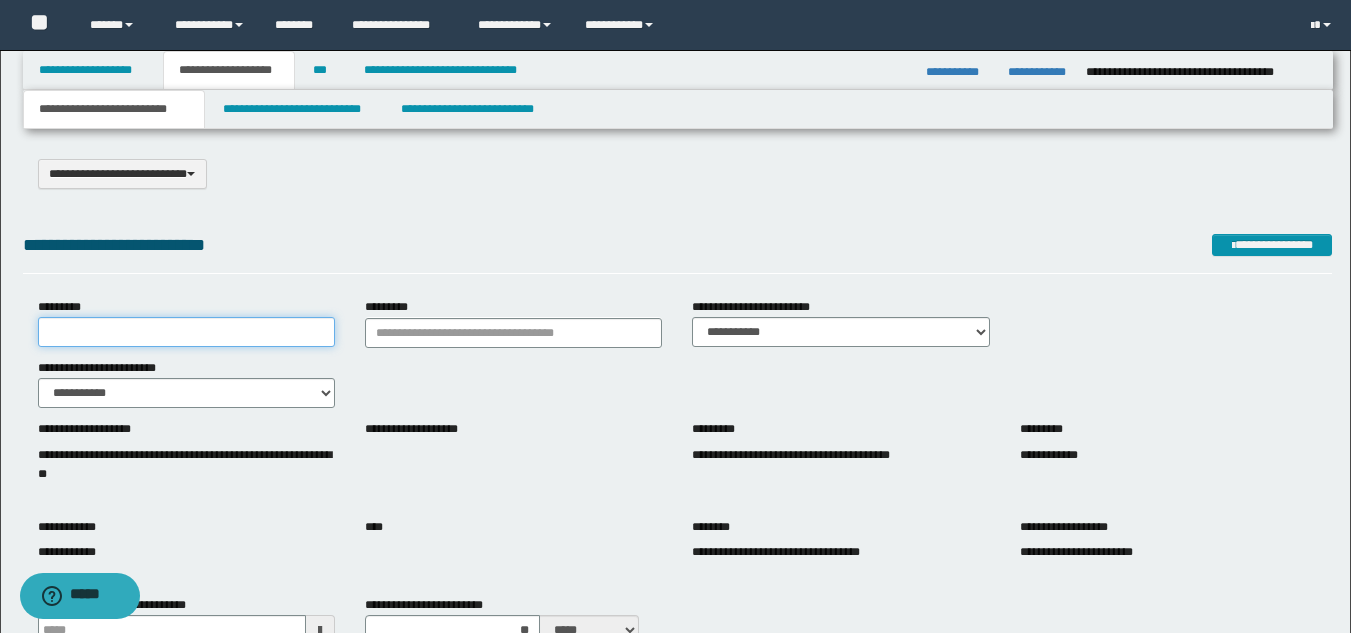 drag, startPoint x: 181, startPoint y: 319, endPoint x: 190, endPoint y: 336, distance: 19.235384 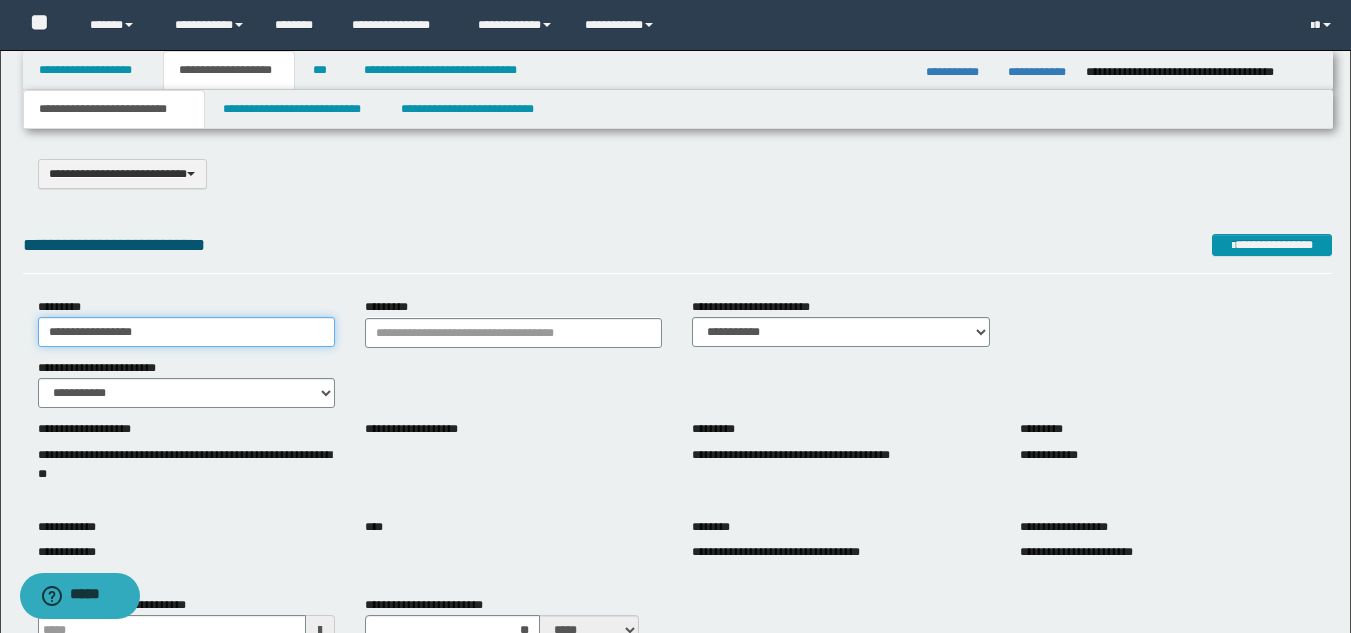 type on "**********" 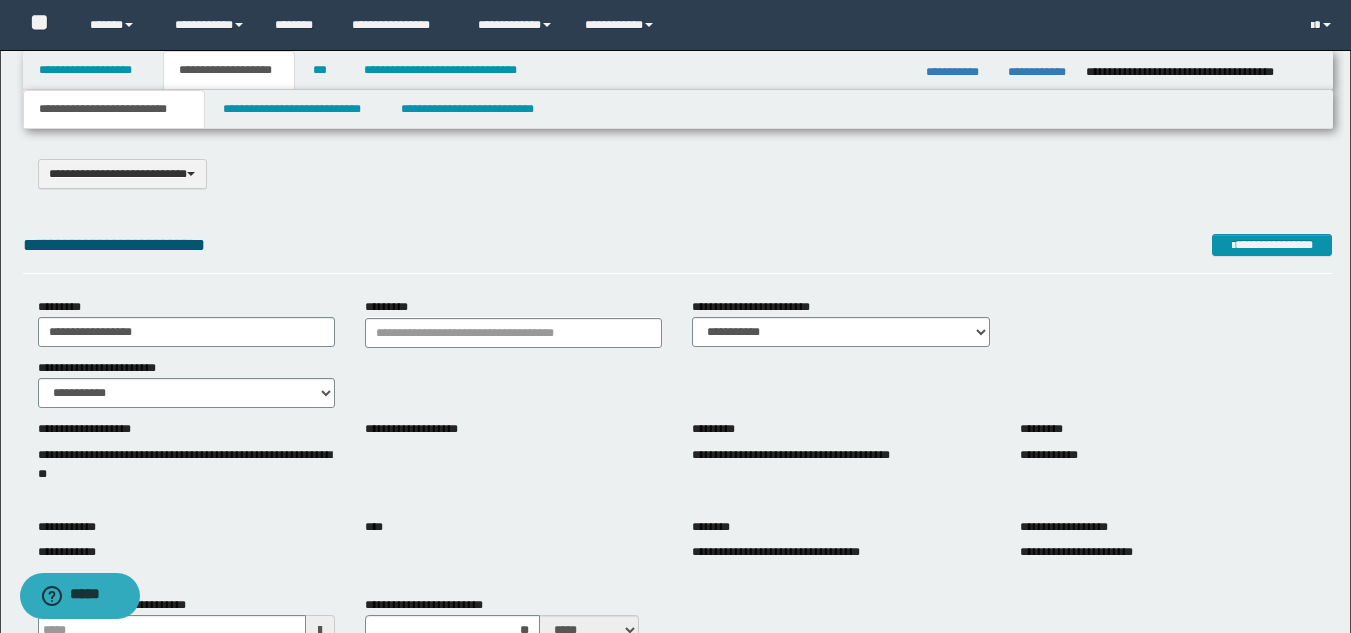 click on "**********" at bounding box center [677, 249] 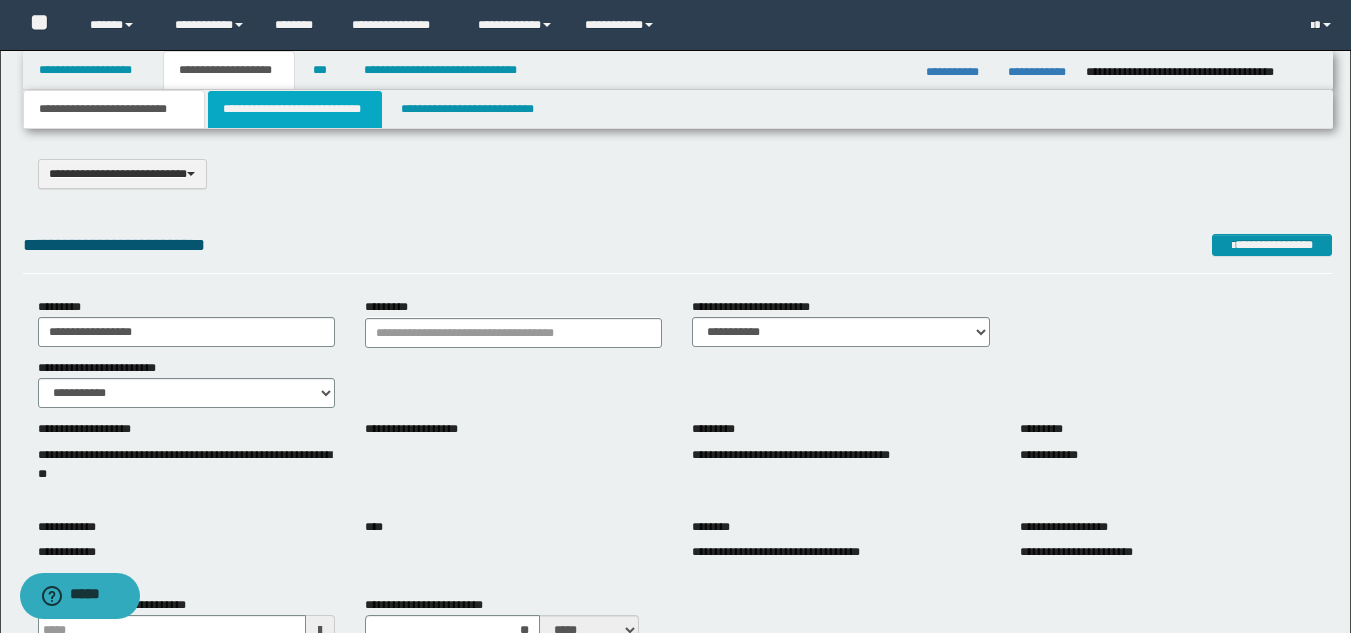 click on "**********" at bounding box center [295, 109] 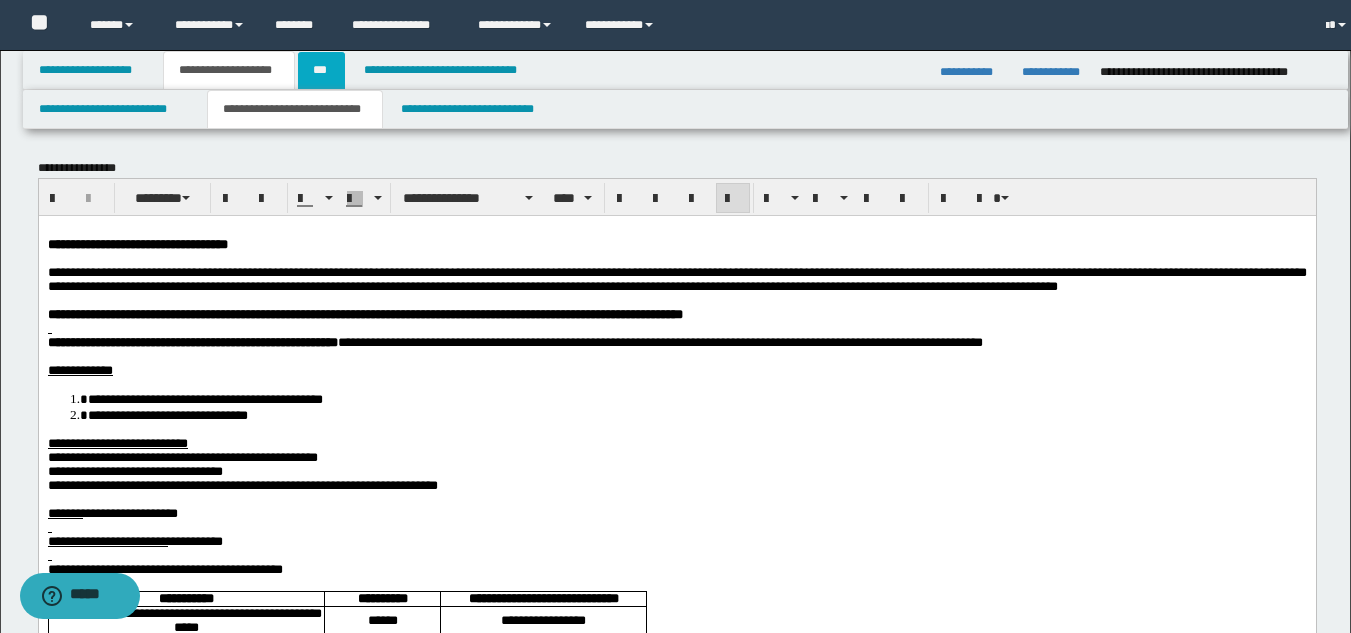 click on "***" at bounding box center (321, 70) 